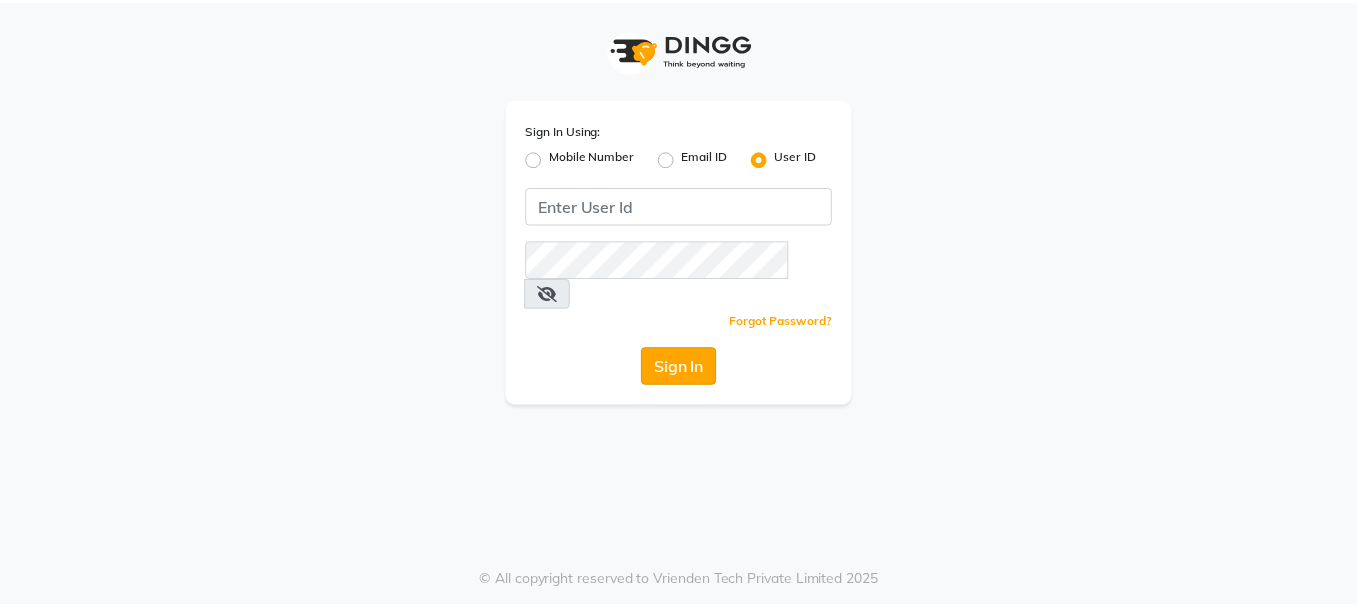 scroll, scrollTop: 0, scrollLeft: 0, axis: both 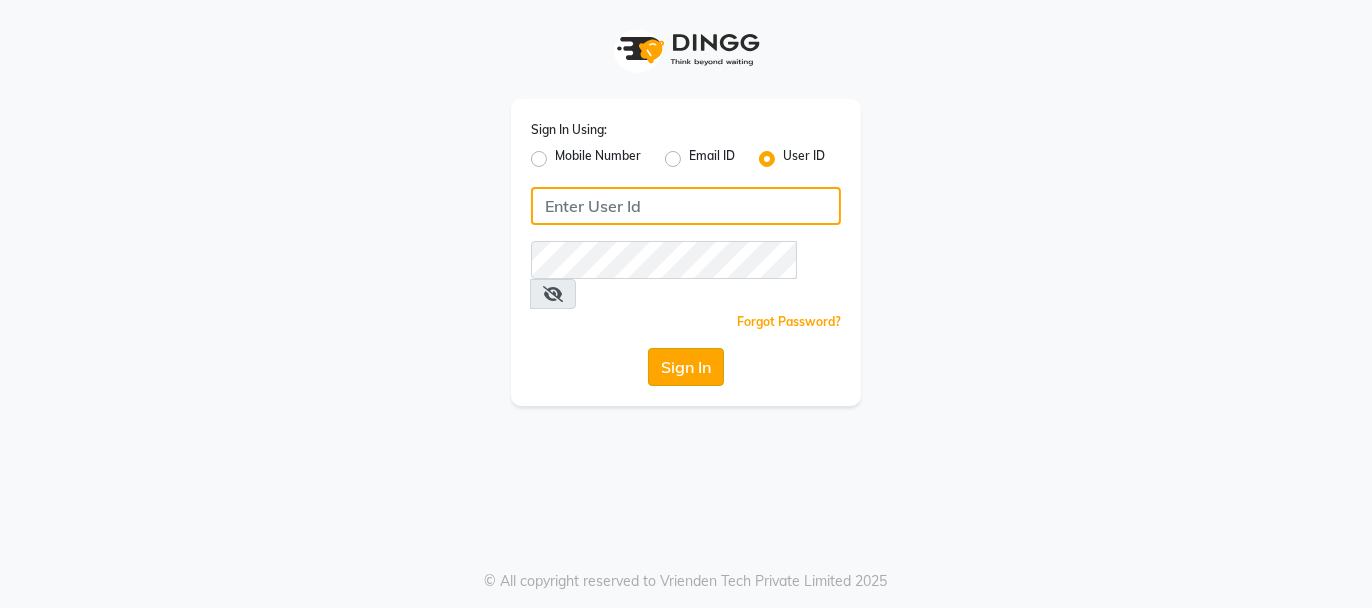type on "beautibox" 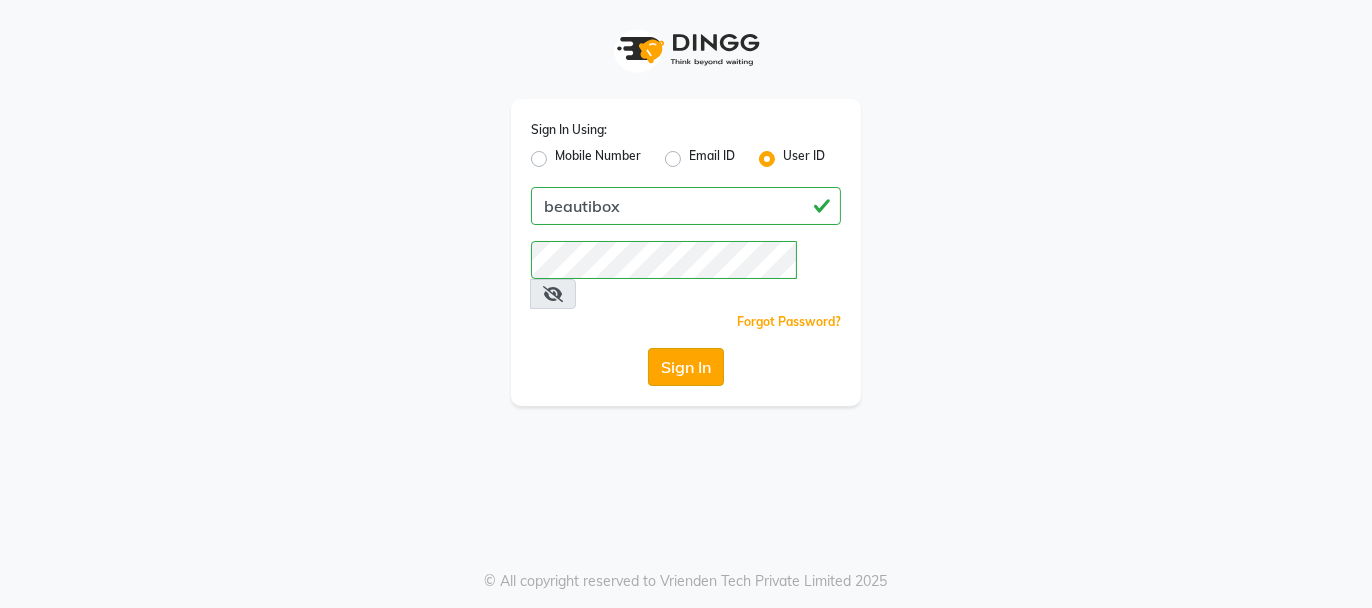 click on "Sign In" 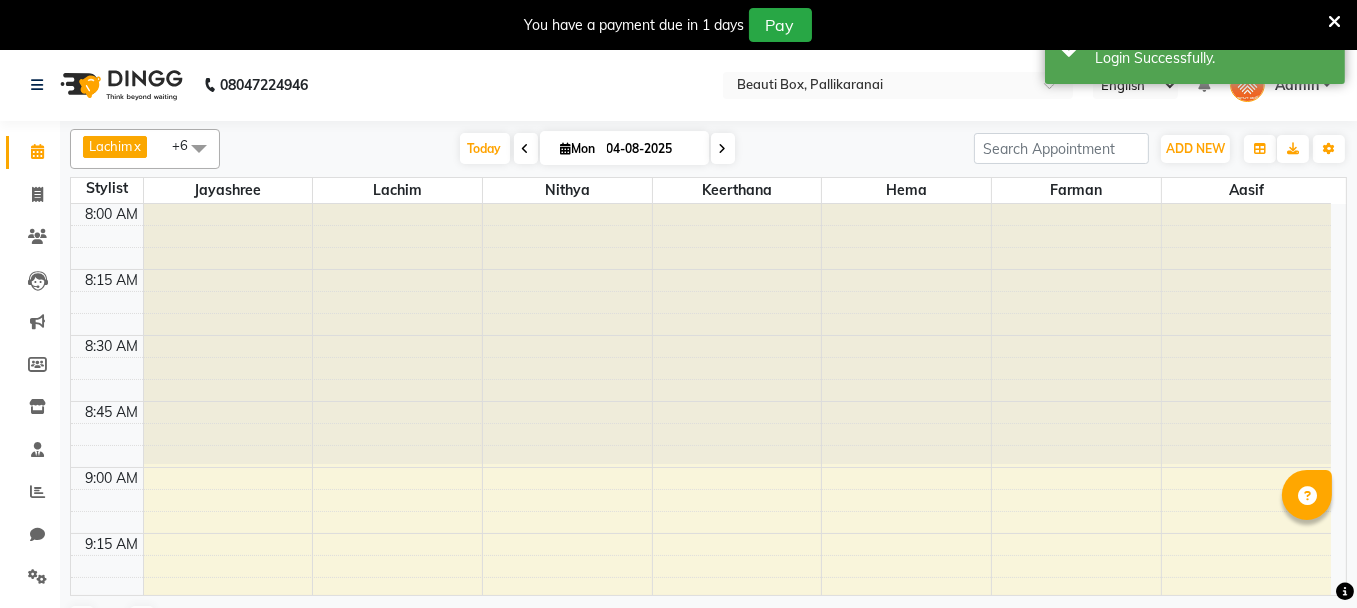 scroll, scrollTop: 0, scrollLeft: 0, axis: both 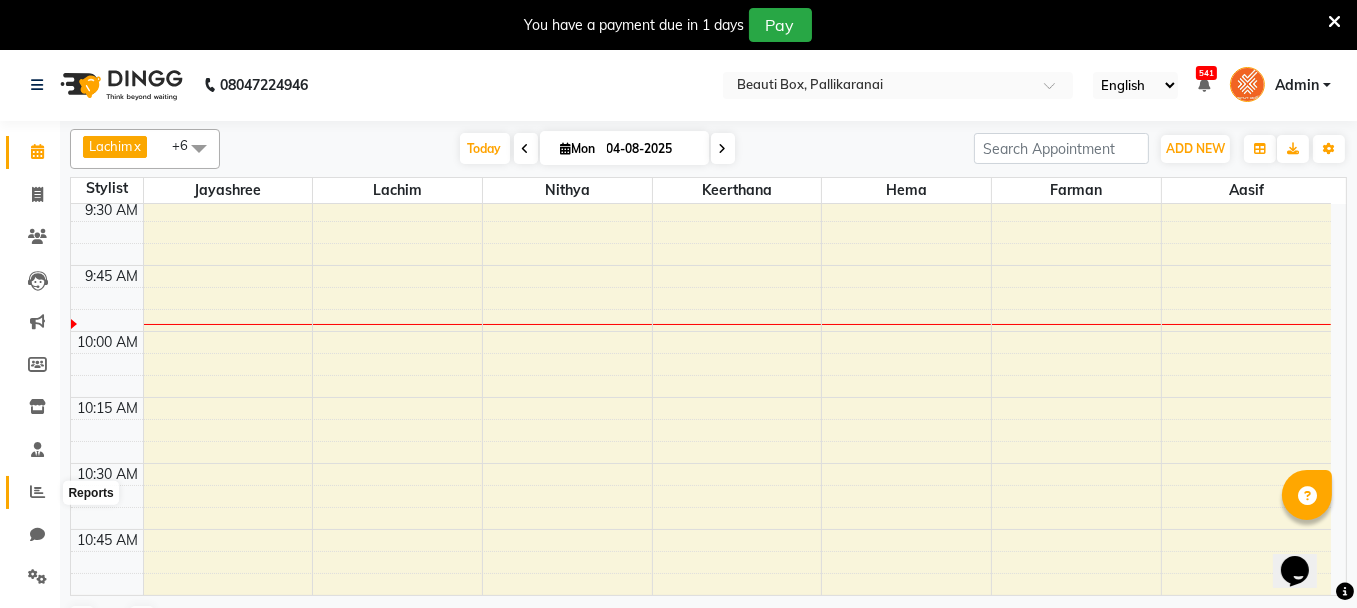 click 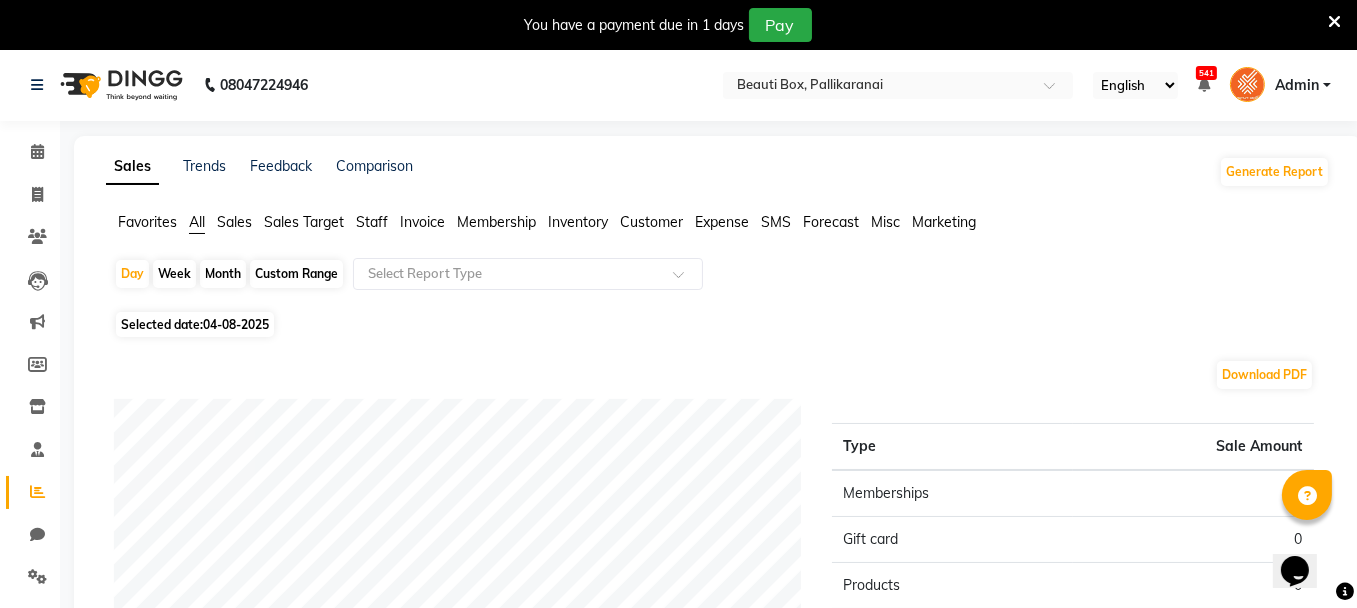 click on "Custom Range" 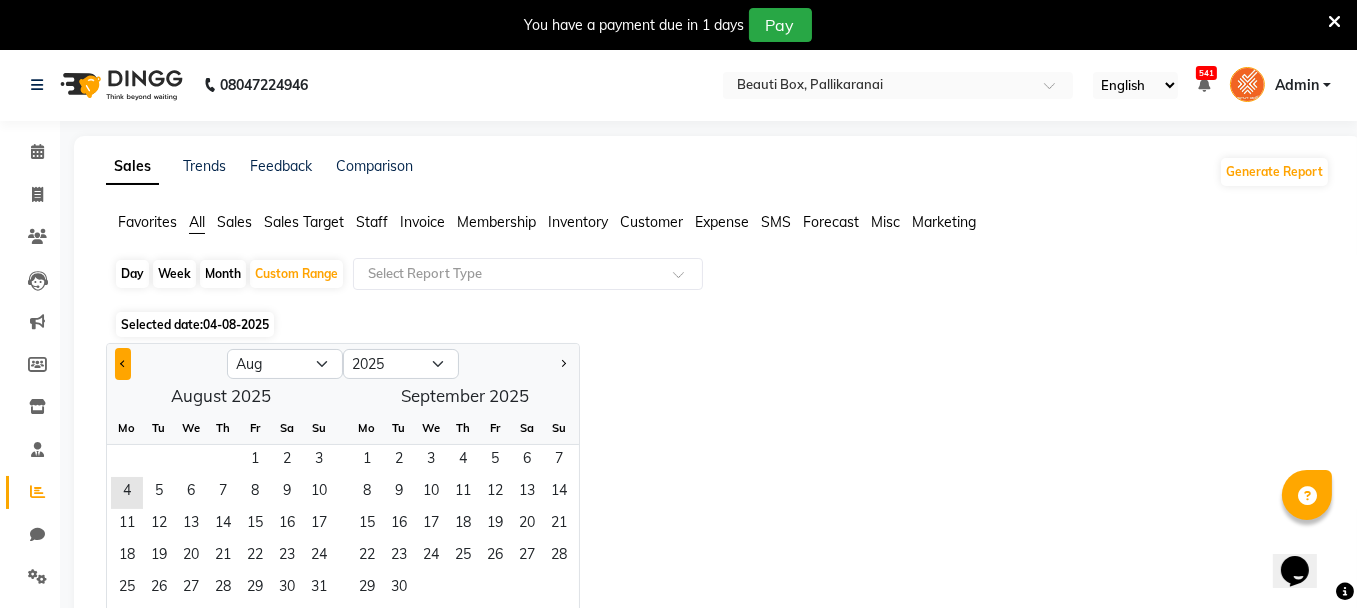 click 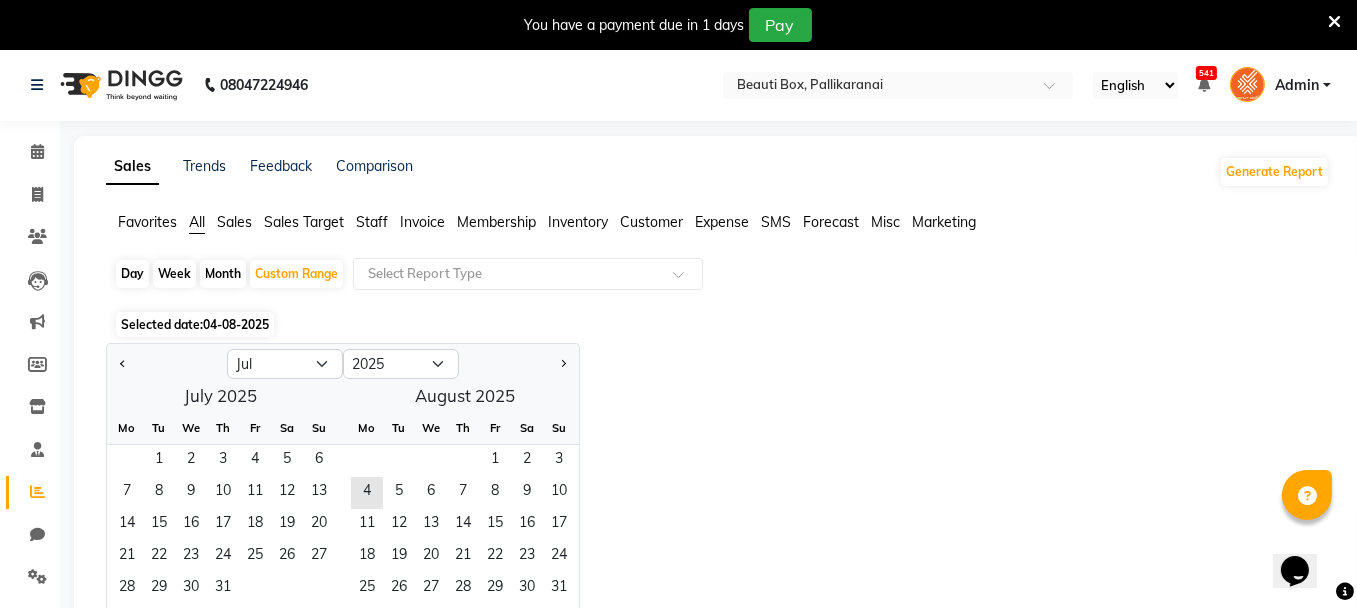 scroll, scrollTop: 0, scrollLeft: 0, axis: both 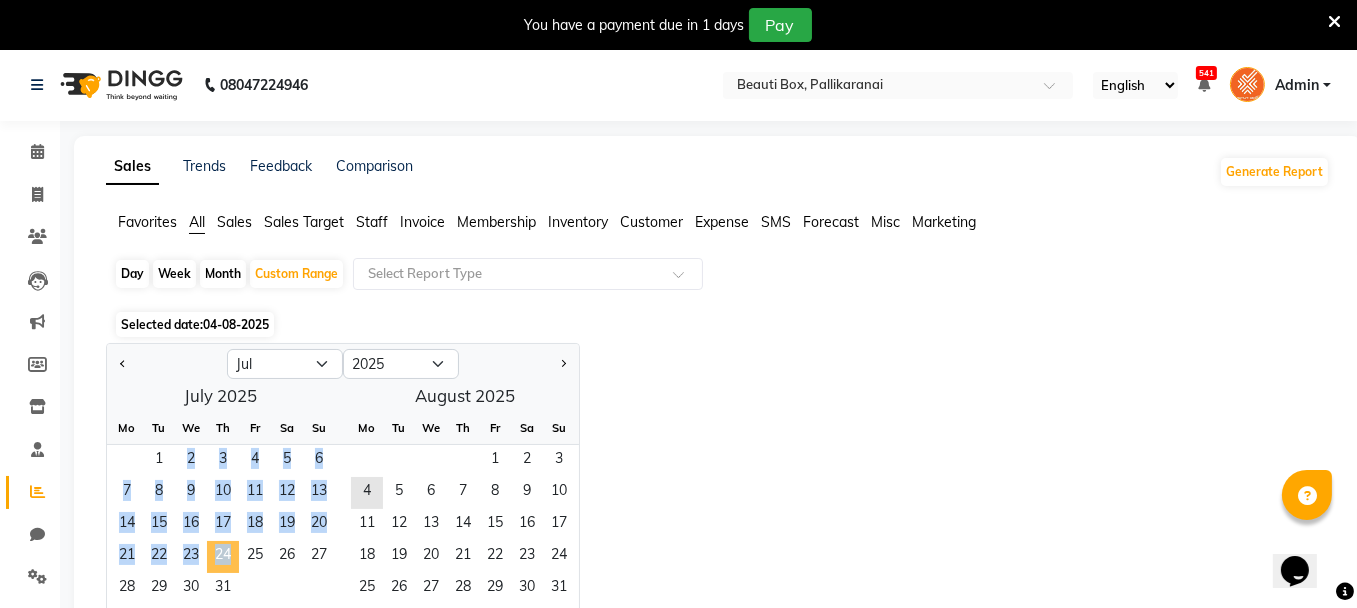 drag, startPoint x: 158, startPoint y: 451, endPoint x: 222, endPoint y: 571, distance: 136 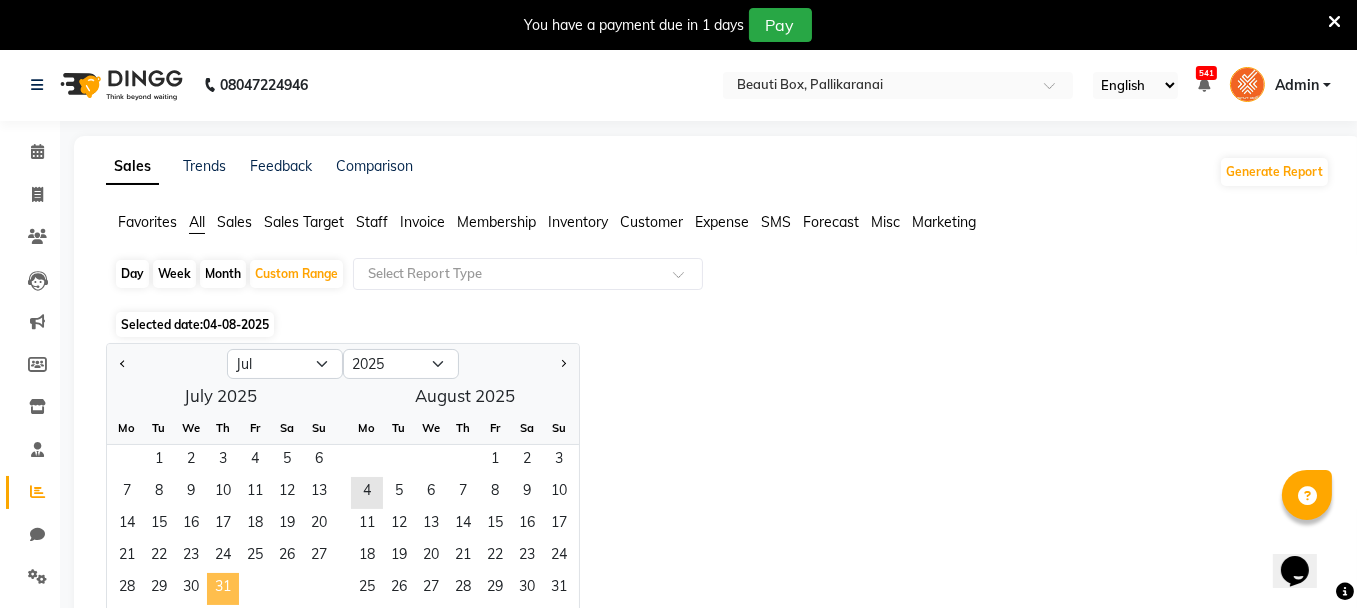 click on "31" 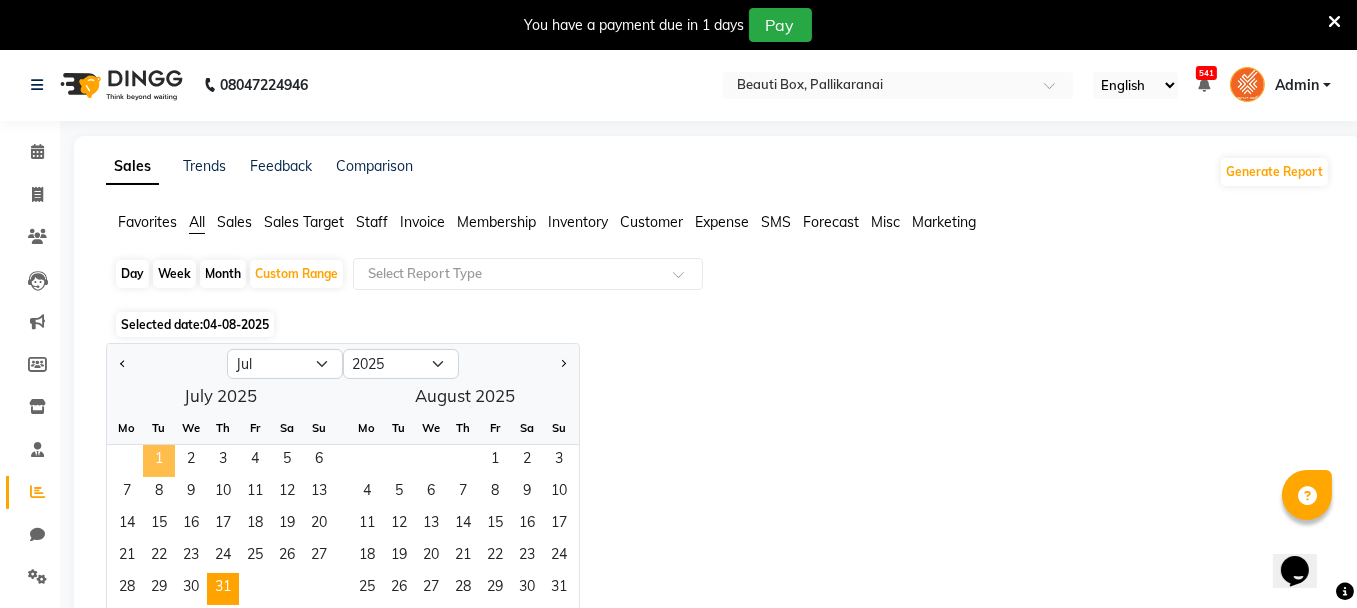 click on "1" 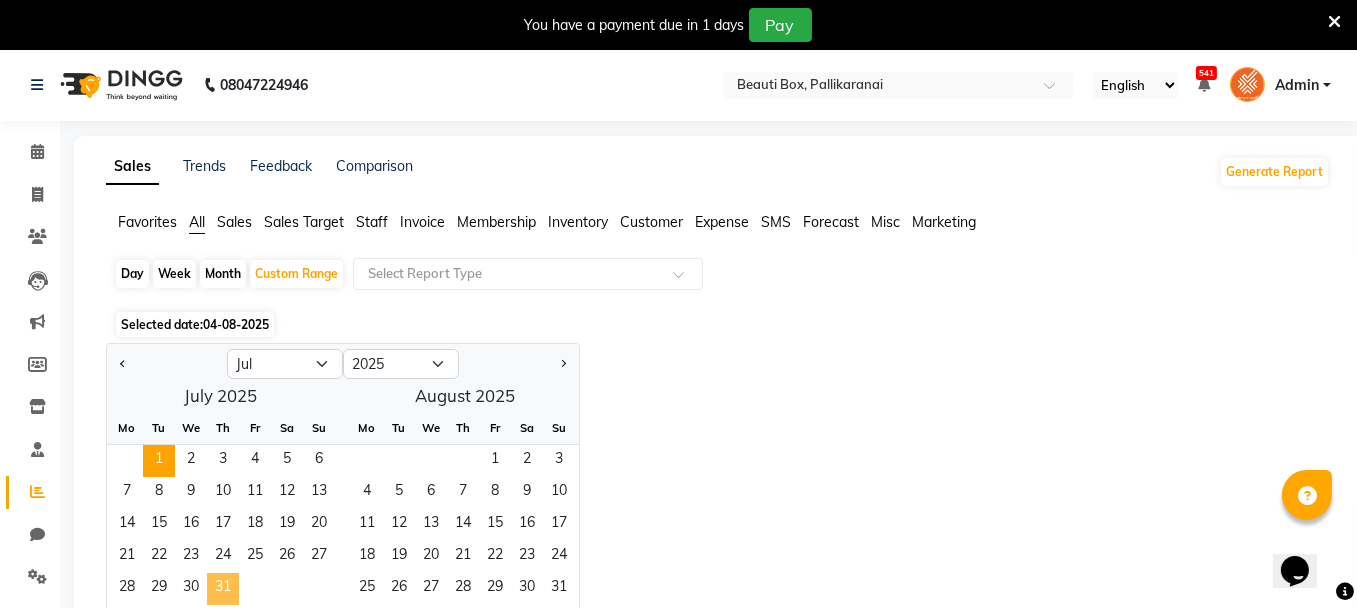 click on "31" 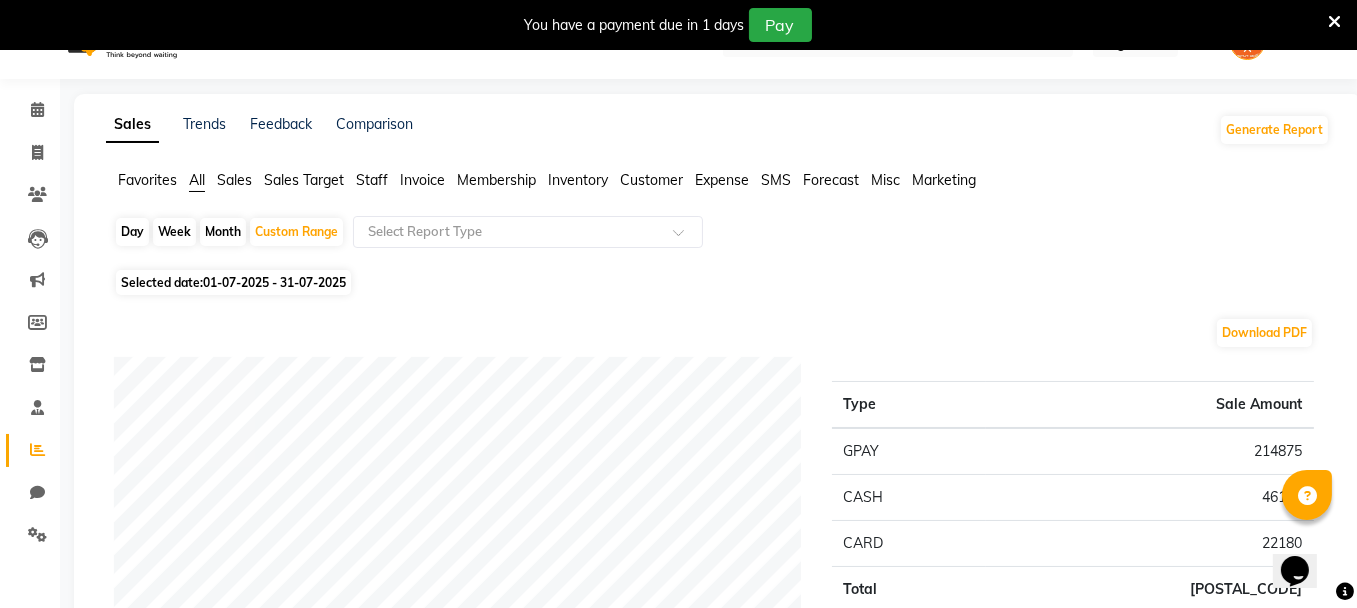 scroll, scrollTop: 0, scrollLeft: 0, axis: both 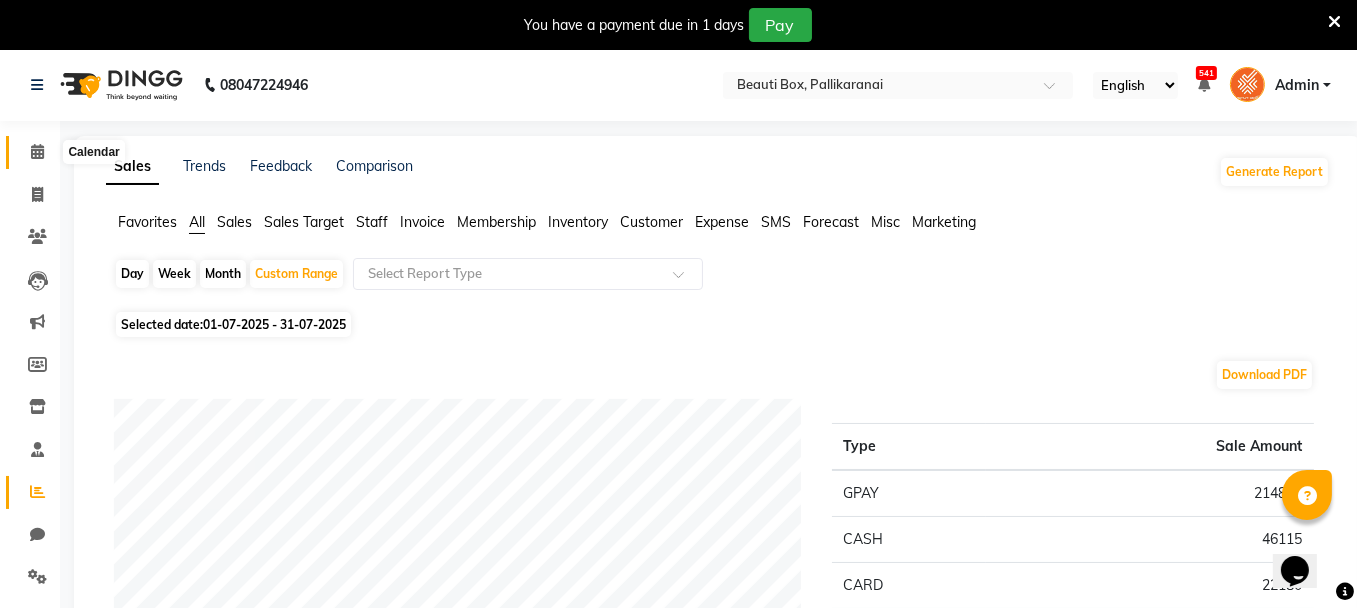 click 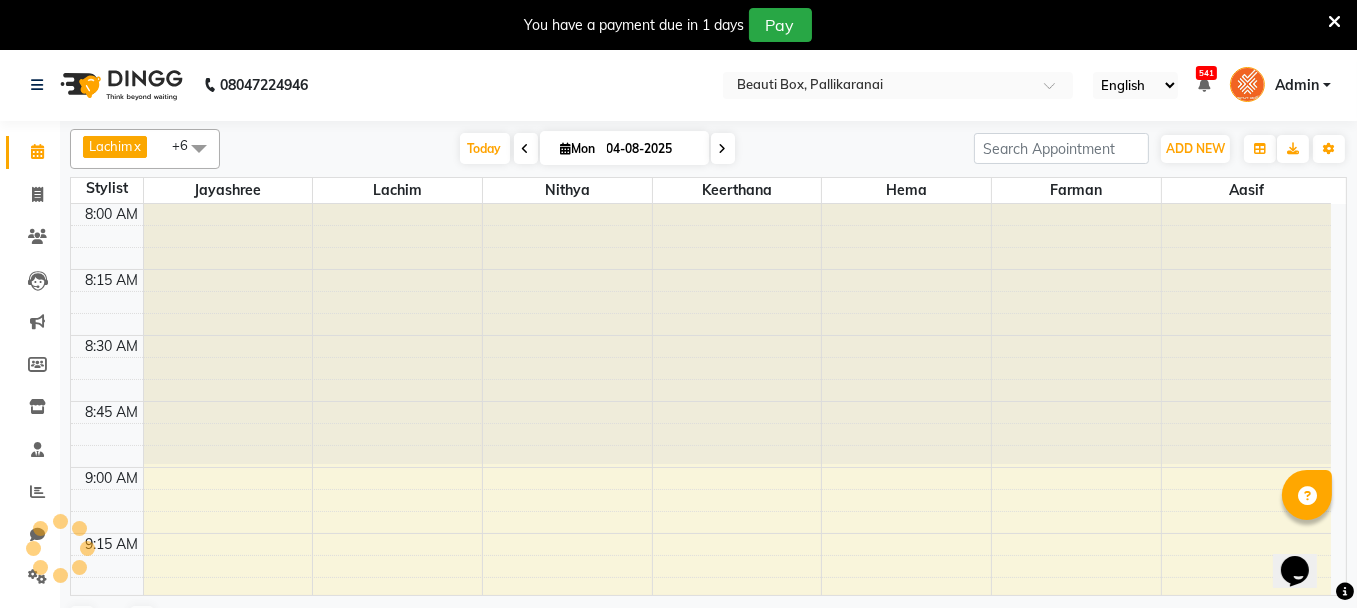 scroll, scrollTop: 0, scrollLeft: 0, axis: both 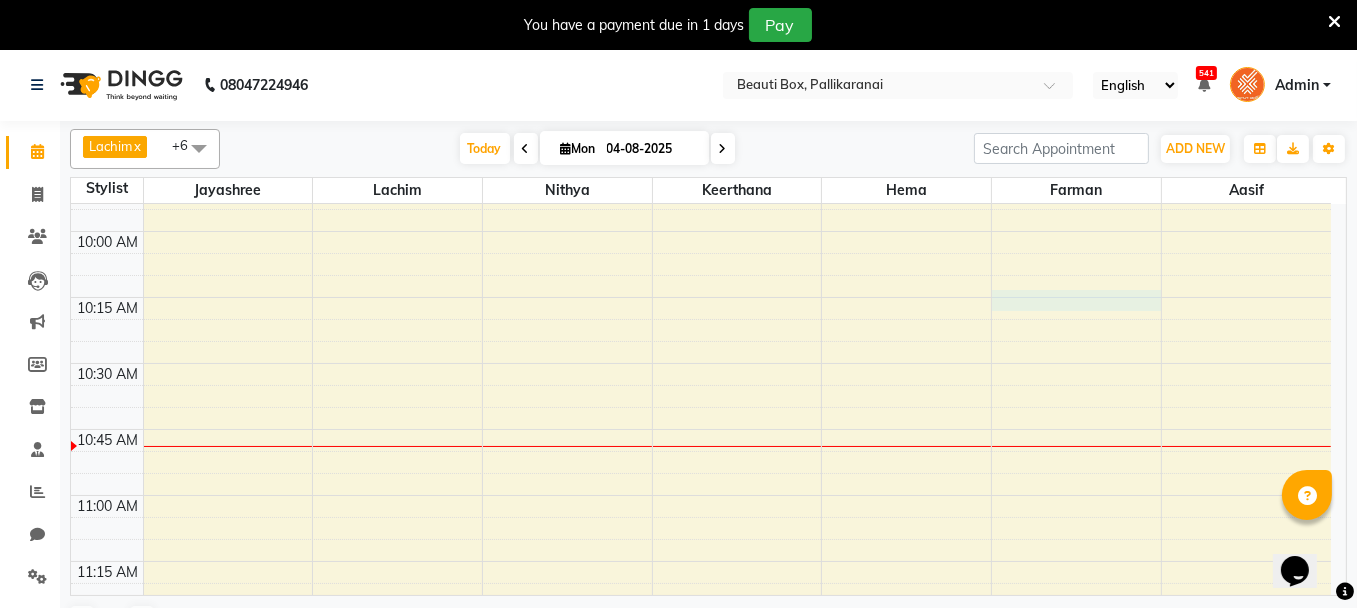 click on "8:00 AM 8:15 AM 8:30 AM 8:45 AM 9:00 AM 9:15 AM 9:30 AM 9:45 AM 10:00 AM 10:15 AM 10:30 AM 10:45 AM 11:00 AM 11:15 AM 11:30 AM 11:45 AM 12:00 PM 12:15 PM 12:30 PM 12:45 PM 1:00 PM 1:15 PM 1:30 PM 1:45 PM 2:00 PM 2:15 PM 2:30 PM 2:45 PM 3:00 PM 3:15 PM 3:30 PM 3:45 PM 4:00 PM 4:15 PM 4:30 PM 4:45 PM 5:00 PM 5:15 PM 5:30 PM 5:45 PM 6:00 PM 6:15 PM 6:30 PM 6:45 PM 7:00 PM 7:15 PM 7:30 PM 7:45 PM 8:00 PM 8:15 PM 8:30 PM 8:45 PM 9:00 PM 9:15 PM 9:30 PM 9:45 PM" at bounding box center [701, 1551] 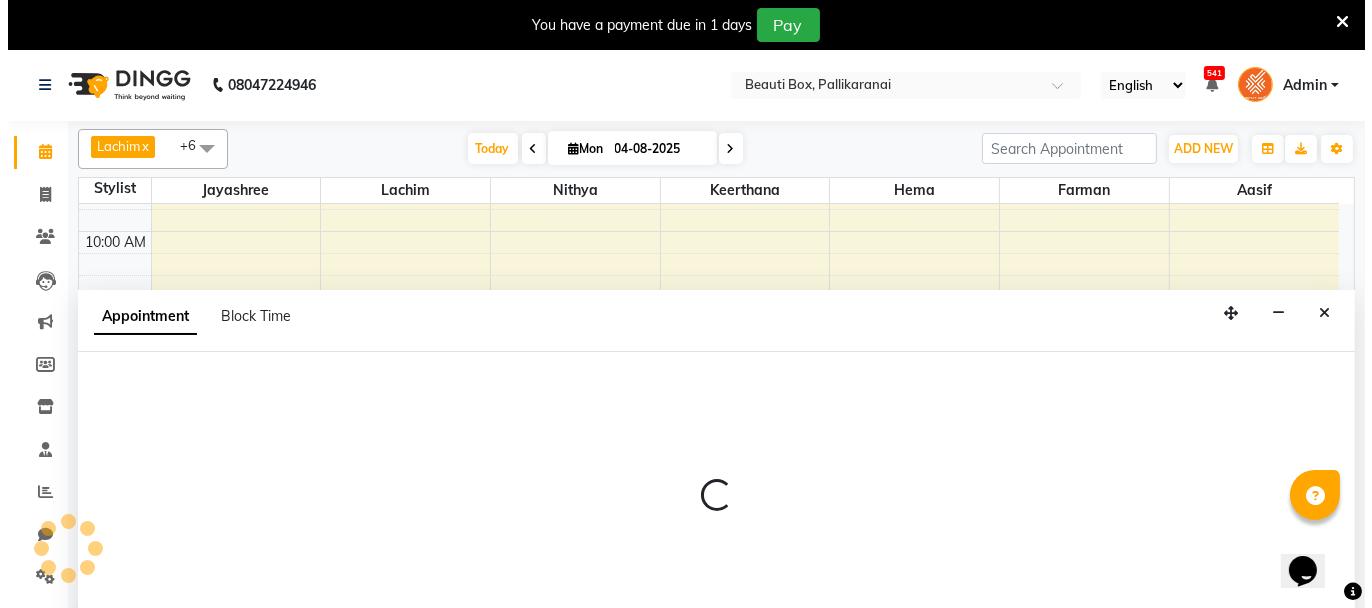 scroll, scrollTop: 49, scrollLeft: 0, axis: vertical 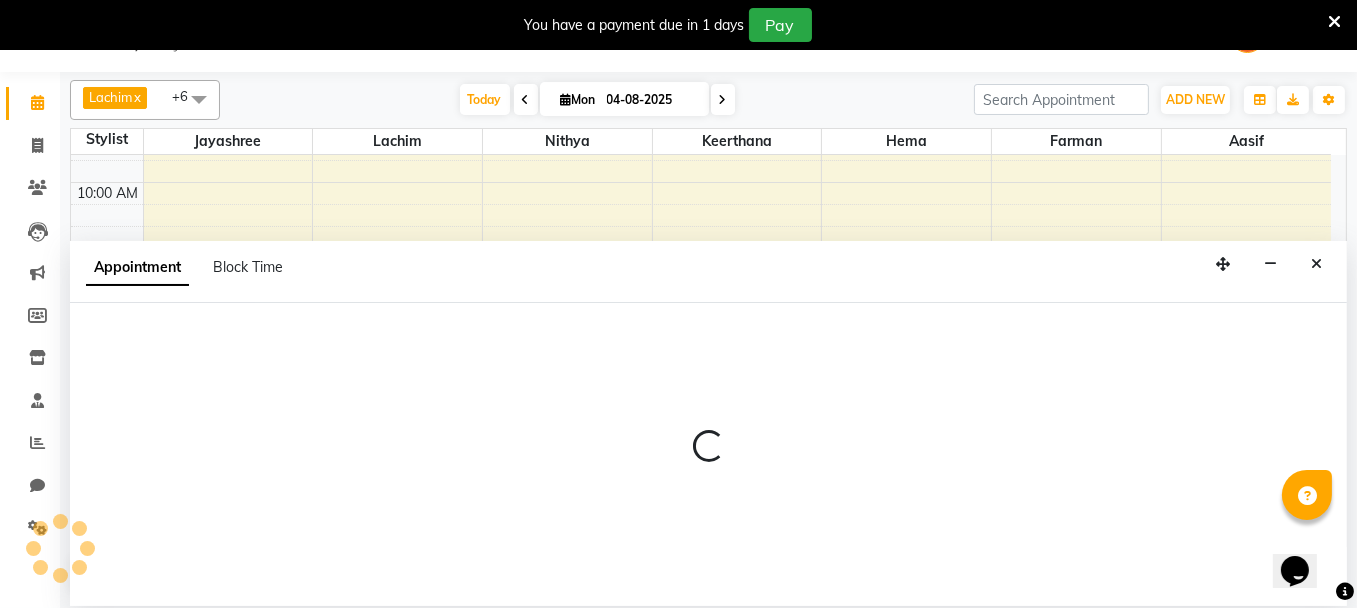 select on "86603" 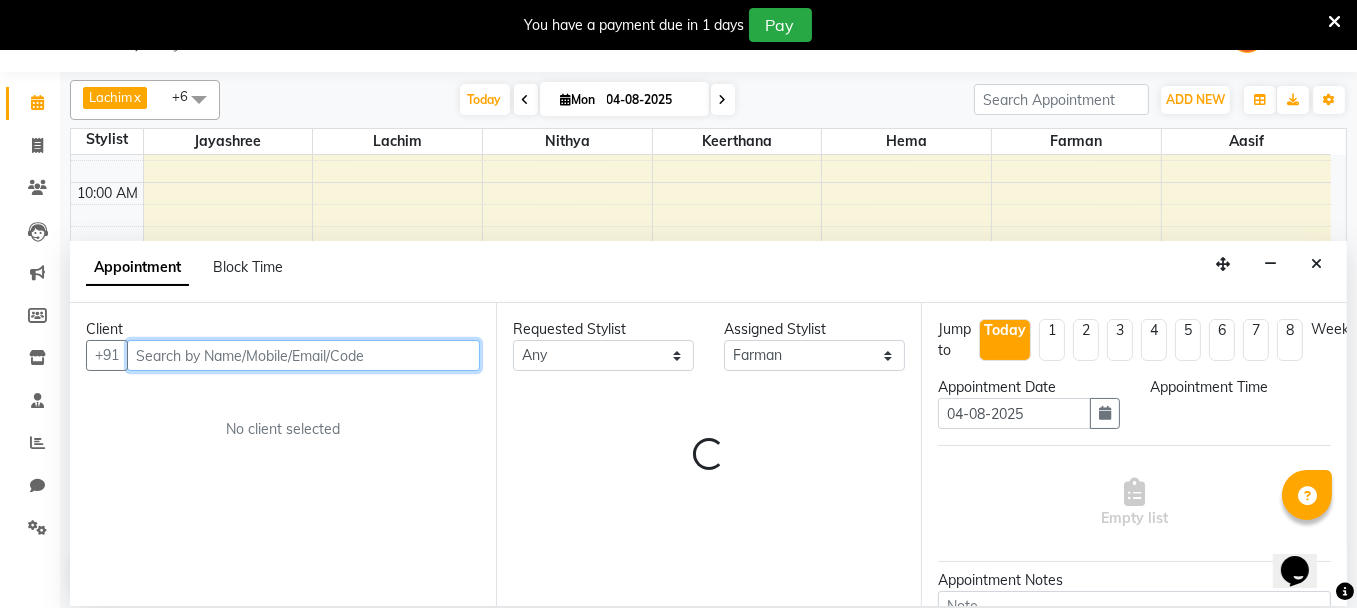 select on "615" 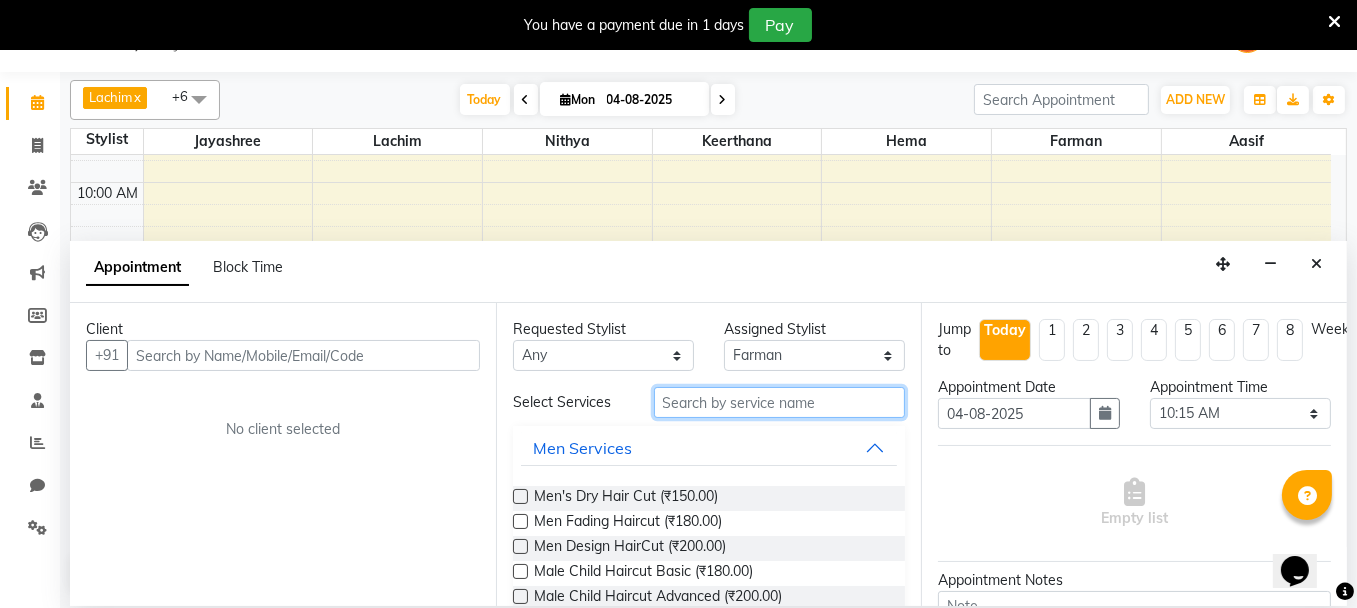 click at bounding box center (780, 402) 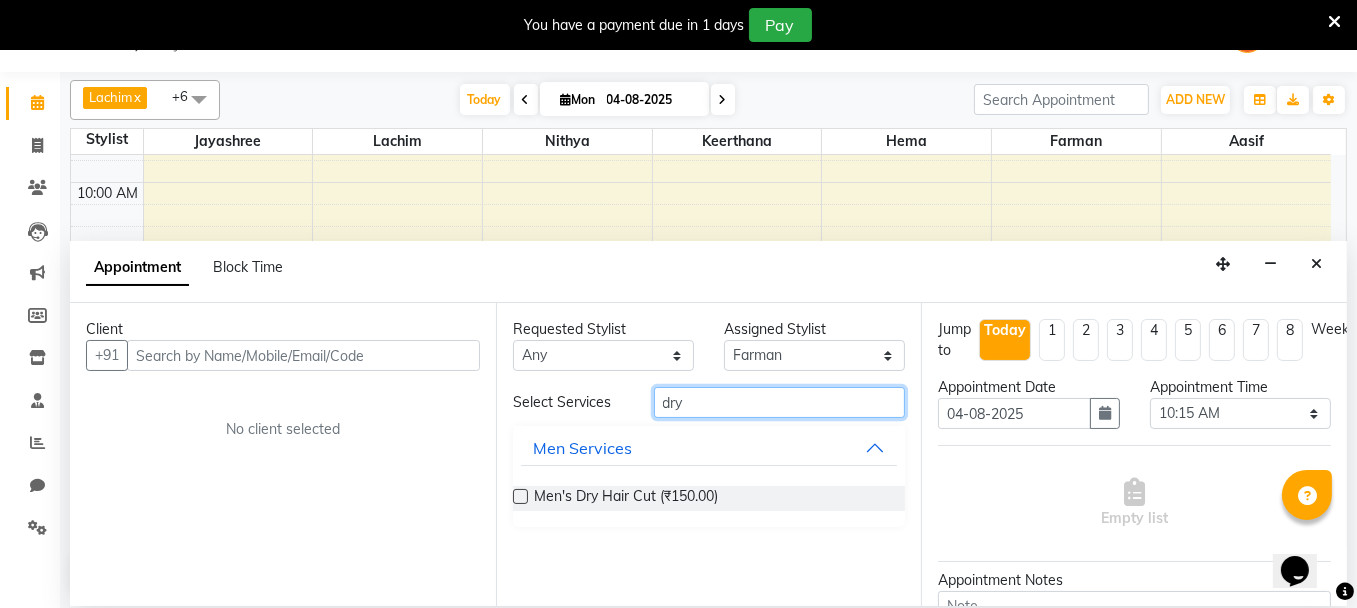 type on "dry" 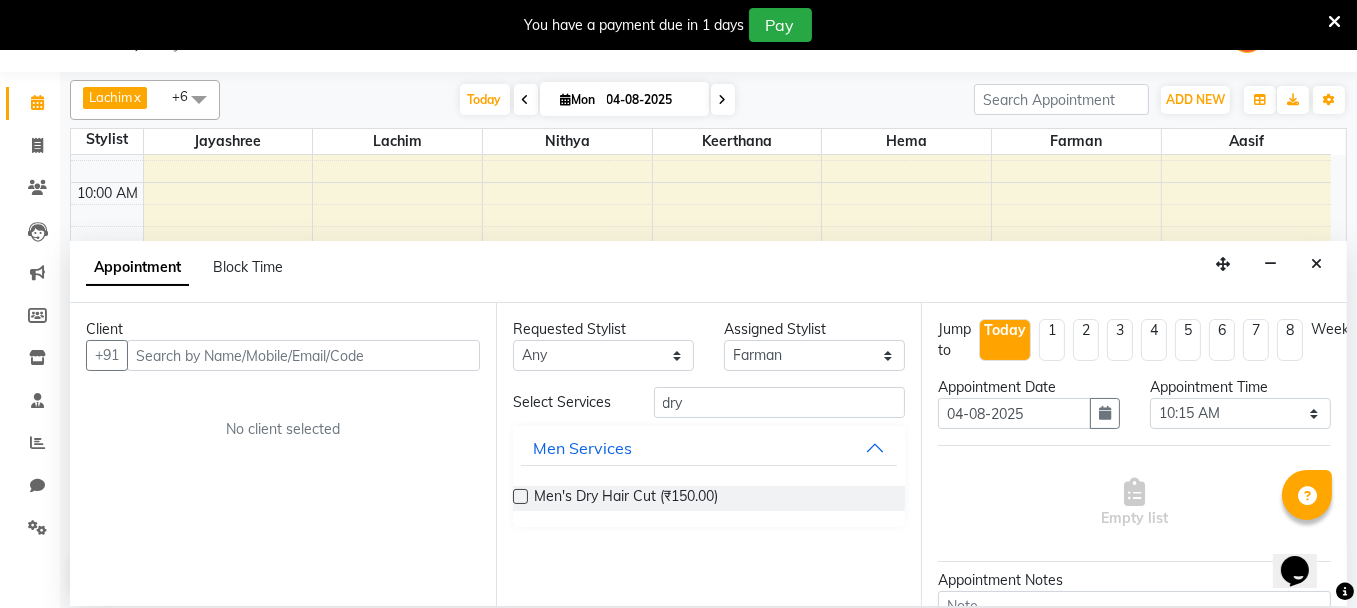 click at bounding box center [520, 496] 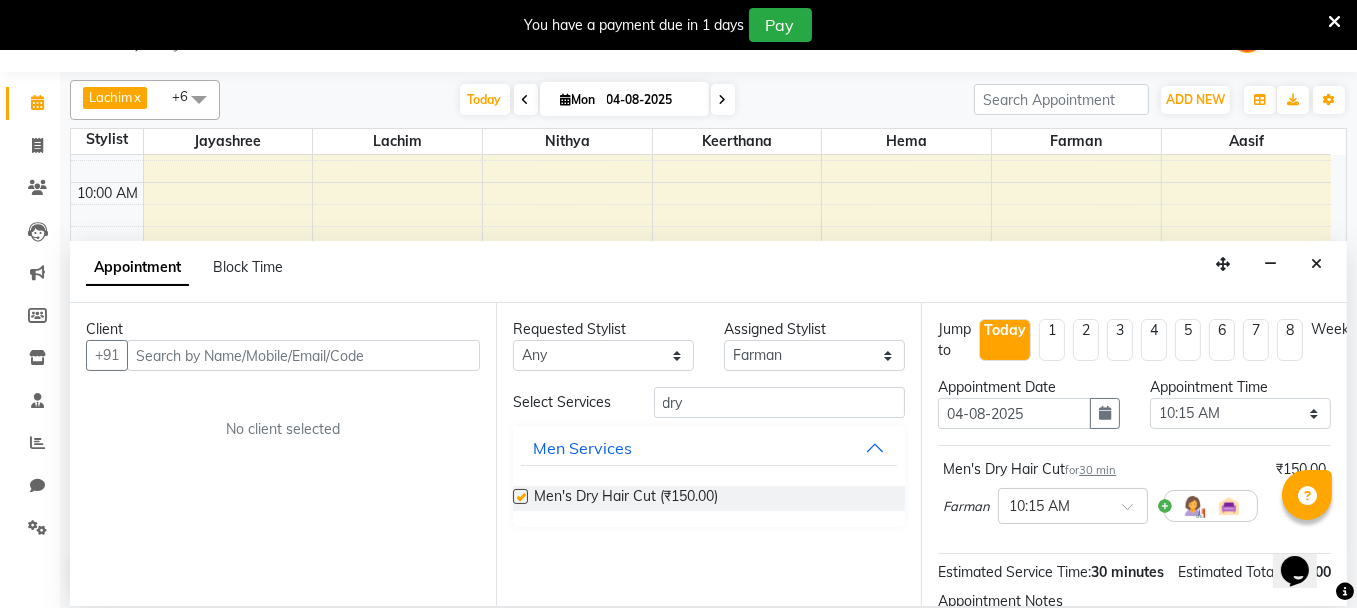 checkbox on "false" 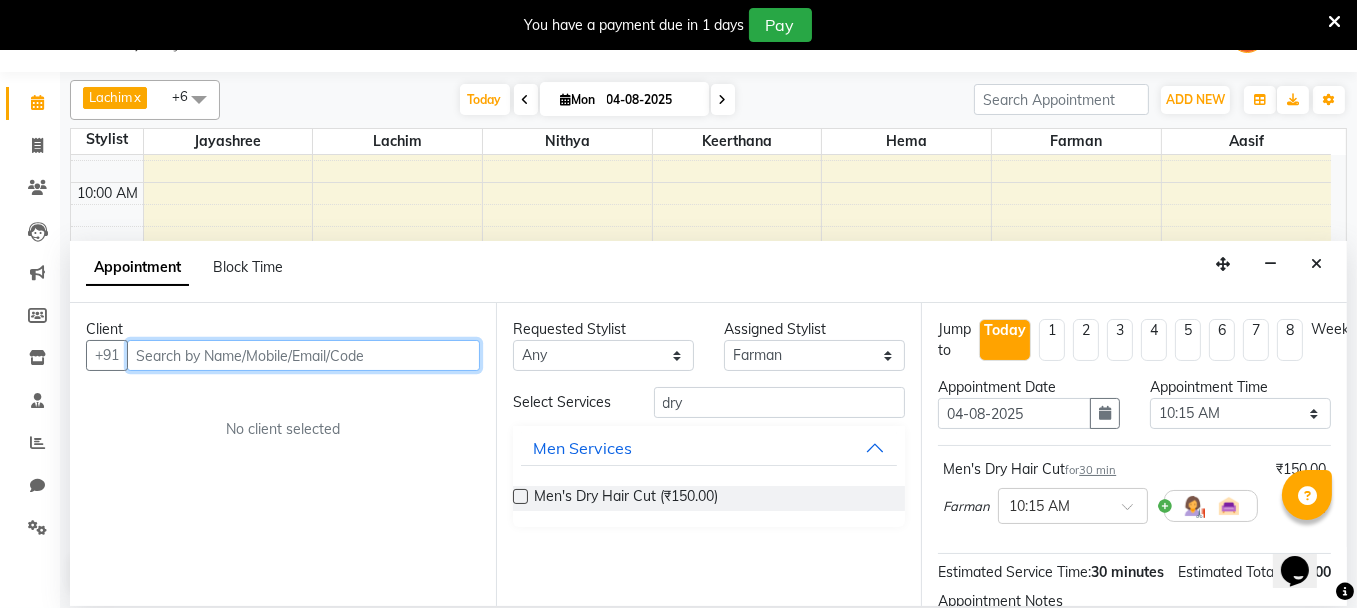 click at bounding box center (303, 355) 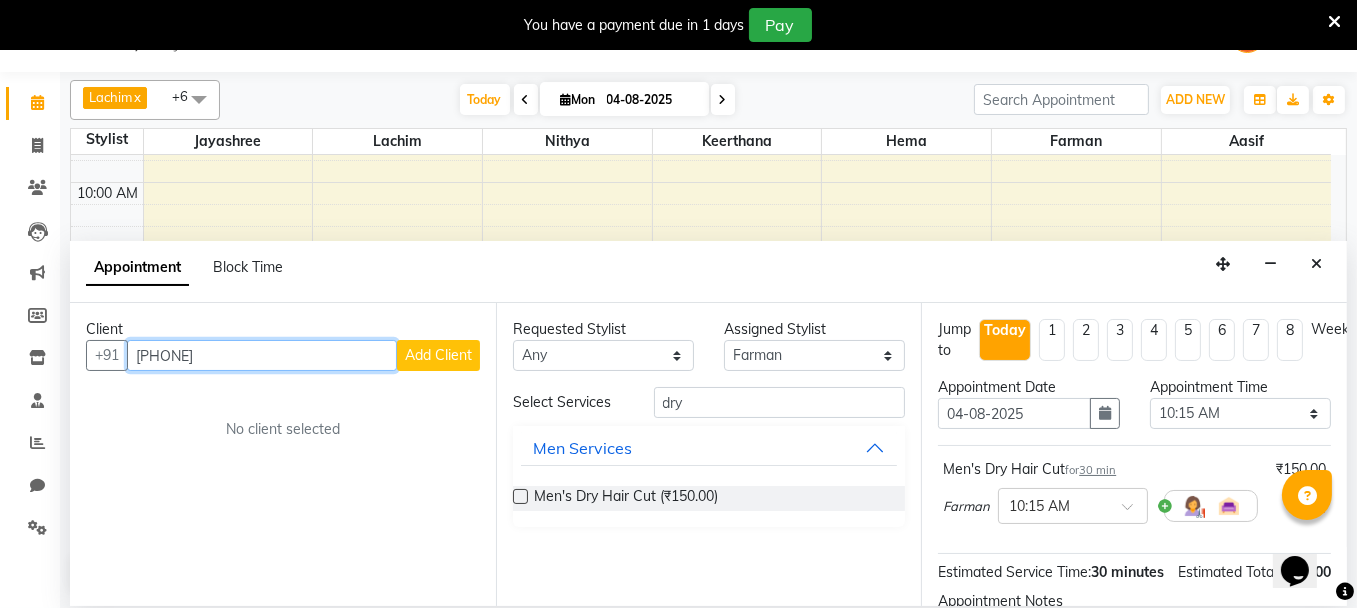 type on "[PHONE]" 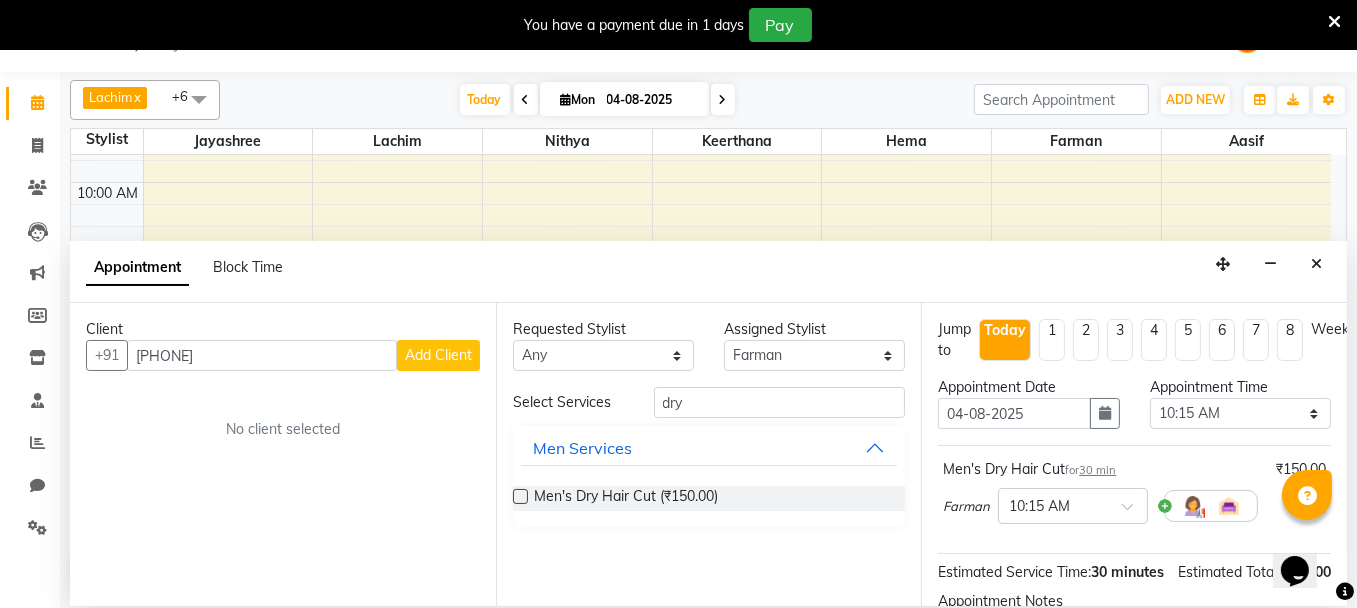 click on "Add Client" at bounding box center [438, 355] 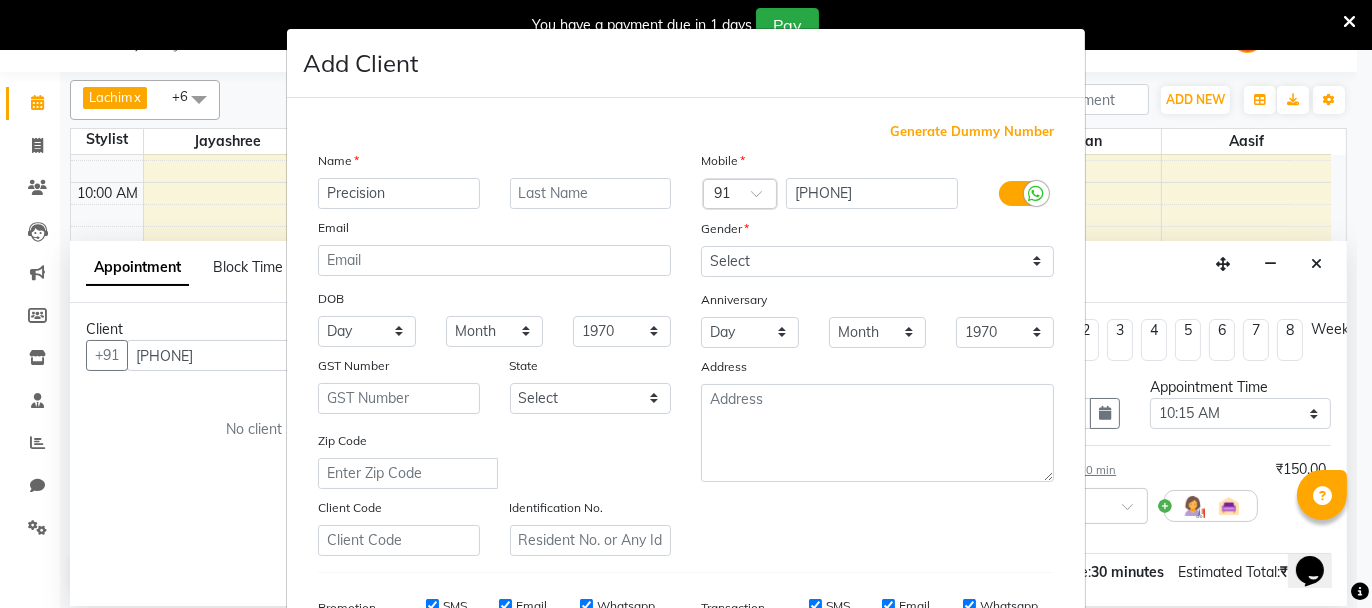 type on "Precision" 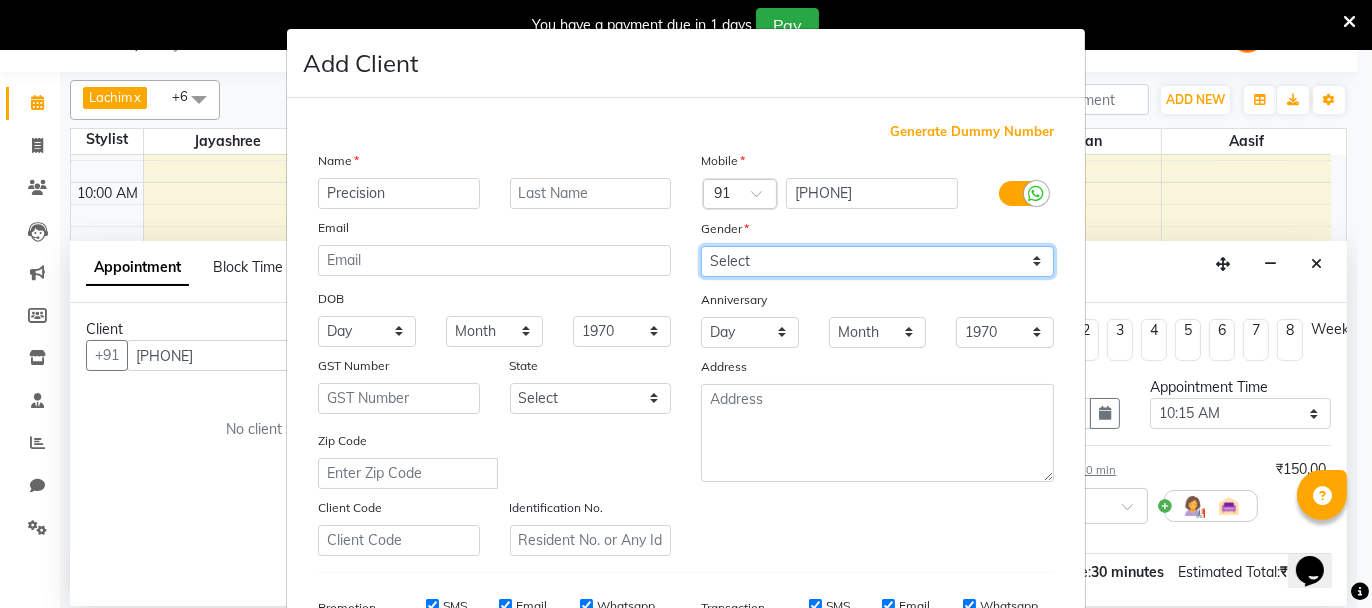click on "Select Male Female Other Prefer Not To Say" at bounding box center (877, 261) 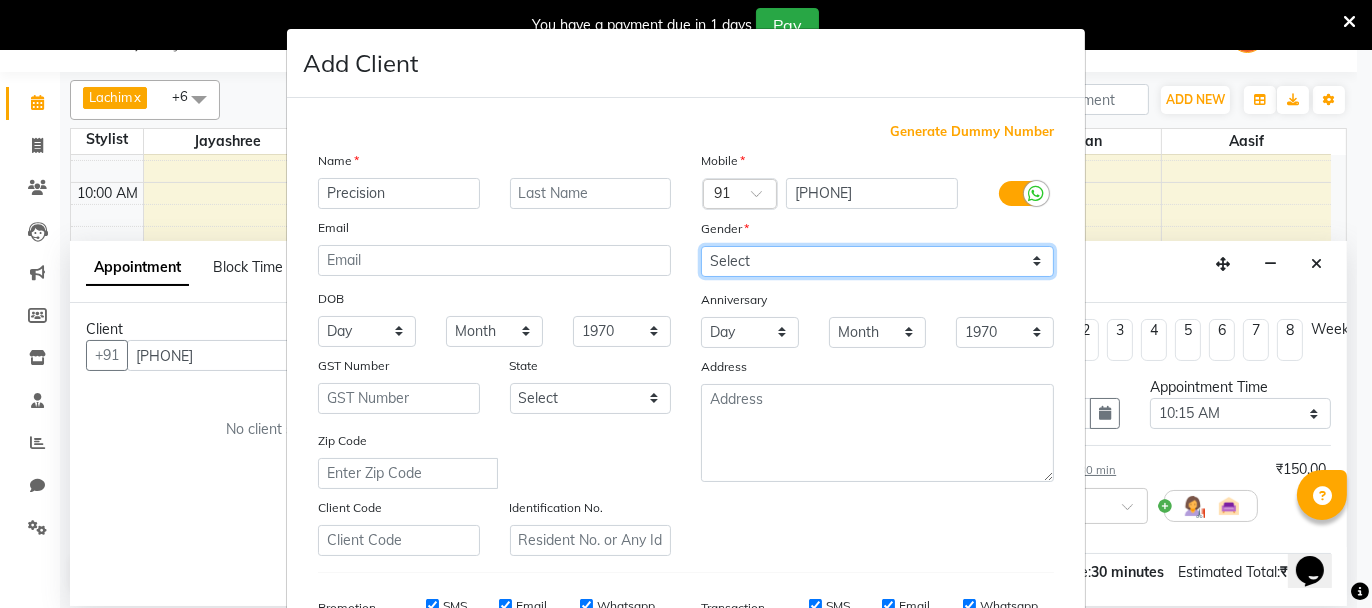 select on "male" 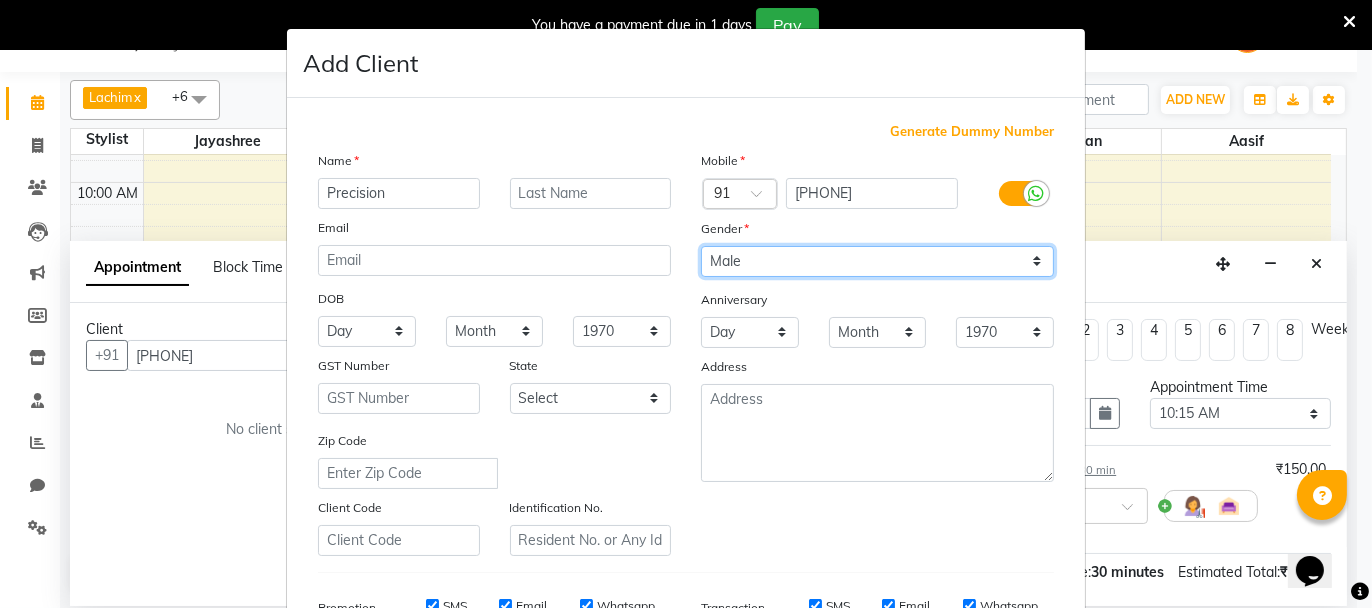 click on "Select Male Female Other Prefer Not To Say" at bounding box center (877, 261) 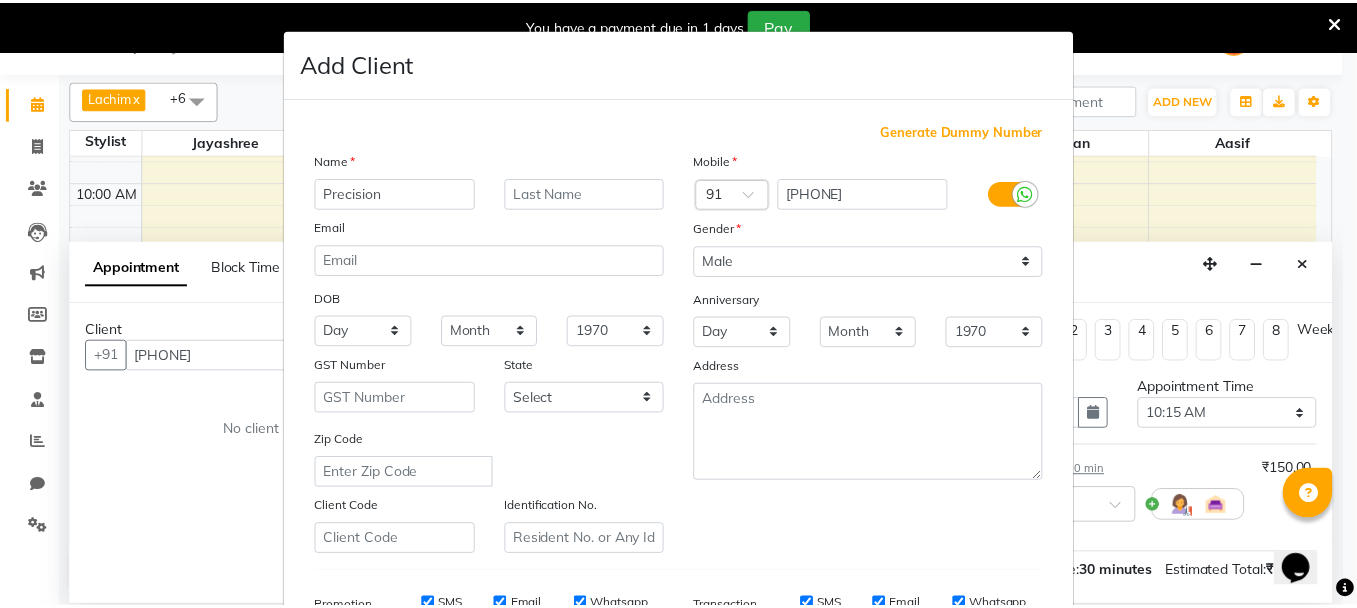 scroll, scrollTop: 312, scrollLeft: 0, axis: vertical 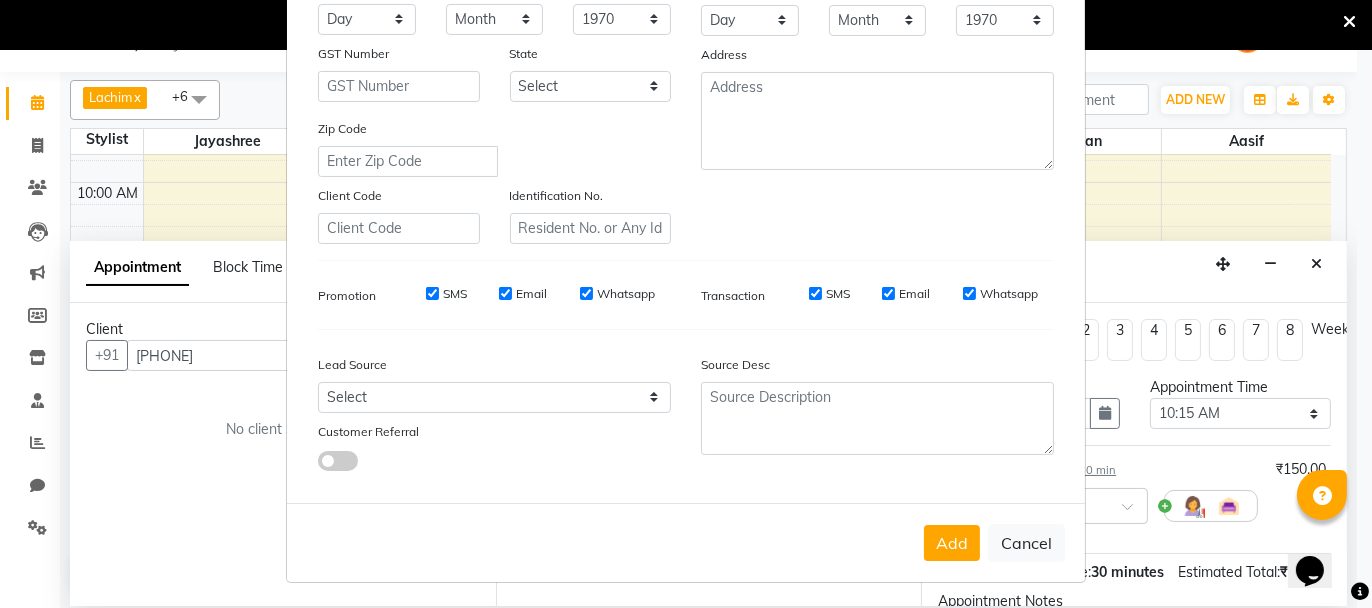 click on "Add Client Generate Dummy Number Name Precision Email DOB Day 01 02 03 04 05 06 07 08 09 10 11 12 13 14 15 16 17 18 19 20 21 22 23 24 25 26 27 28 29 30 31 Month January February March April May June July August September October November December 1940 1941 1942 1943 1944 1945 1946 1947 1948 1949 1950 1951 1952 1953 1954 1955 1956 1957 1958 1959 1960 1961 1962 1963 1964 1965 1966 1967 1968 1969 1970 1971 1972 1973 1974 1975 1976 1977 1978 1979 1980 1981 1982 1983 1984 1985 1986 1987 1988 1989 1990 1991 1992 1993 1994 1995 1996 1997 1998 1999 2000 2001 2002 2003 2004 2005 2006 2007 2008 2009 2010 2011 2012 2013 2014 2015 2016 2017 2018 2019 2020 2021 2022 2023 2024 GST Number State Select [STATE] Andhra Pradesh Arunachal Pradesh Assam Bihar Chandigarh Chhattisgarh Dadra and Nagar Haveli Daman and Diu Delhi Goa Gujarat Haryana Himachal Pradesh Jammu and Kashmir Jharkhand Karnataka Kerala Lakshadweep Madhya Pradesh Maharashtra Manipur Meghalaya Mizoram Nagaland Odisha Pondicherry Punjab Sikkim" at bounding box center [686, 304] 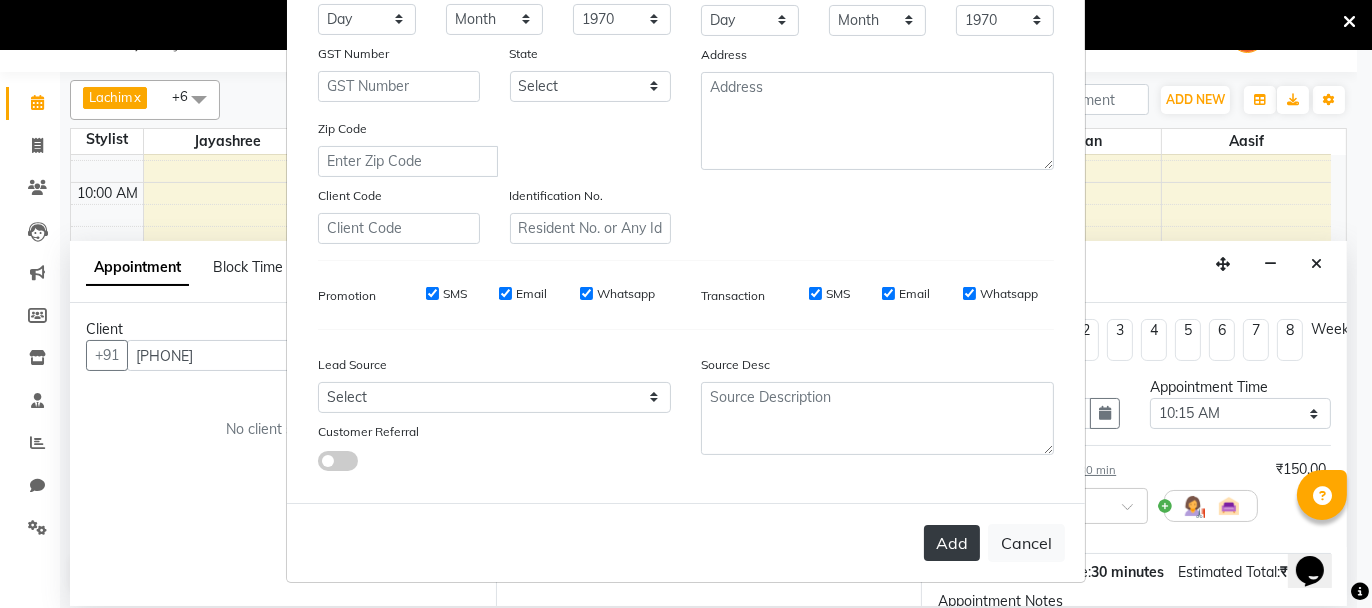 click on "Add" at bounding box center [952, 543] 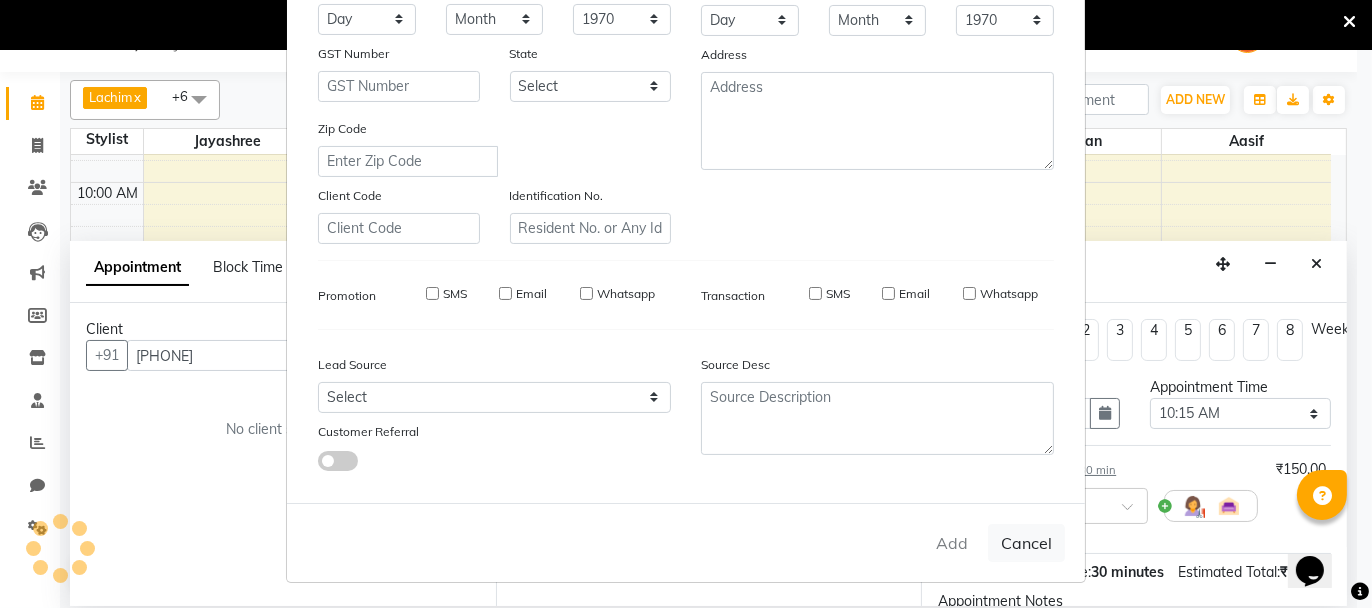 type 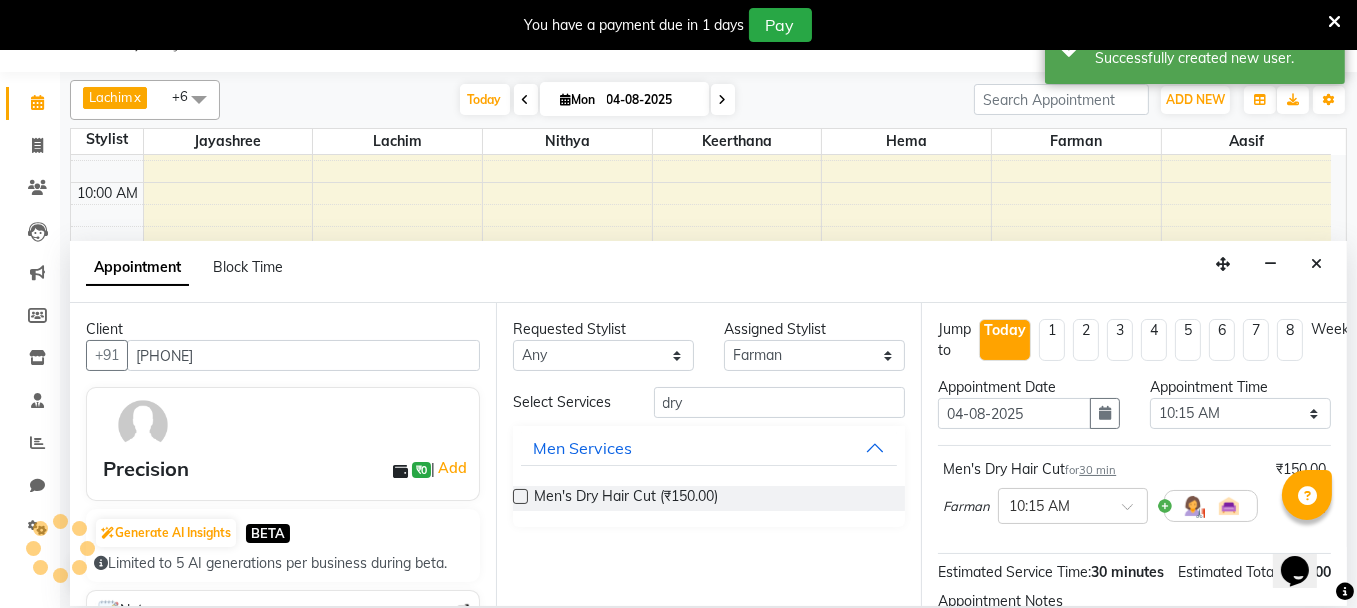 scroll, scrollTop: 252, scrollLeft: 0, axis: vertical 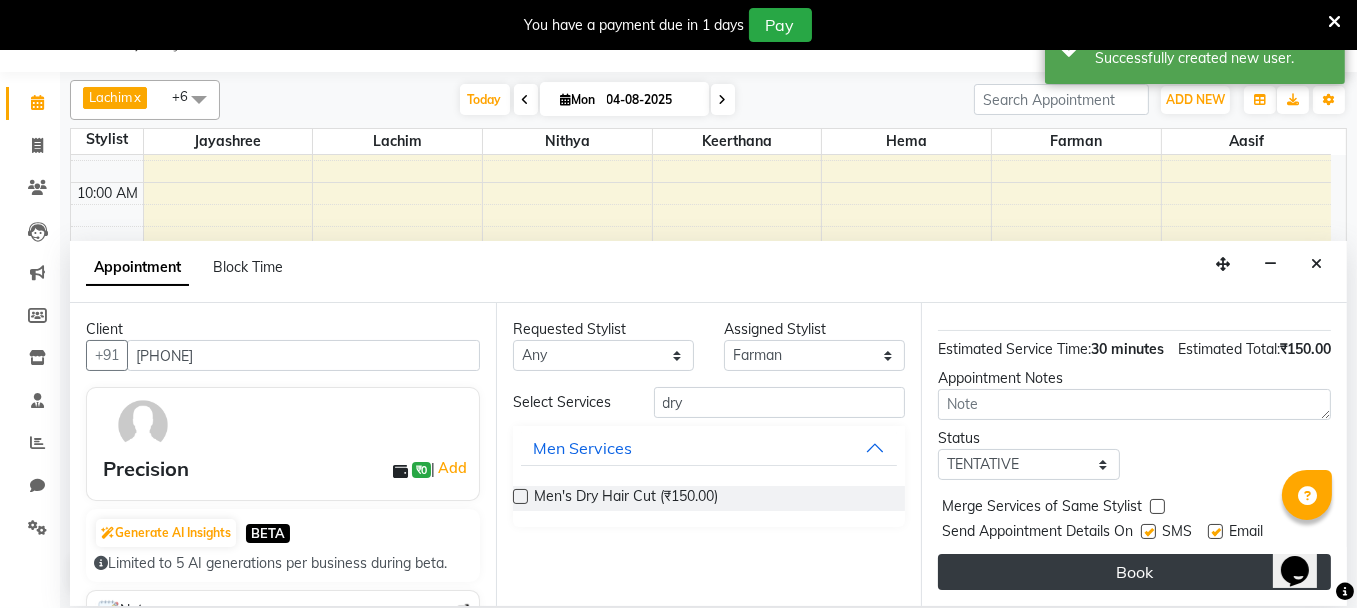 click on "Book" at bounding box center [1134, 572] 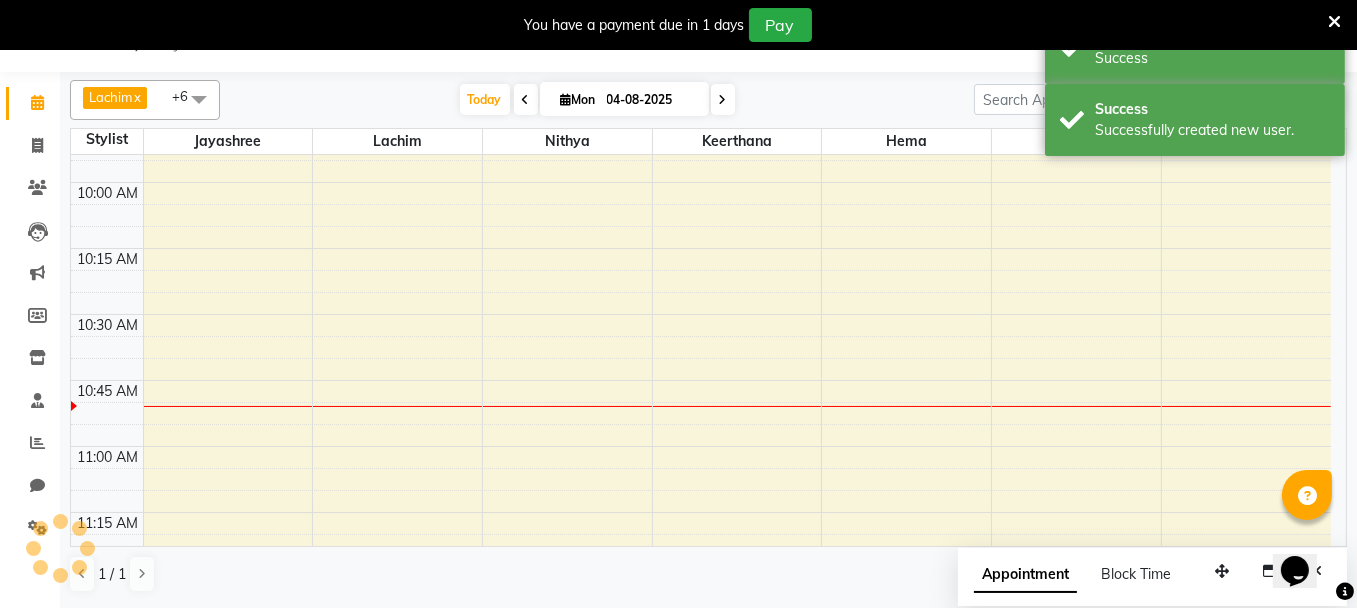 scroll, scrollTop: 0, scrollLeft: 0, axis: both 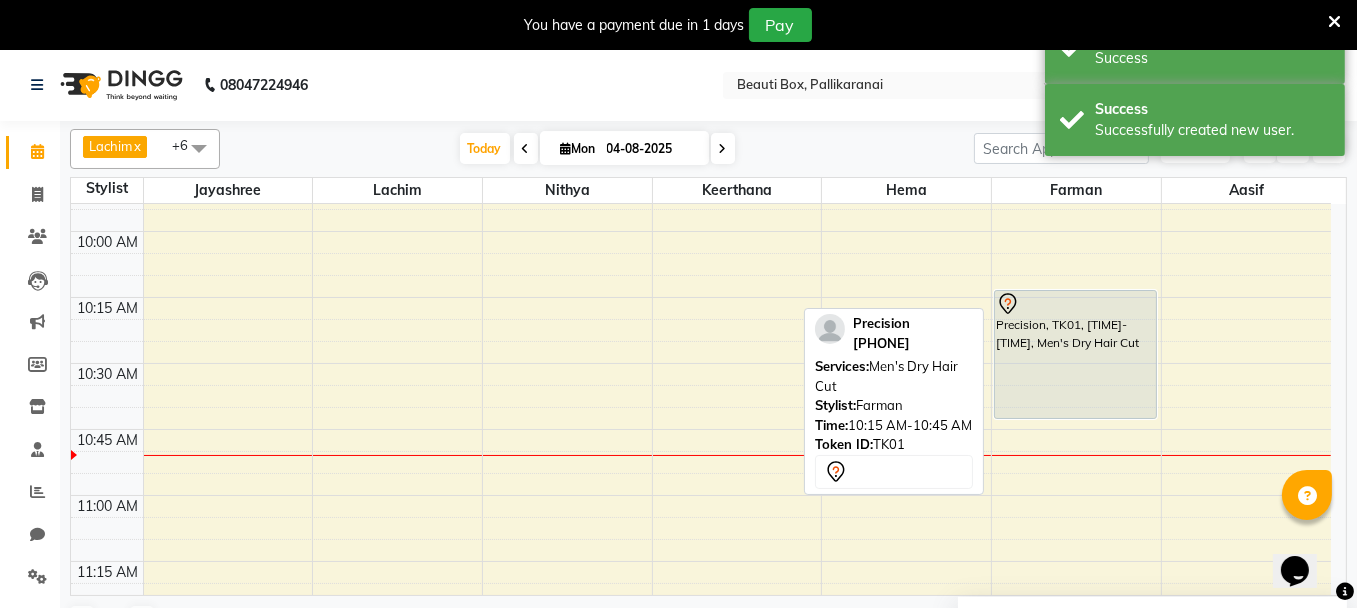 click on "Precision, TK01, [TIME]-[TIME], Men's Dry Hair Cut" at bounding box center (1075, 354) 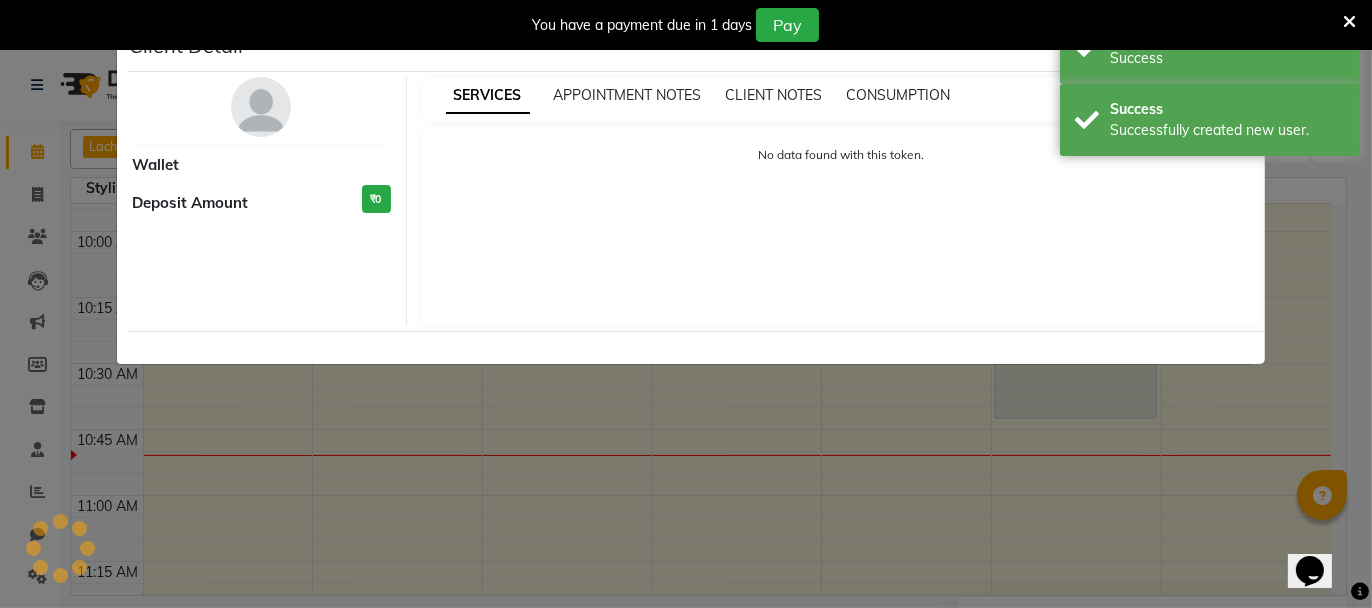 select on "7" 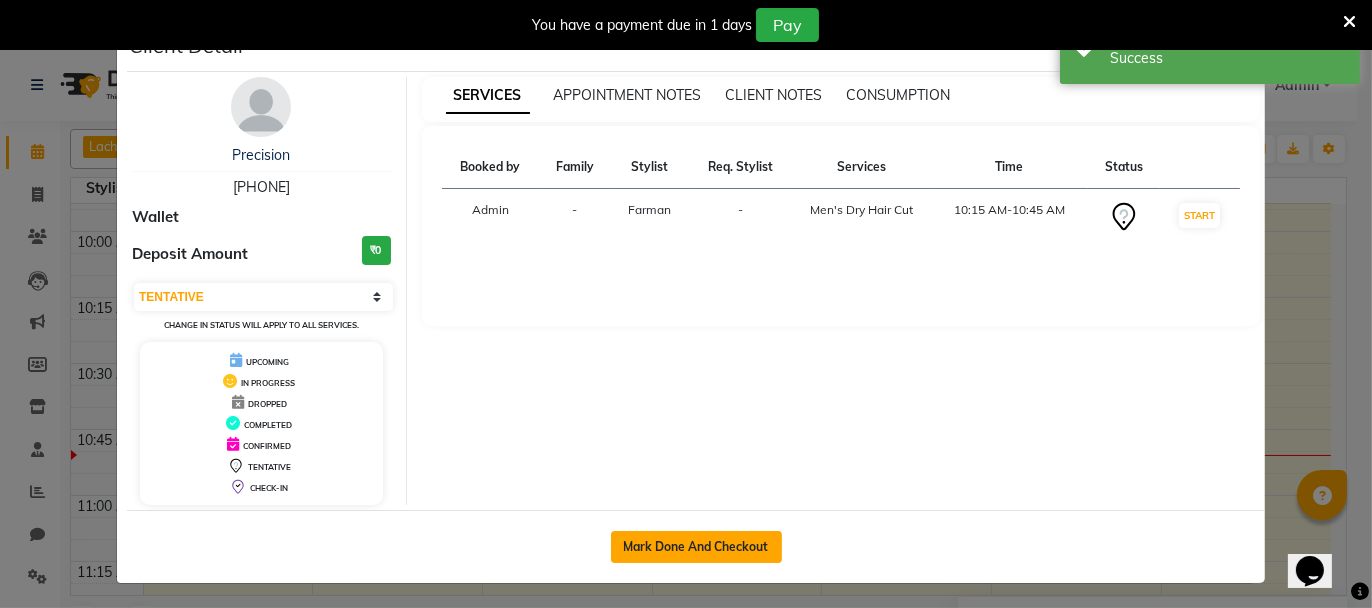 click on "Mark Done And Checkout" 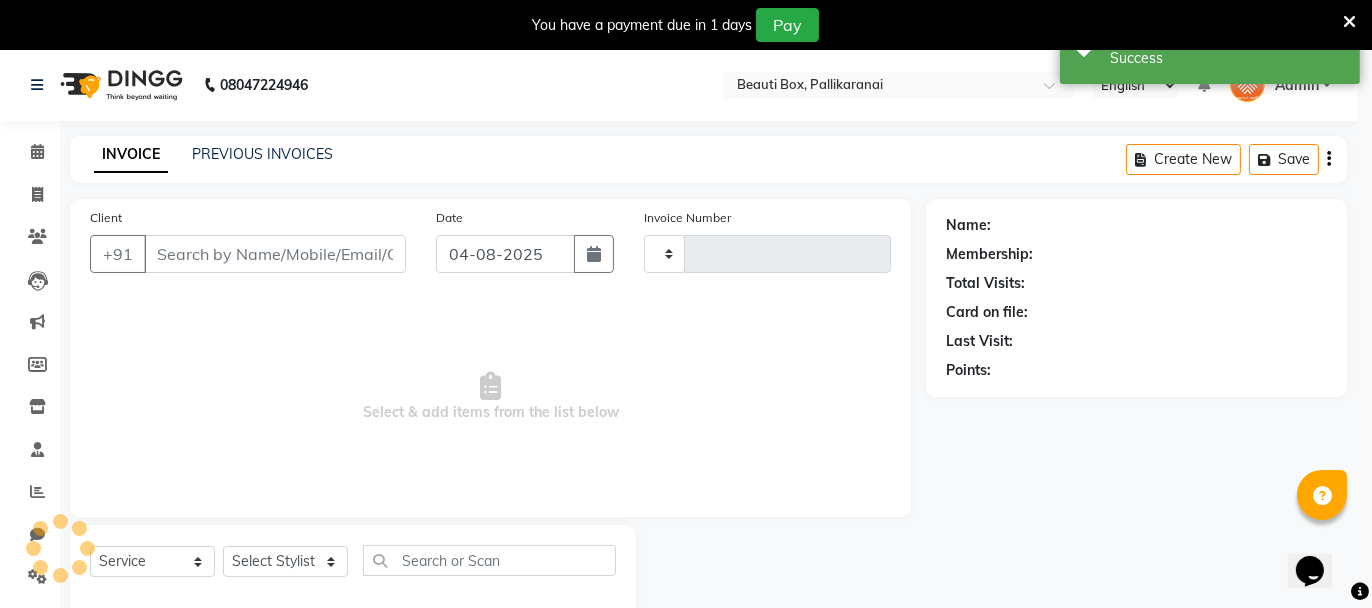 type on "1974" 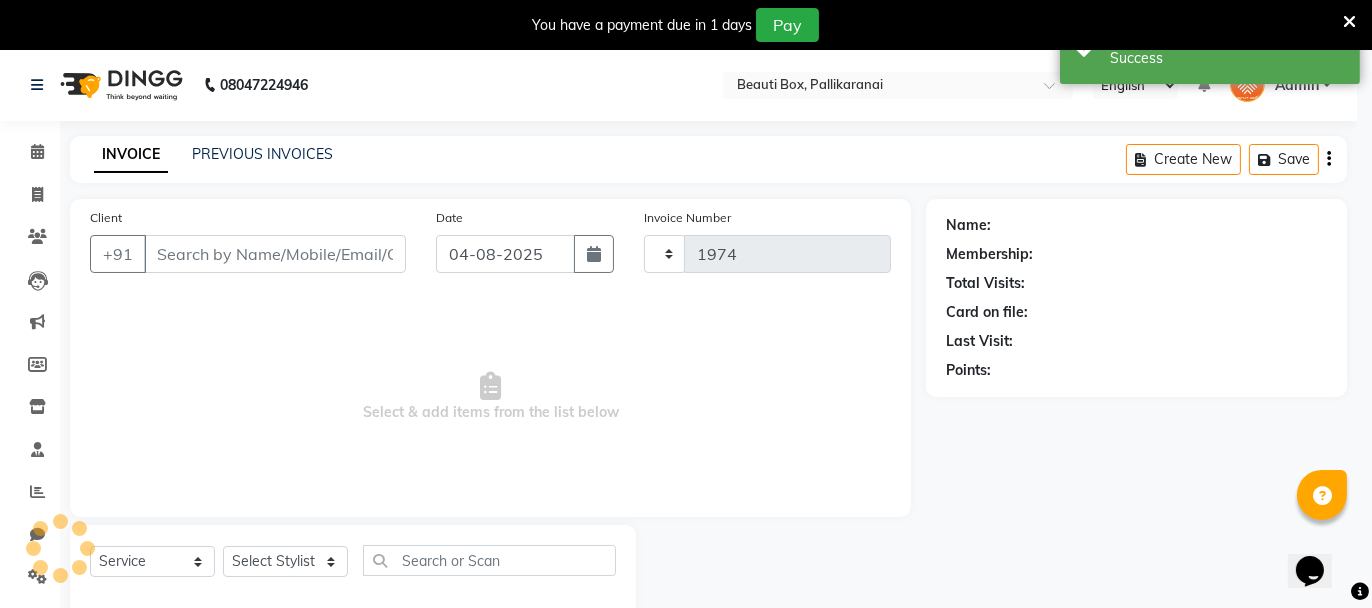 select on "11" 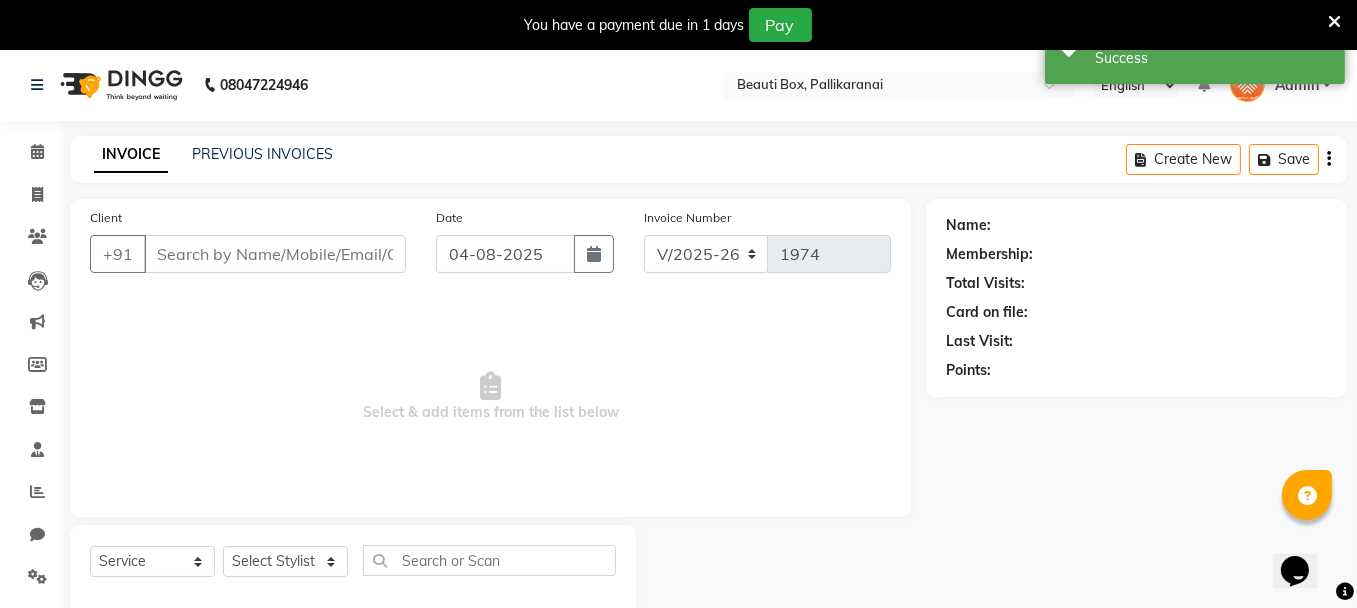 type on "[PHONE]" 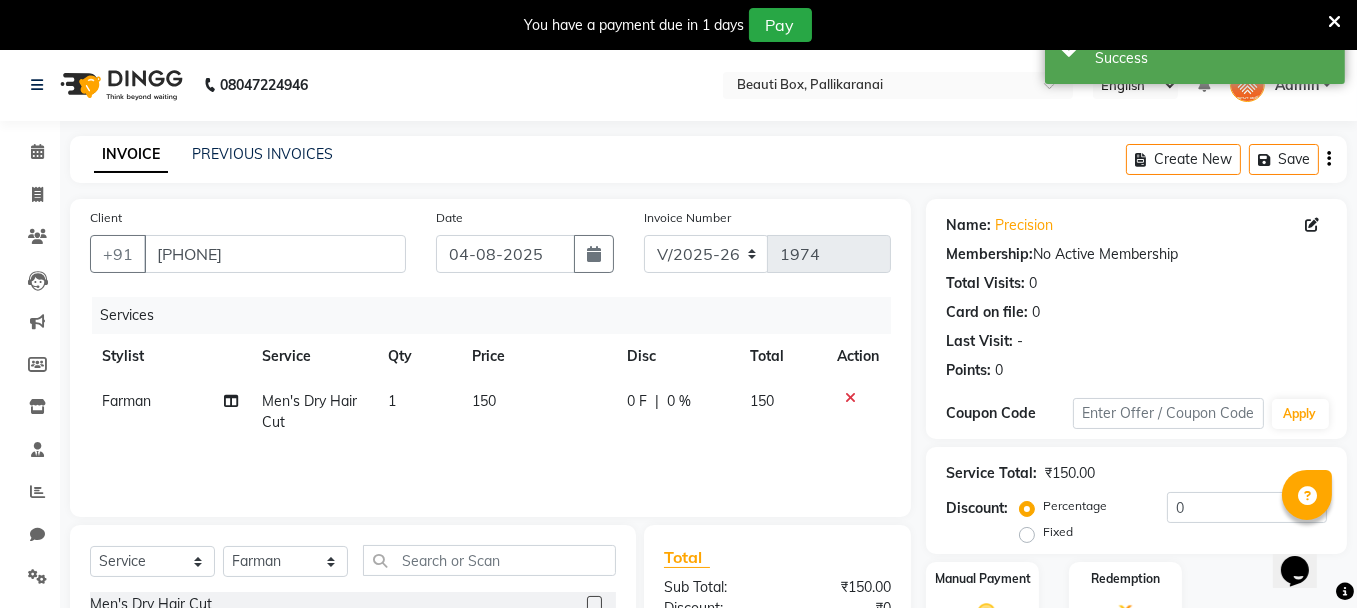 scroll, scrollTop: 240, scrollLeft: 0, axis: vertical 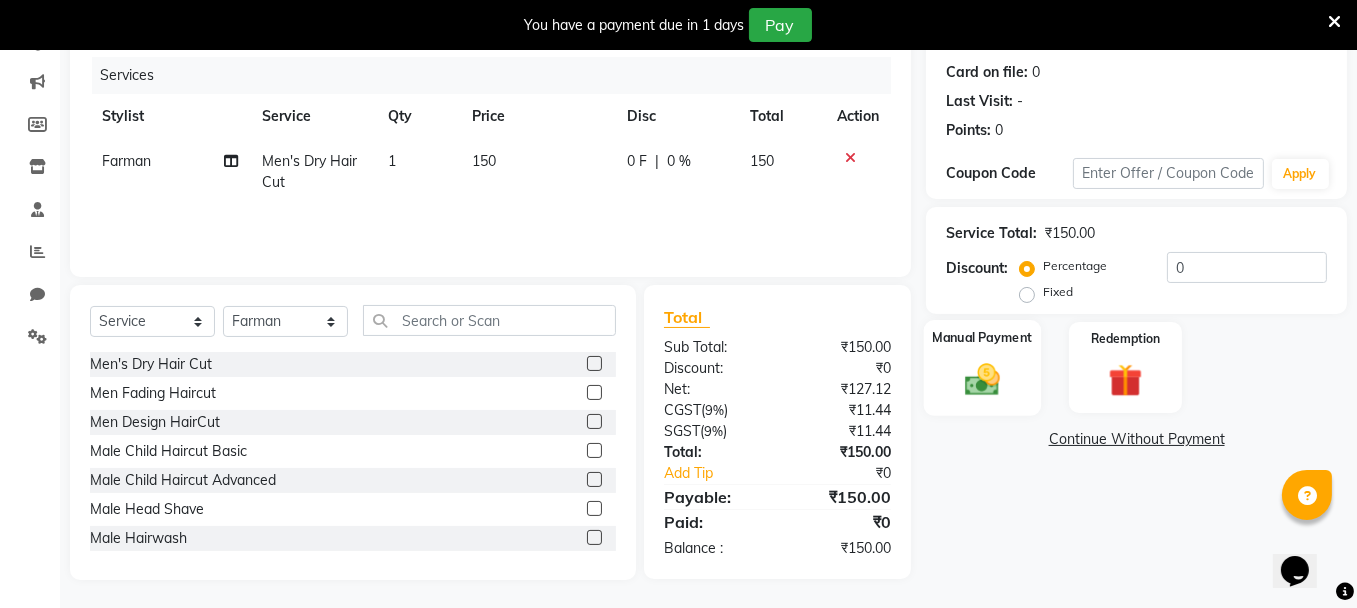 click on "Manual Payment" 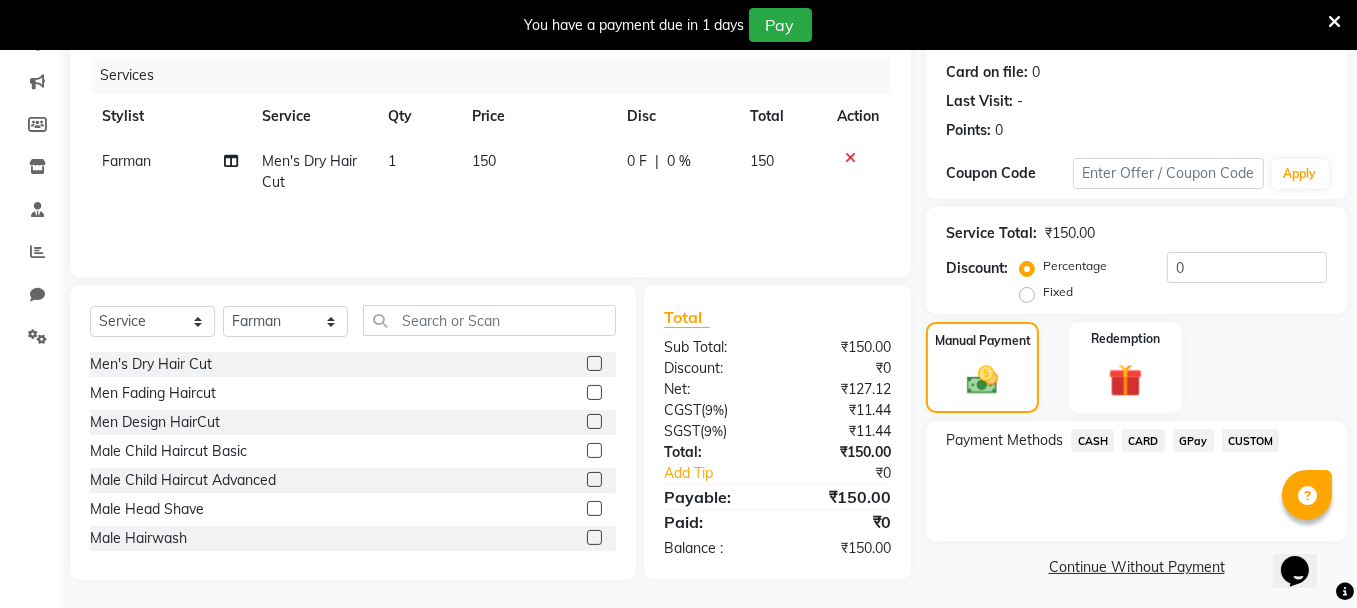 click on "GPay" 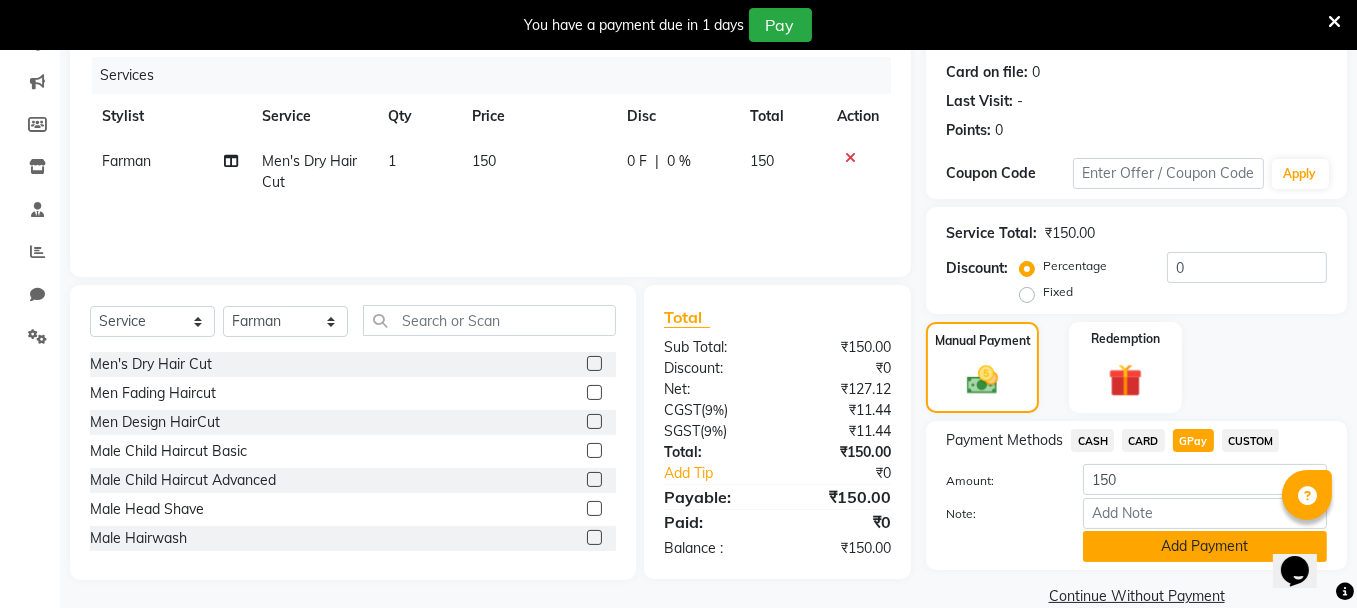 click on "Add Payment" 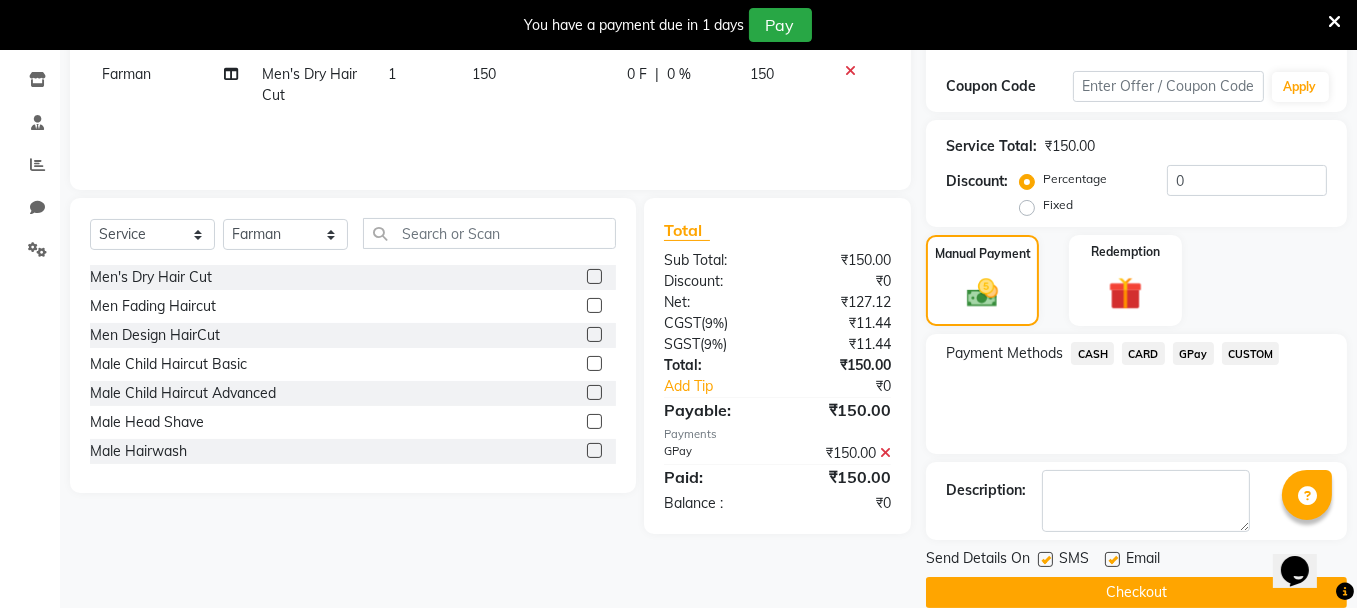 scroll, scrollTop: 355, scrollLeft: 0, axis: vertical 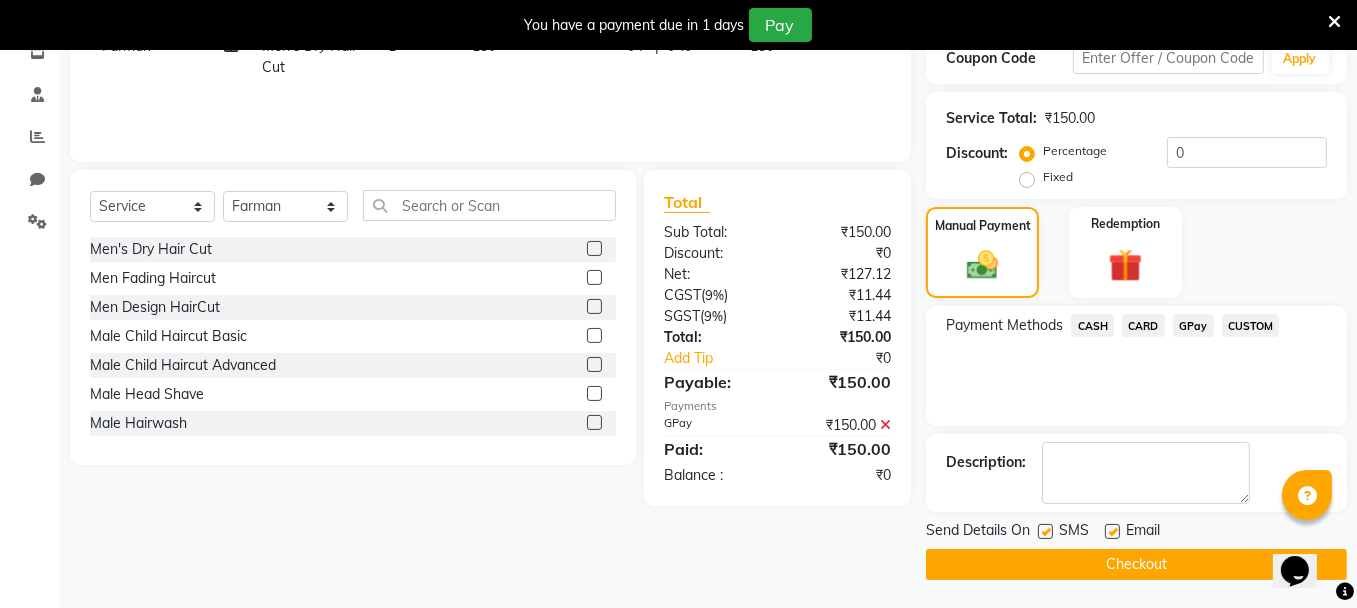 click on "Checkout" 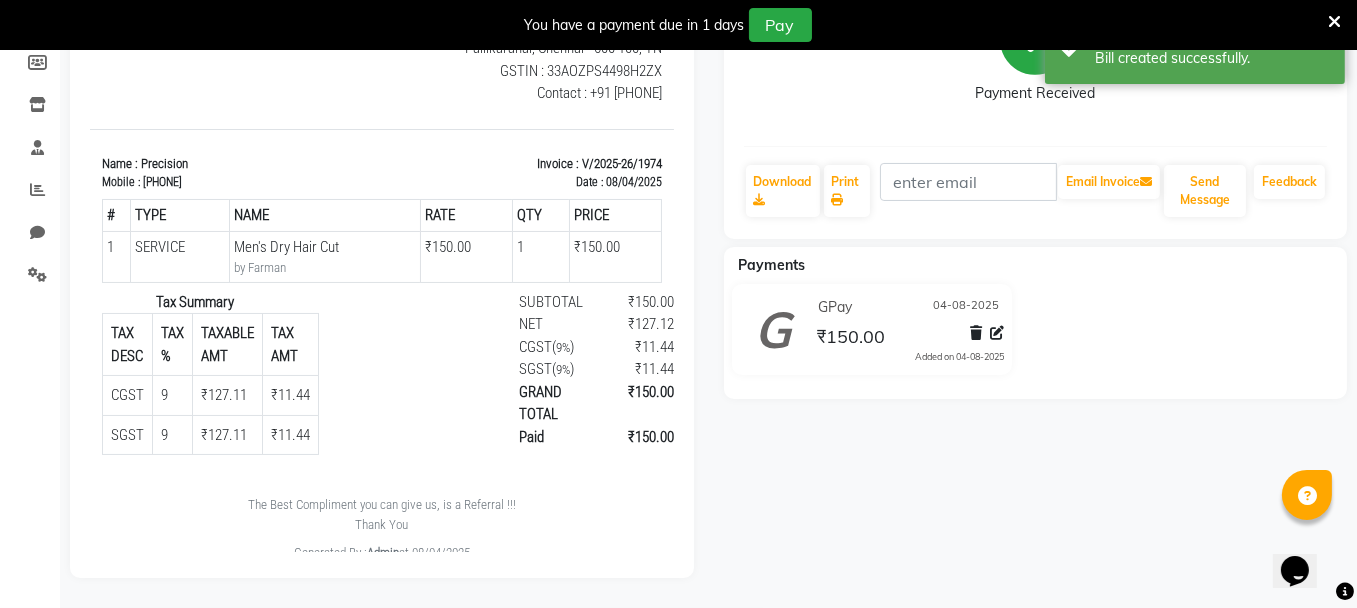scroll, scrollTop: 0, scrollLeft: 0, axis: both 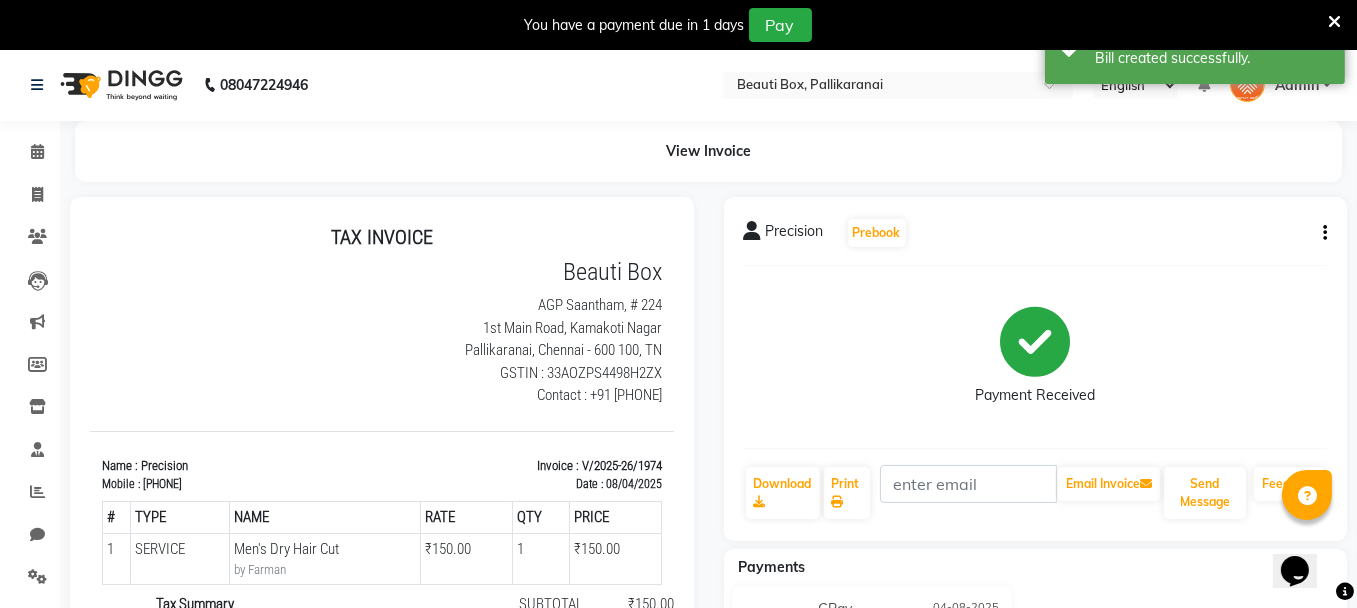 click 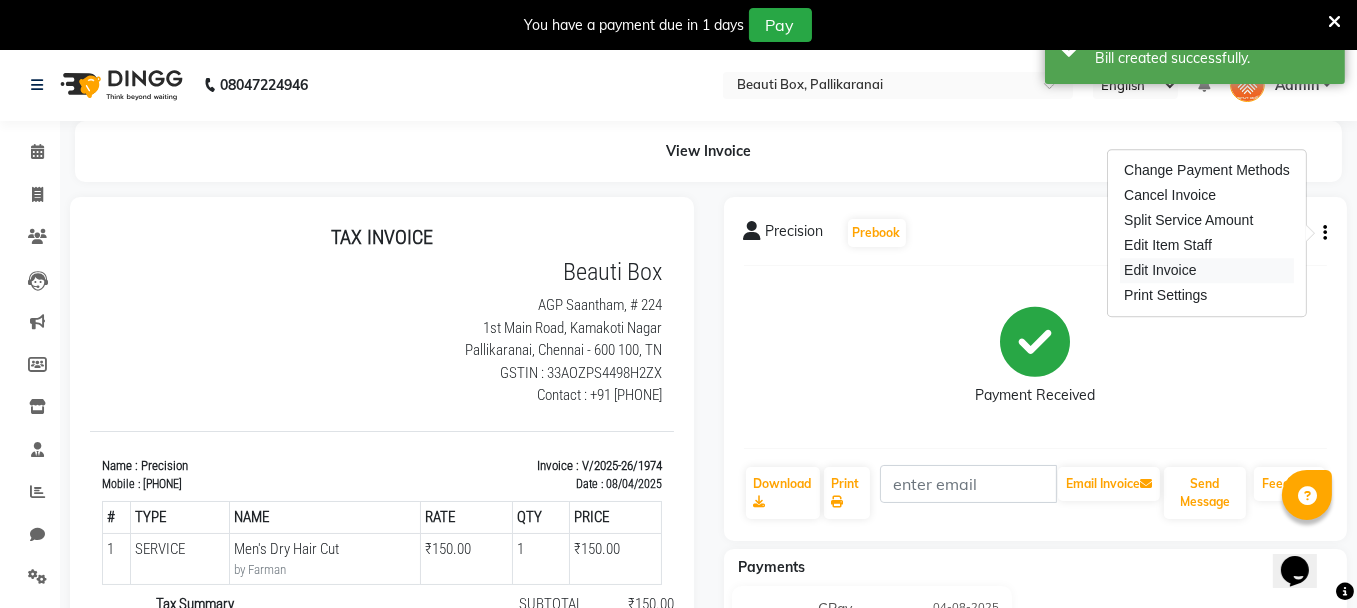 click on "Edit Invoice" at bounding box center (1207, 270) 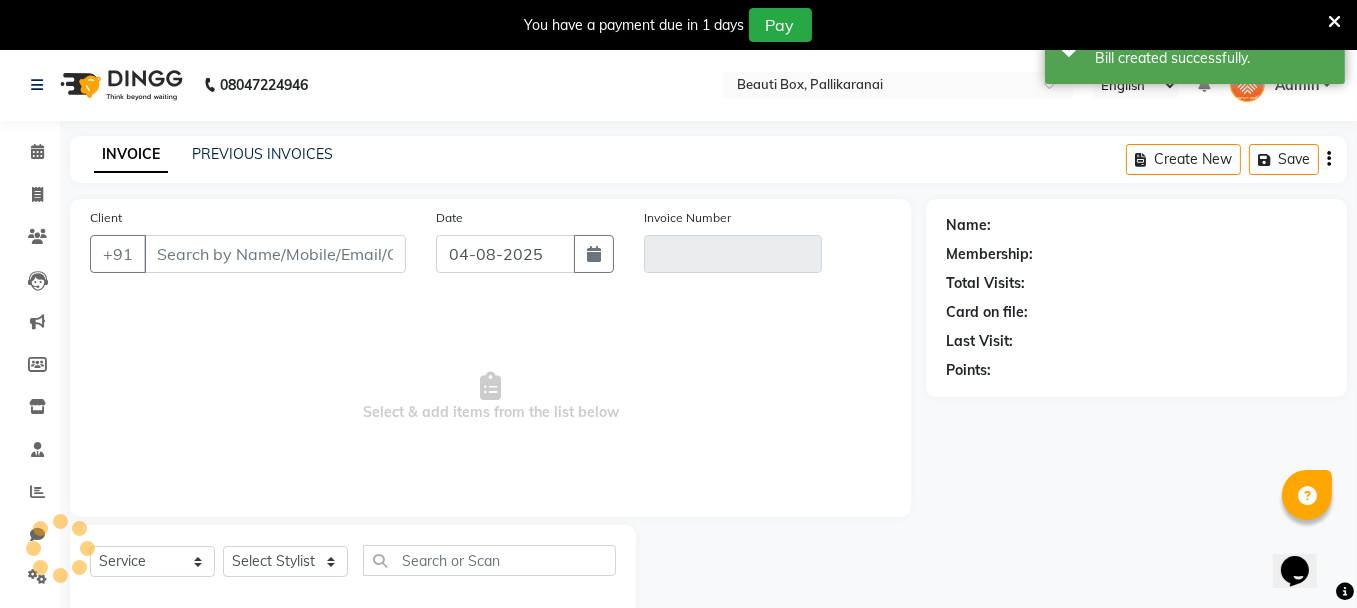 scroll, scrollTop: 49, scrollLeft: 0, axis: vertical 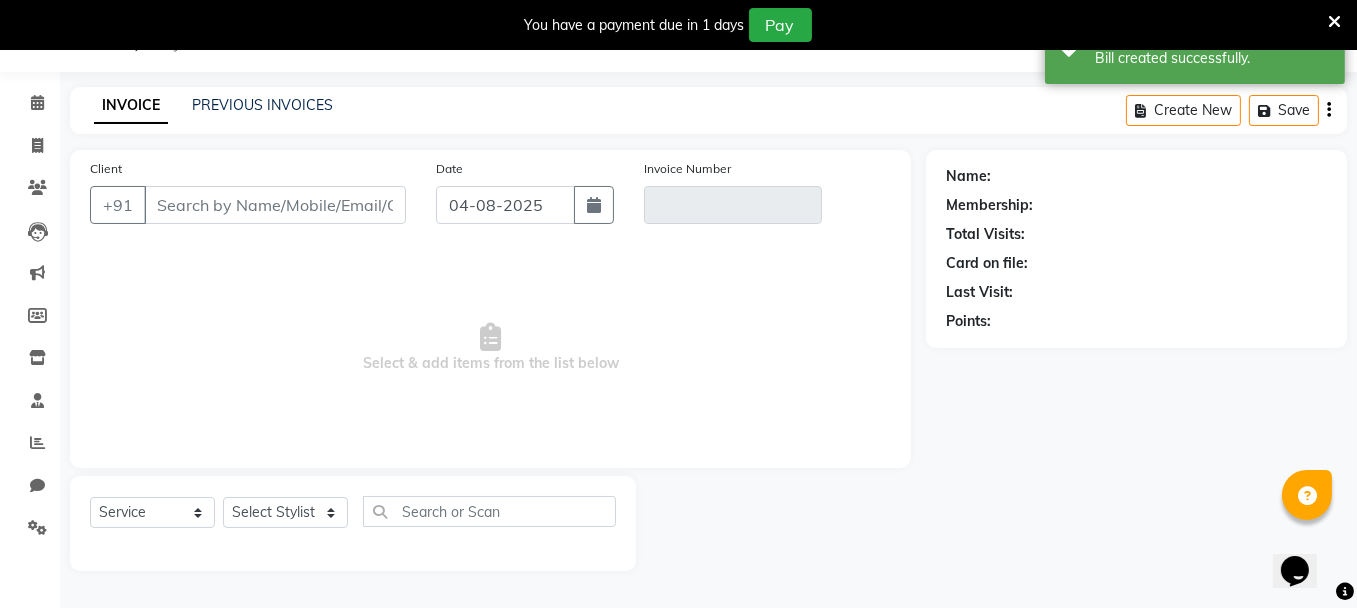 type on "[PHONE]" 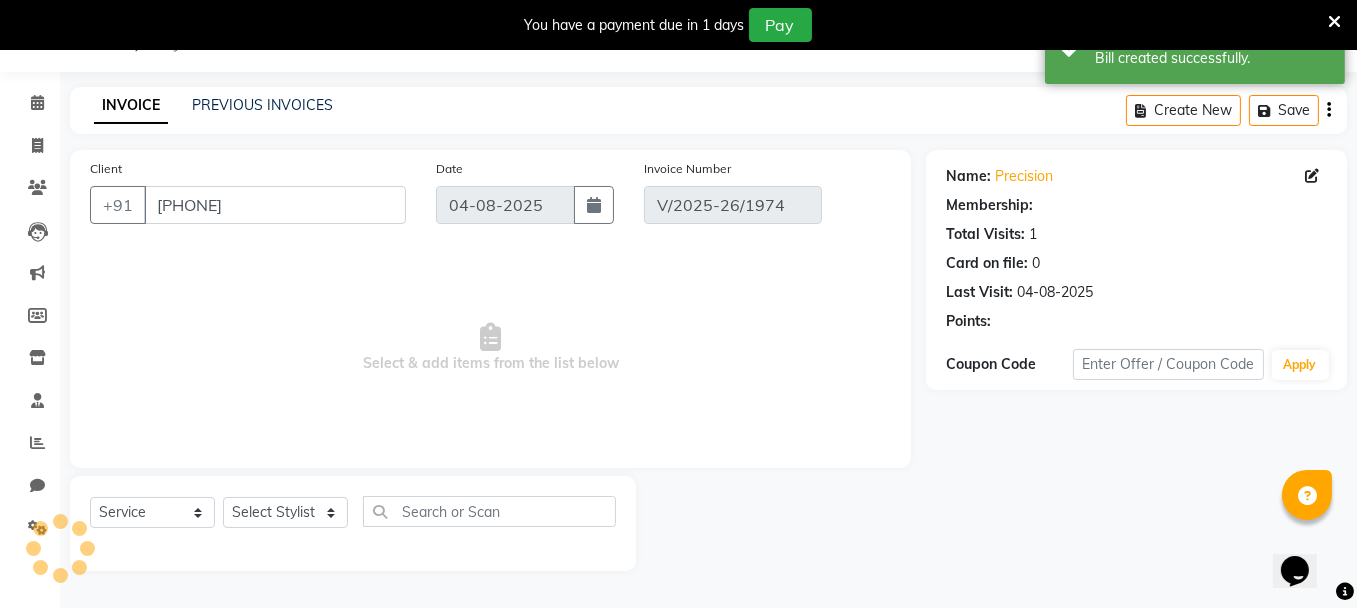 select on "select" 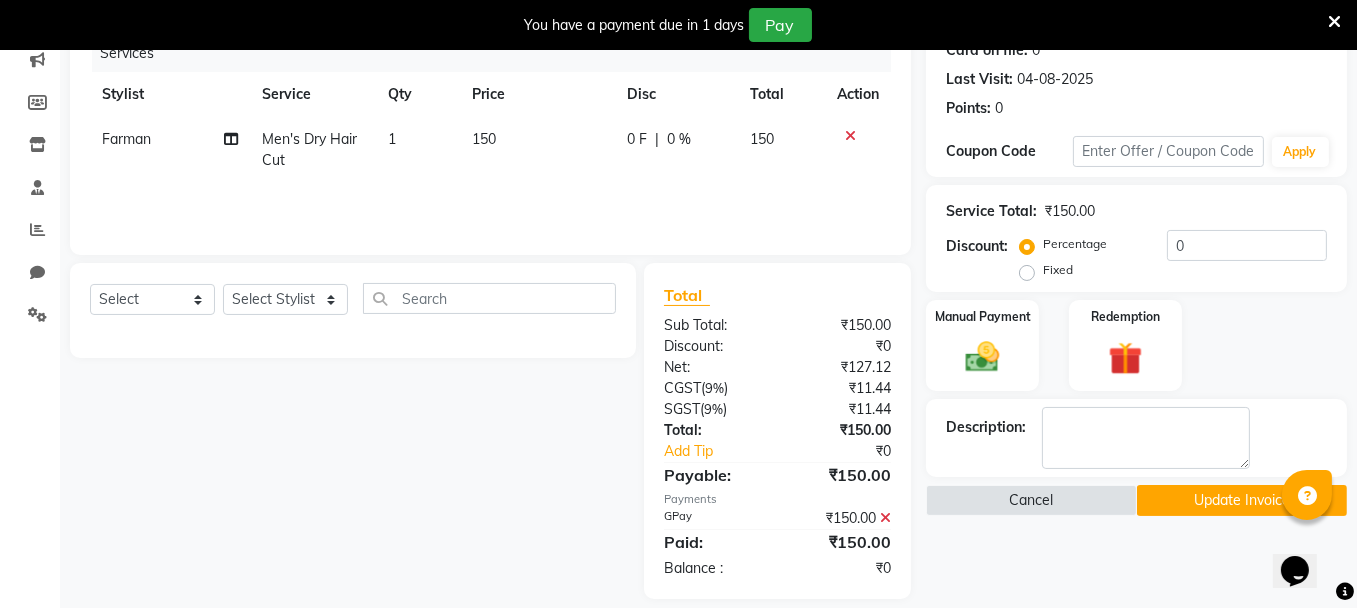 scroll, scrollTop: 280, scrollLeft: 0, axis: vertical 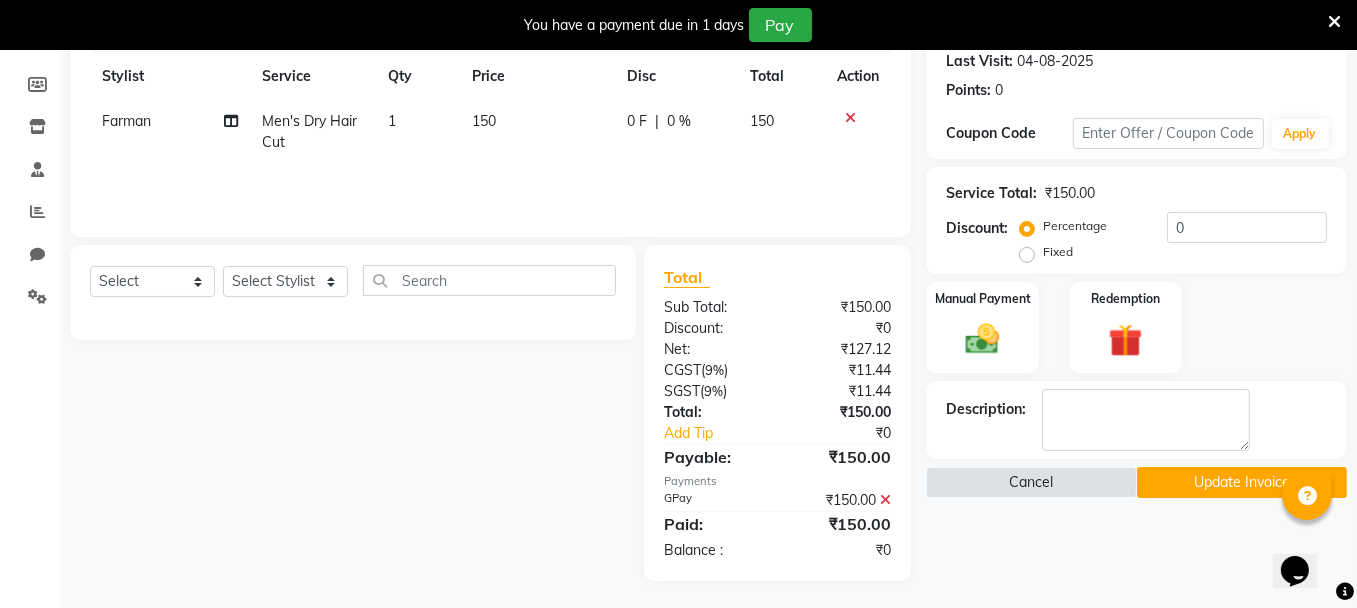click 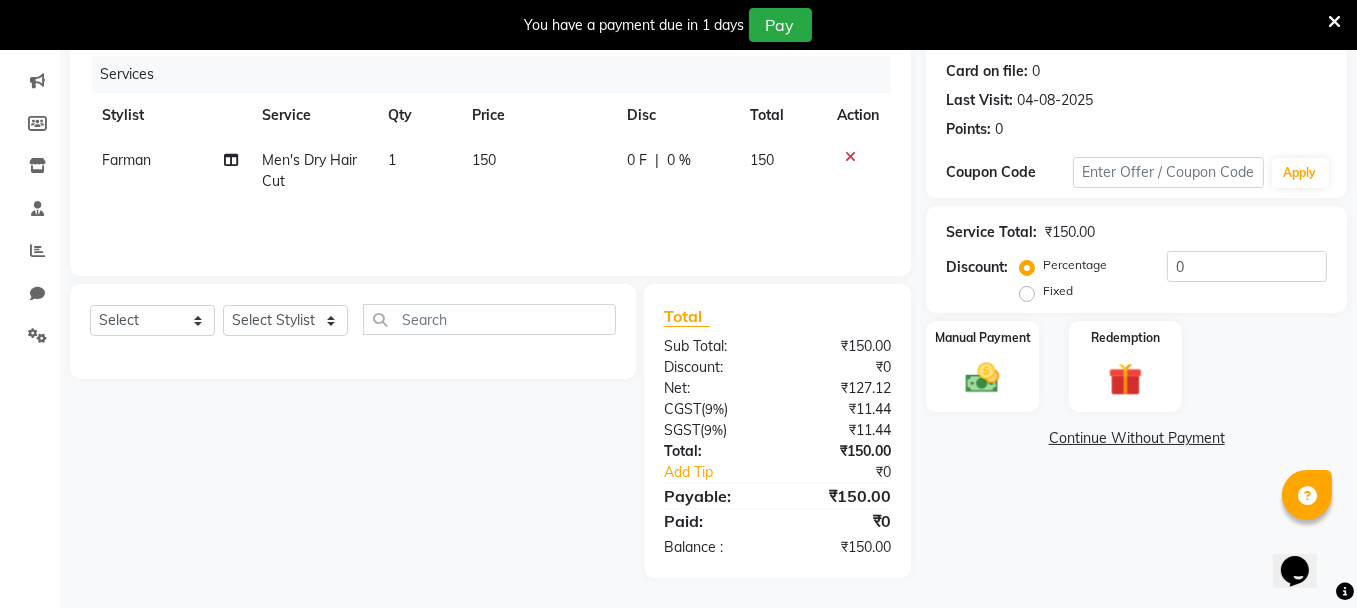 scroll, scrollTop: 239, scrollLeft: 0, axis: vertical 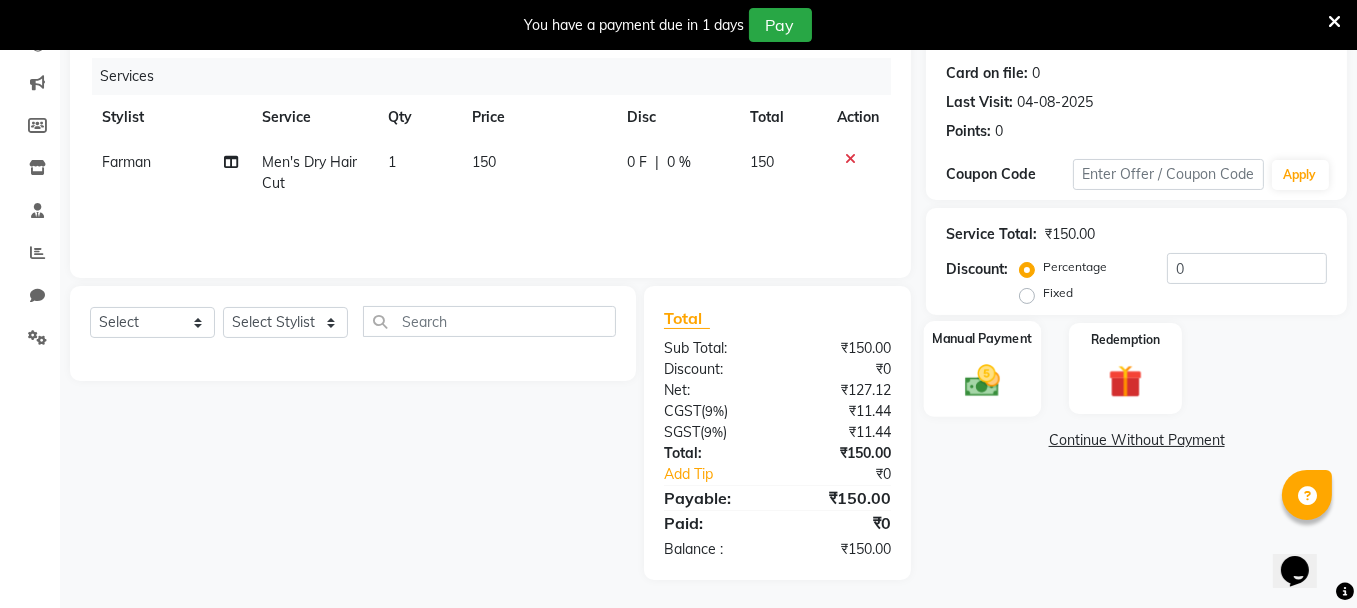 click on "Manual Payment" 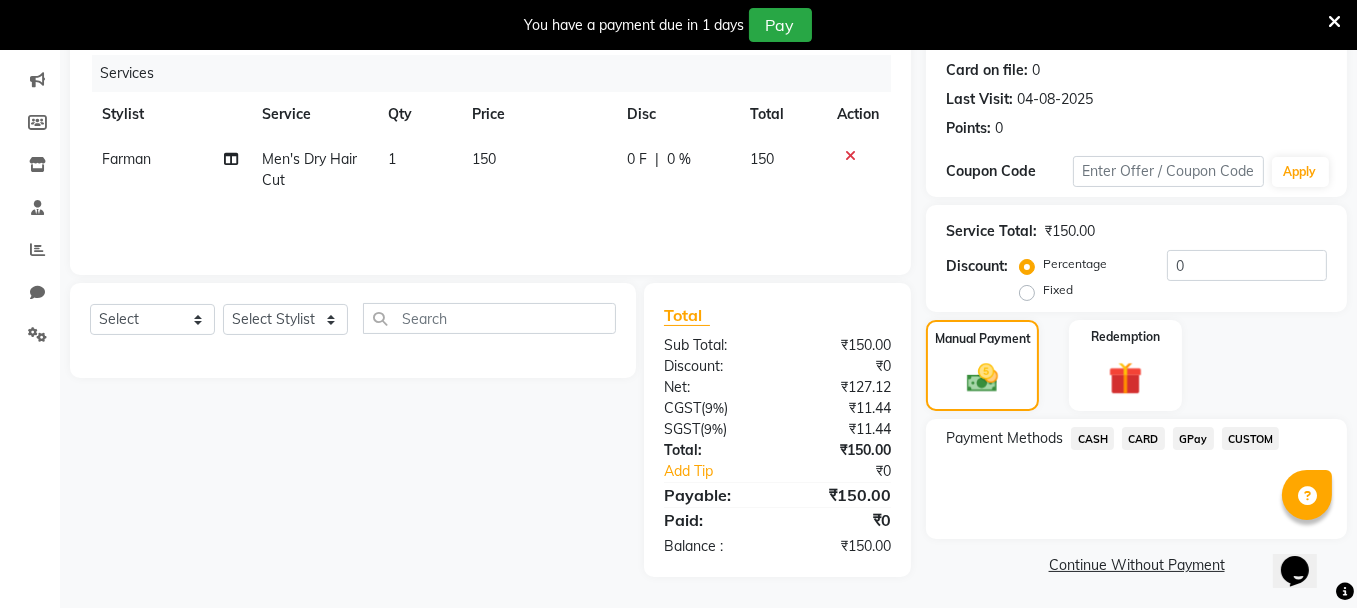click on "Payment Methods  CASH   CARD   GPay   CUSTOM" 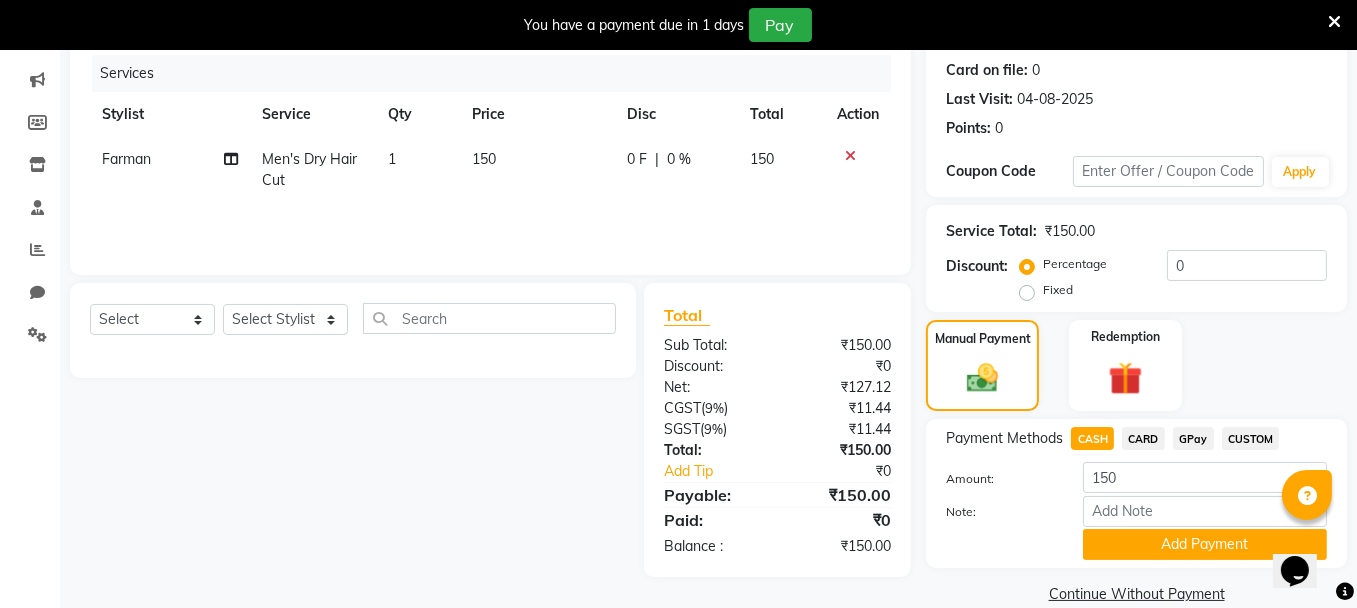 scroll, scrollTop: 271, scrollLeft: 0, axis: vertical 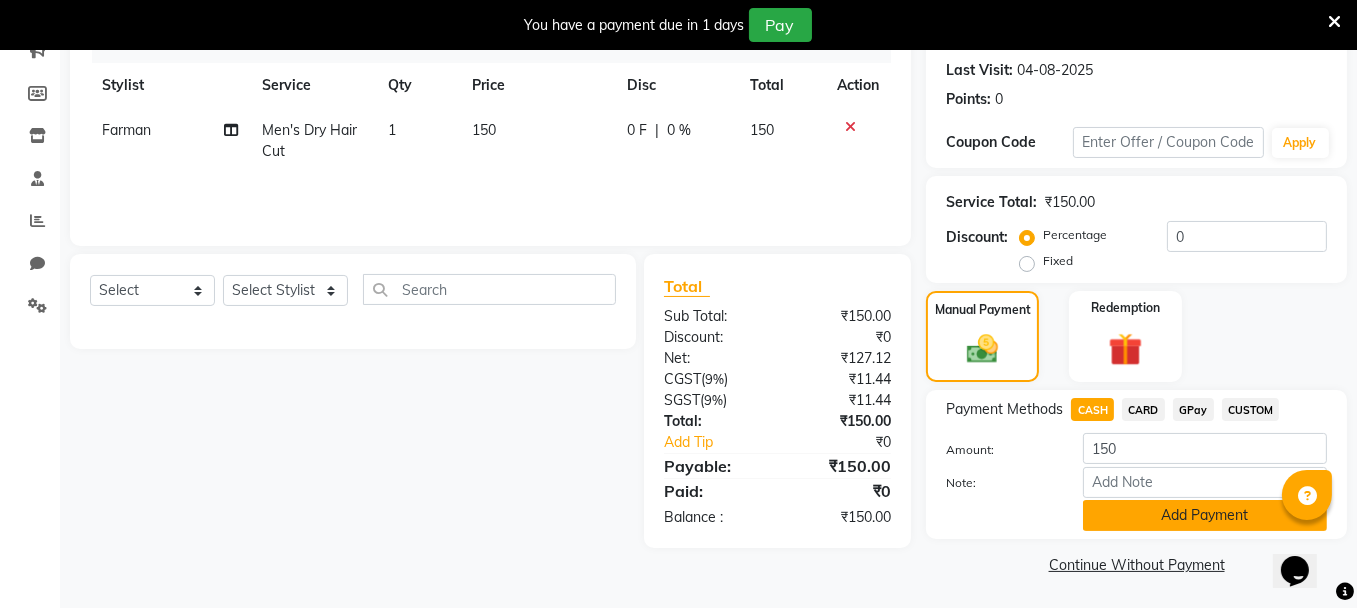 click on "Add Payment" 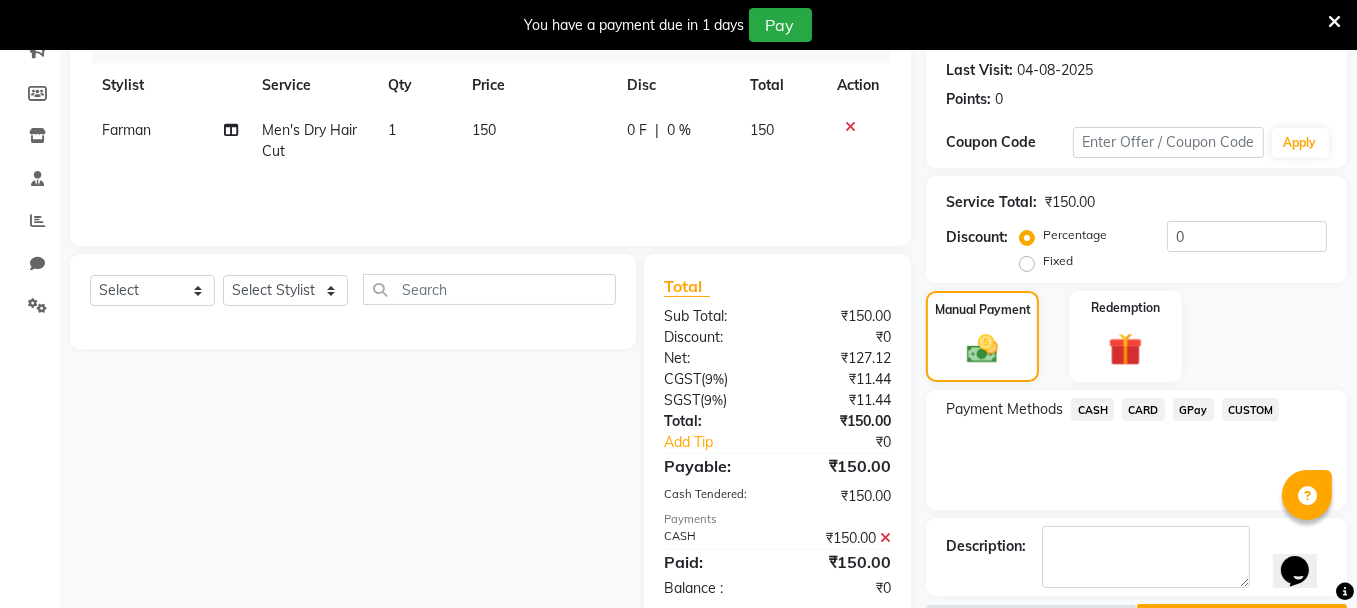 scroll, scrollTop: 325, scrollLeft: 0, axis: vertical 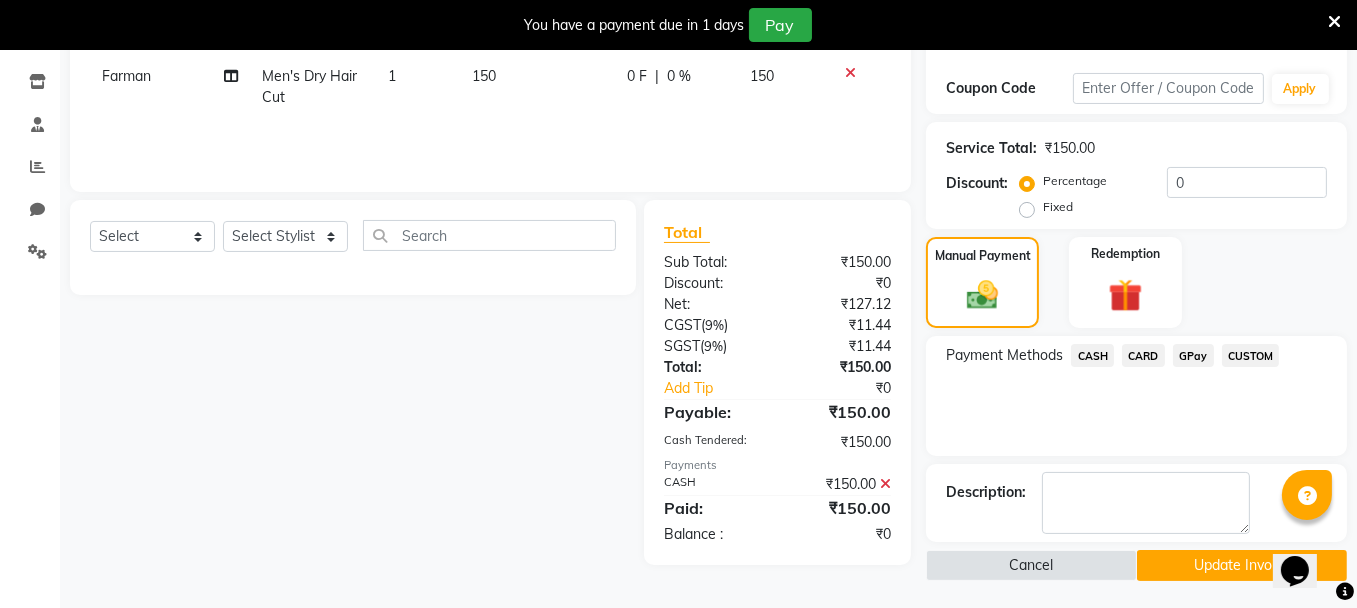 click on "Update Invoice" 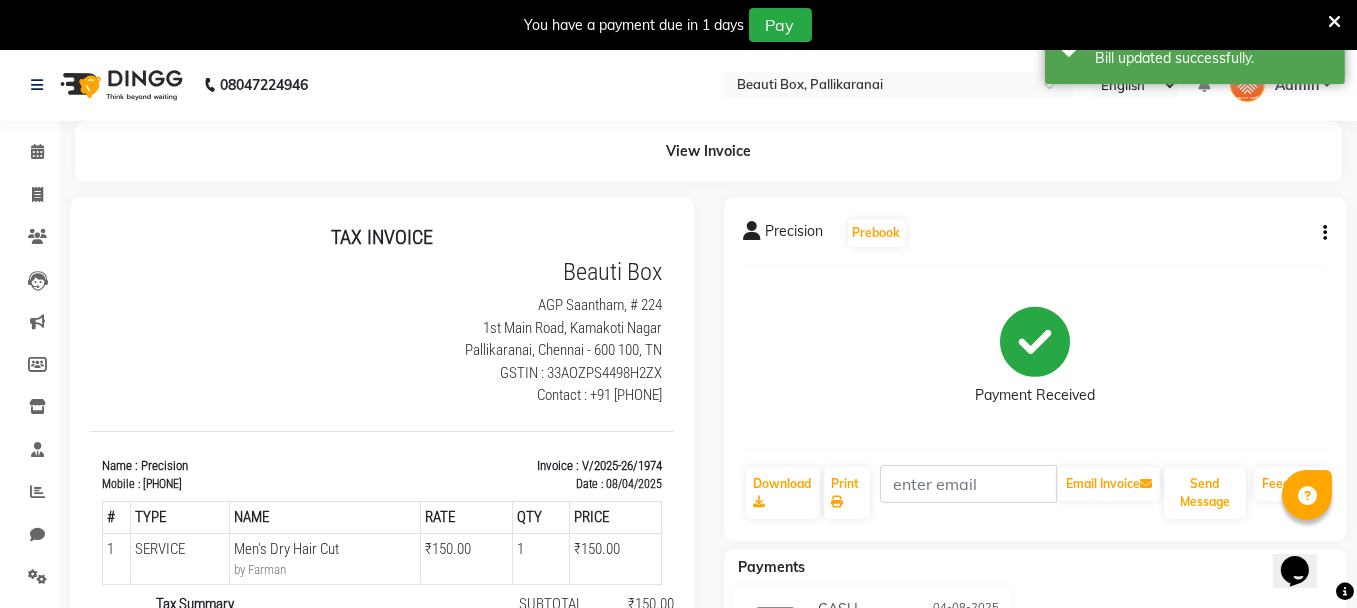 scroll, scrollTop: 0, scrollLeft: 0, axis: both 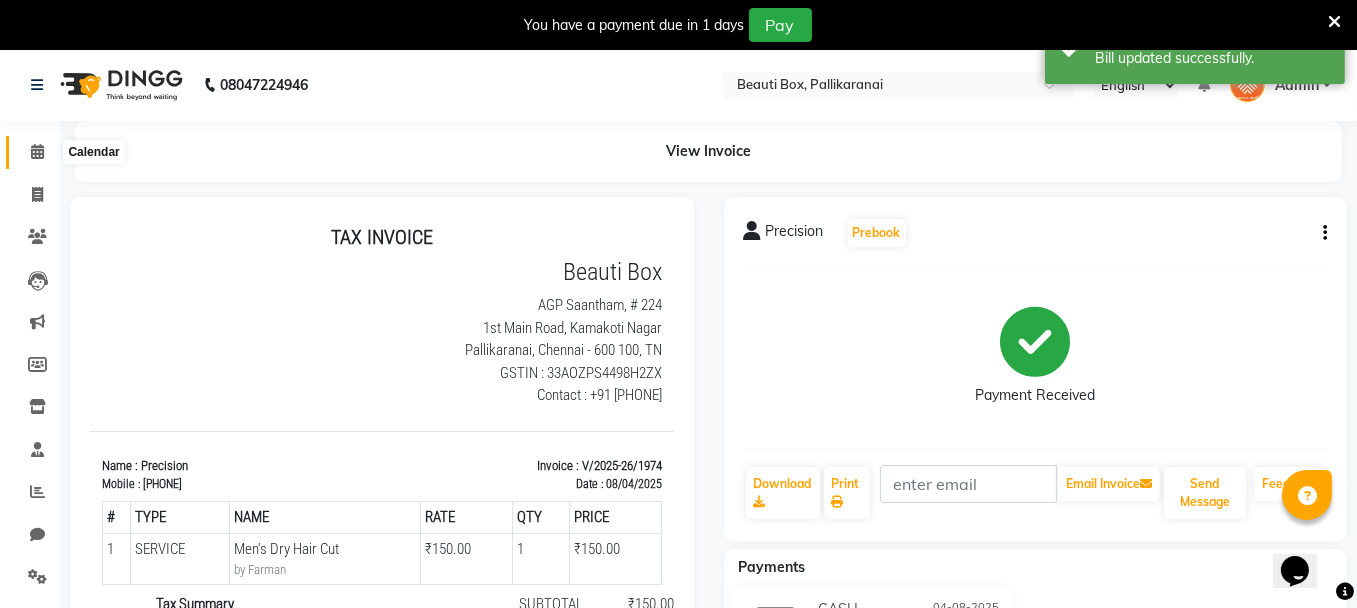 click 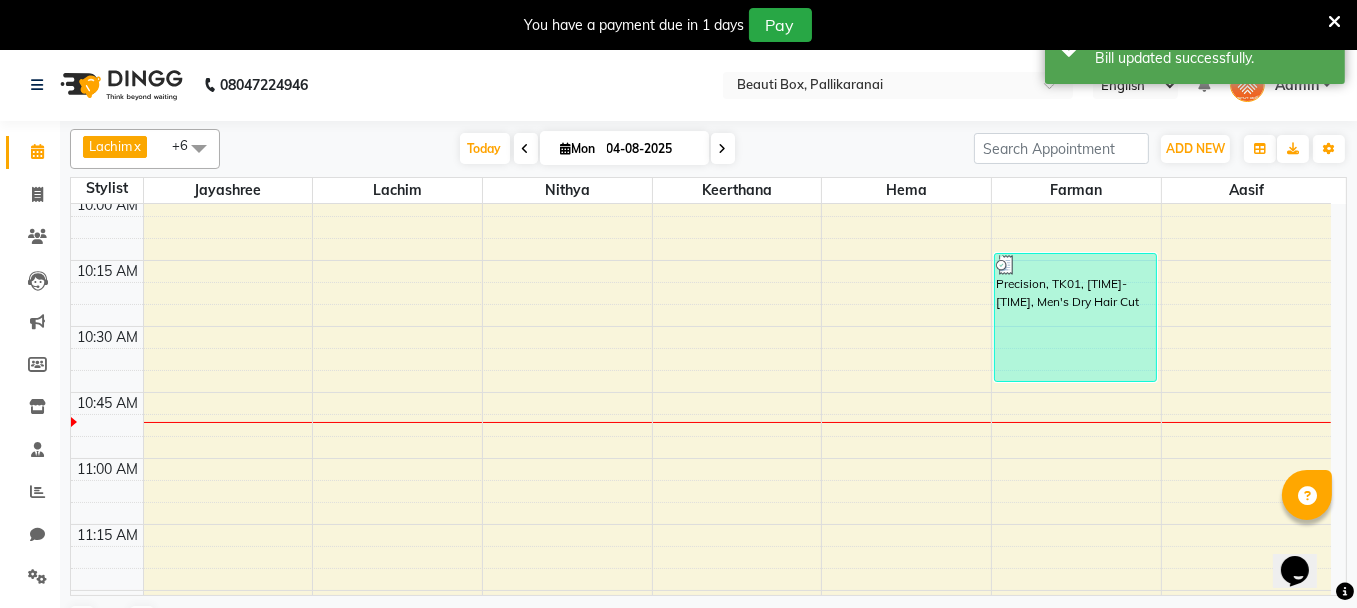 scroll, scrollTop: 500, scrollLeft: 0, axis: vertical 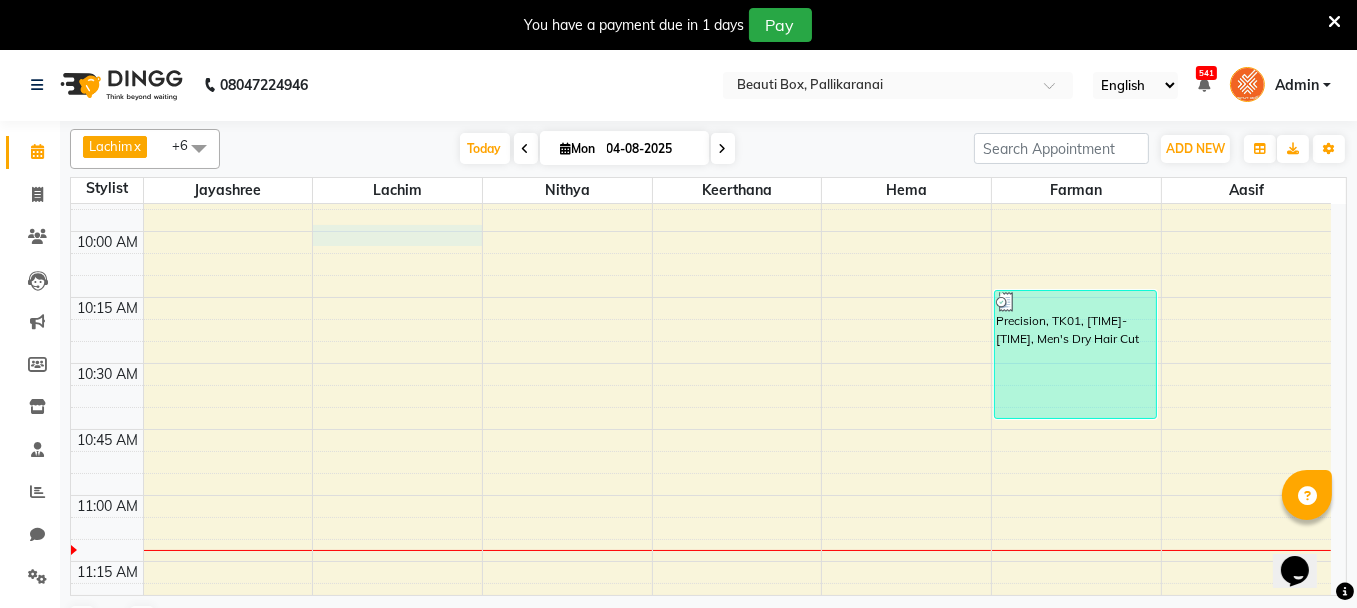 click on "Precision, TK01, [TIME]-[TIME], Men's Dry Hair Cut" at bounding box center [701, 1551] 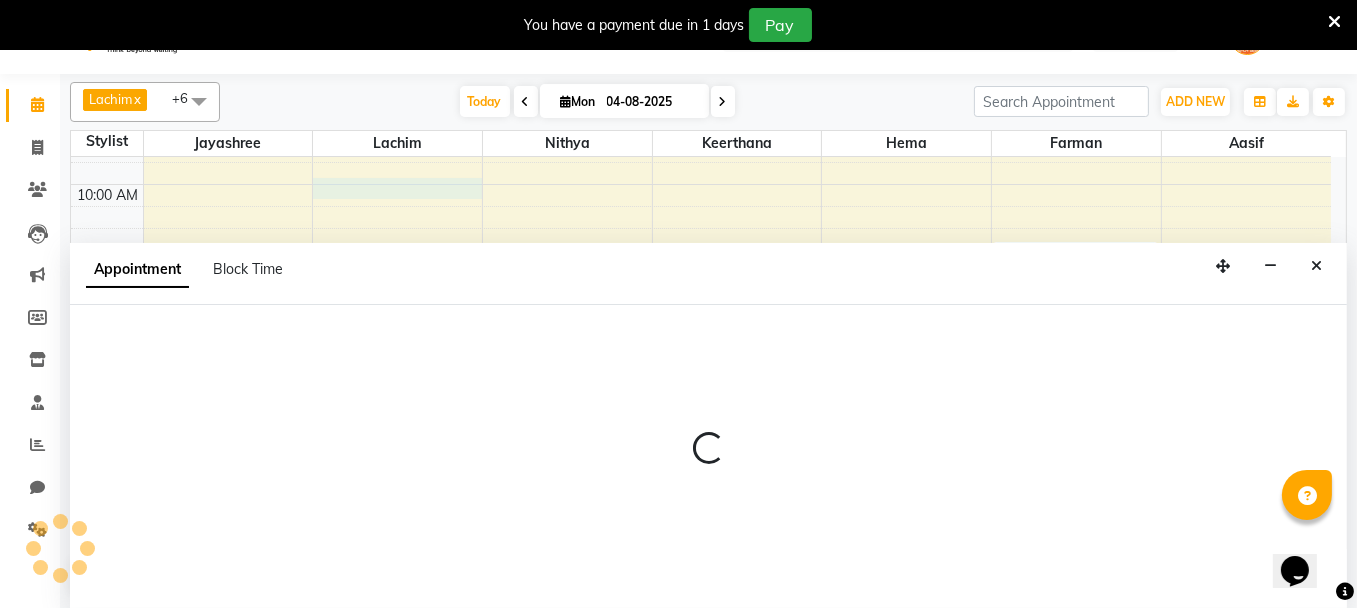 scroll, scrollTop: 49, scrollLeft: 0, axis: vertical 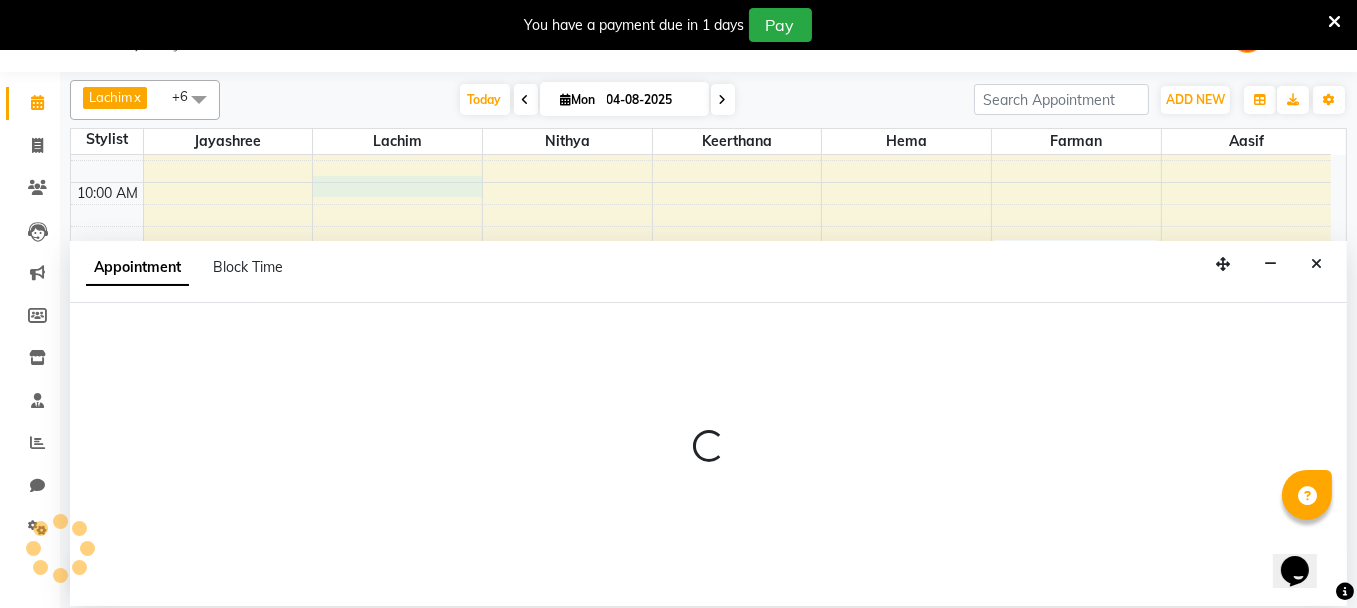 select on "9763" 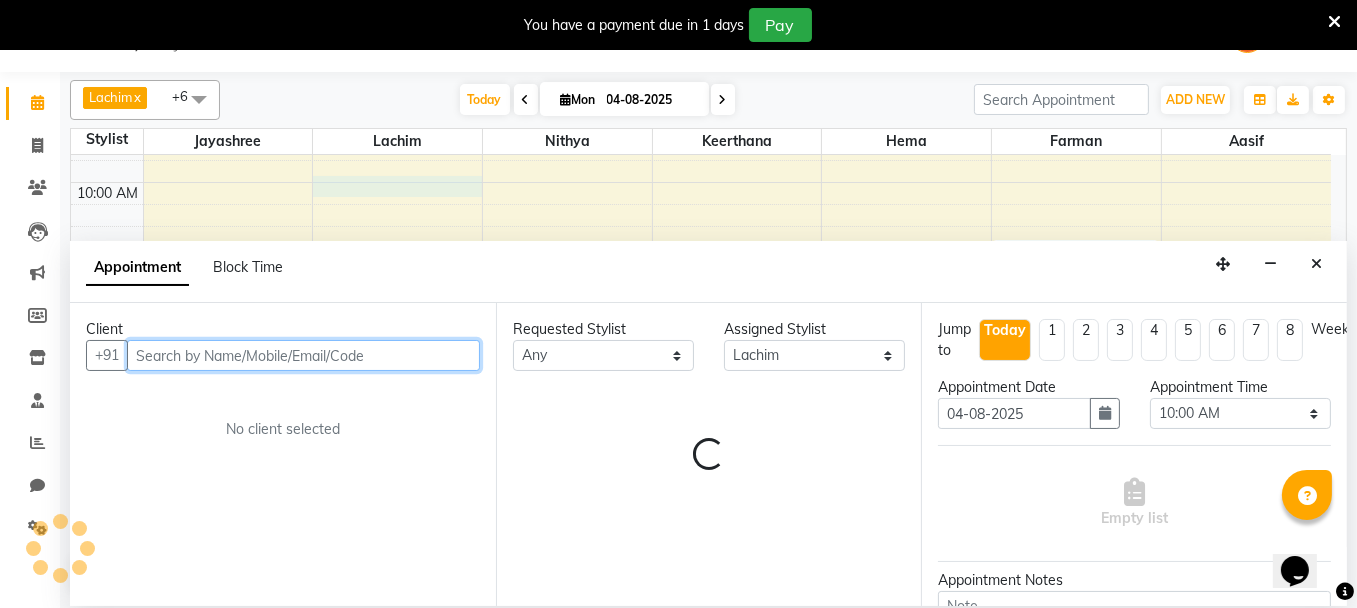 click at bounding box center (303, 355) 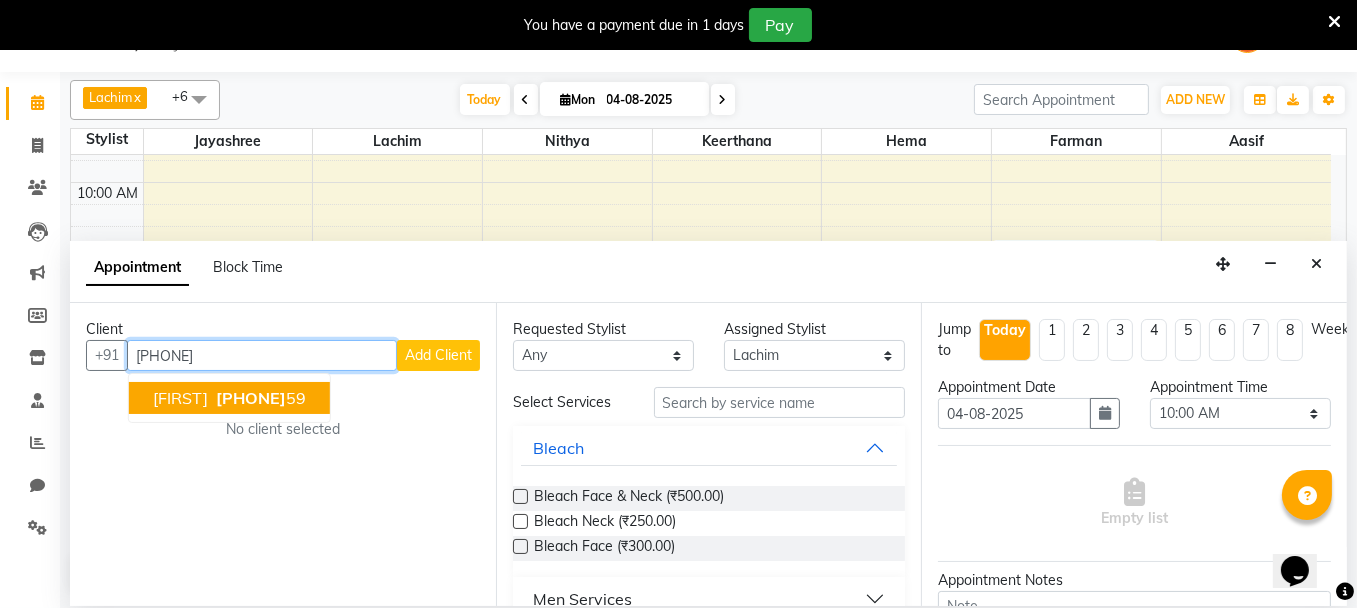 click on "[PHONE]" at bounding box center (251, 398) 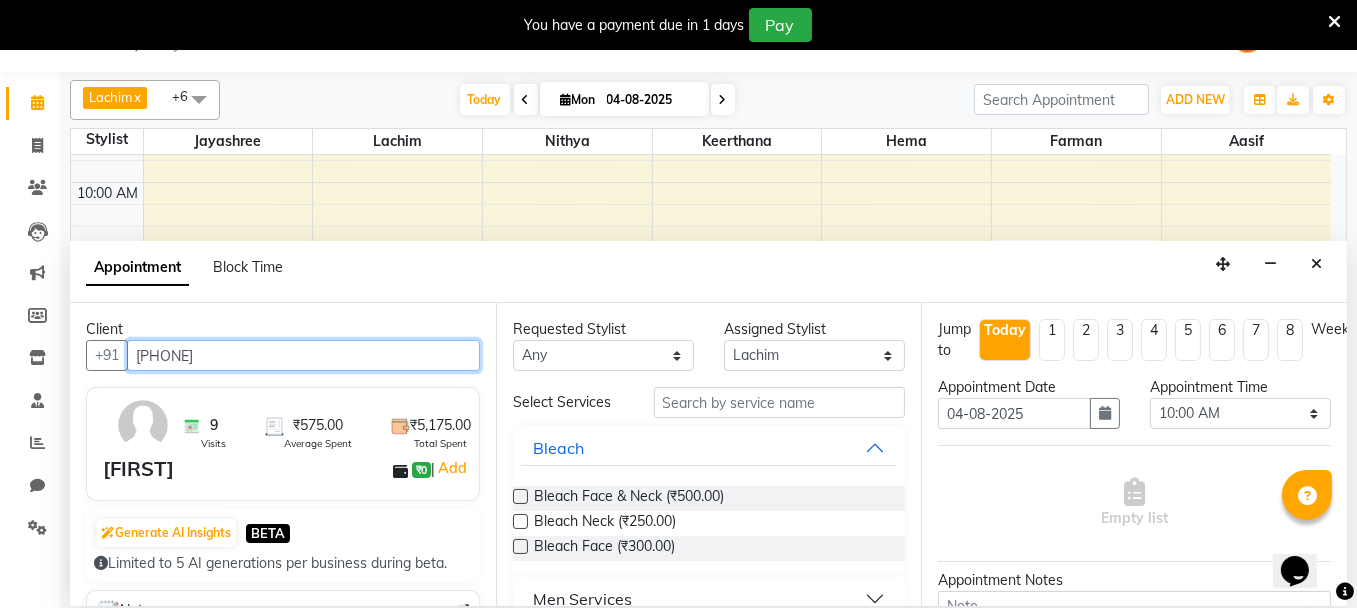type on "[PHONE]" 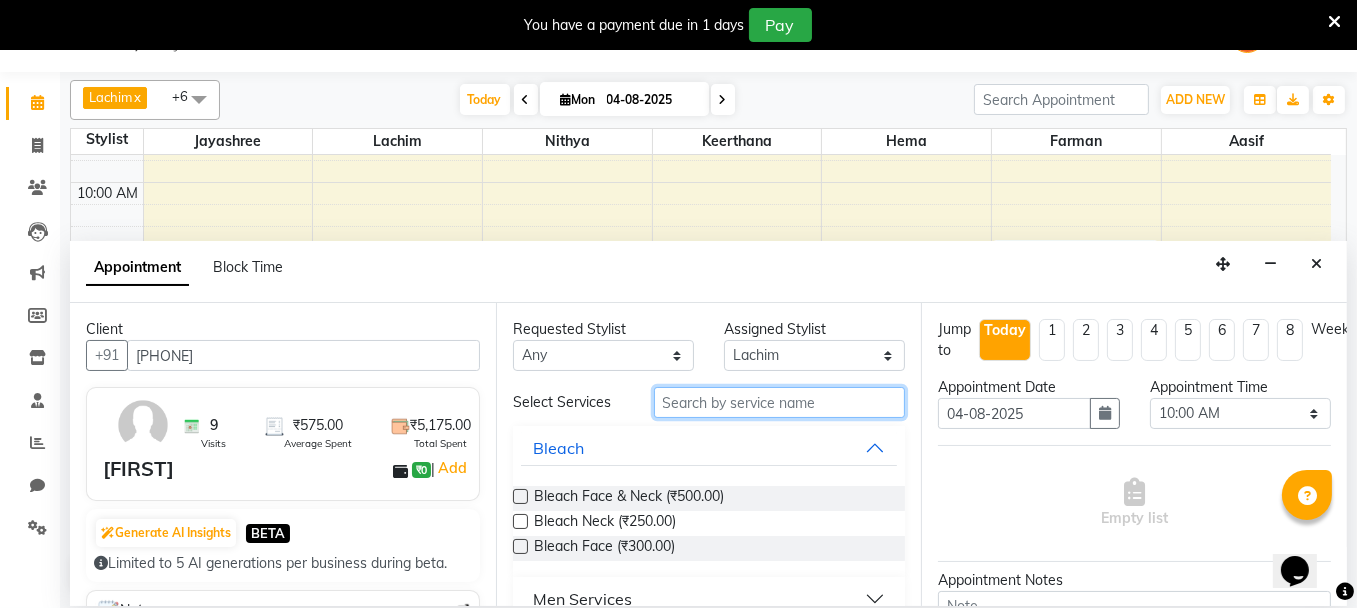 click at bounding box center (780, 402) 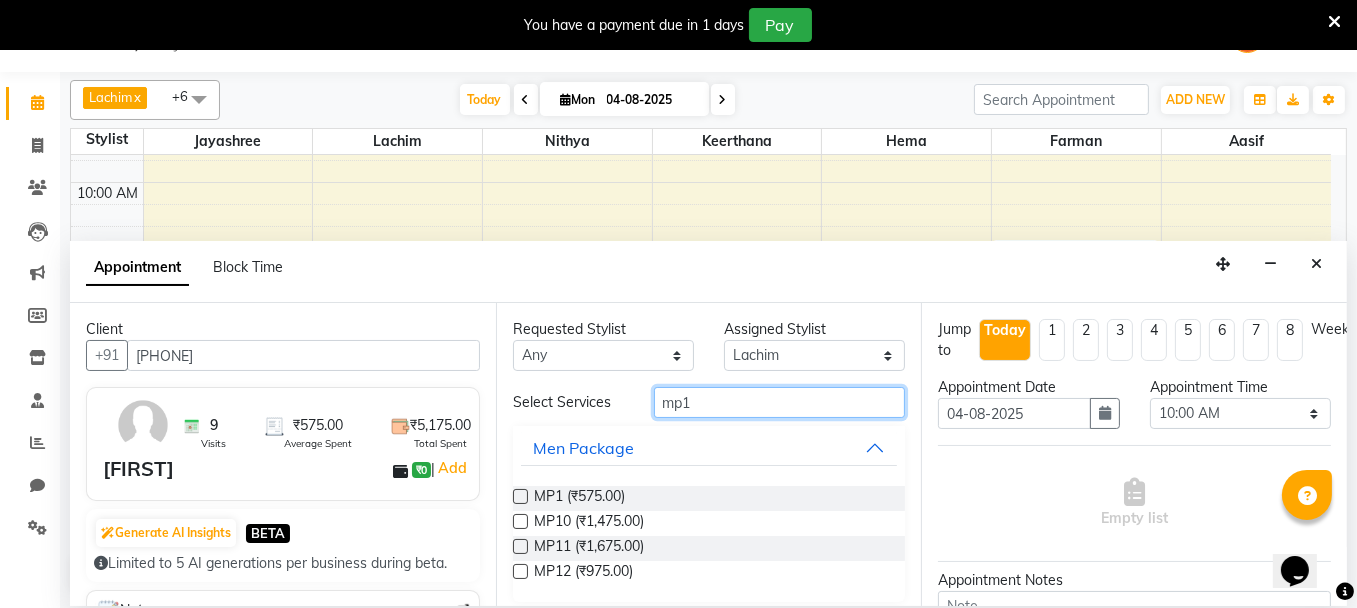 type on "mp1" 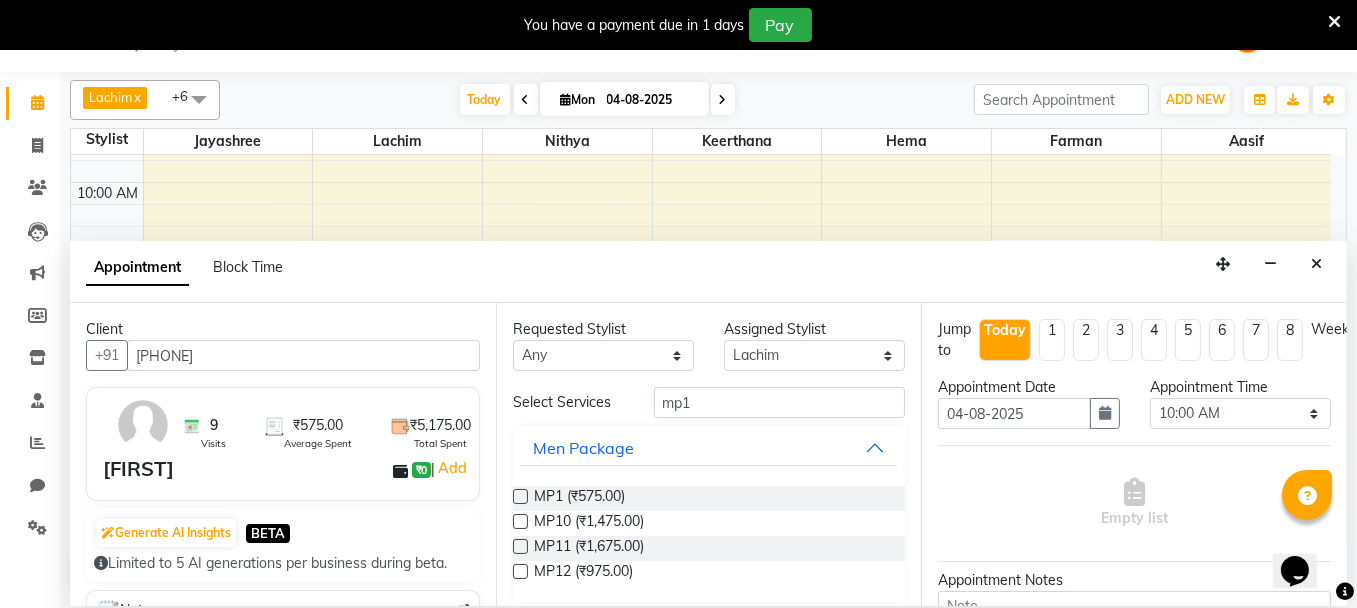 click at bounding box center (520, 496) 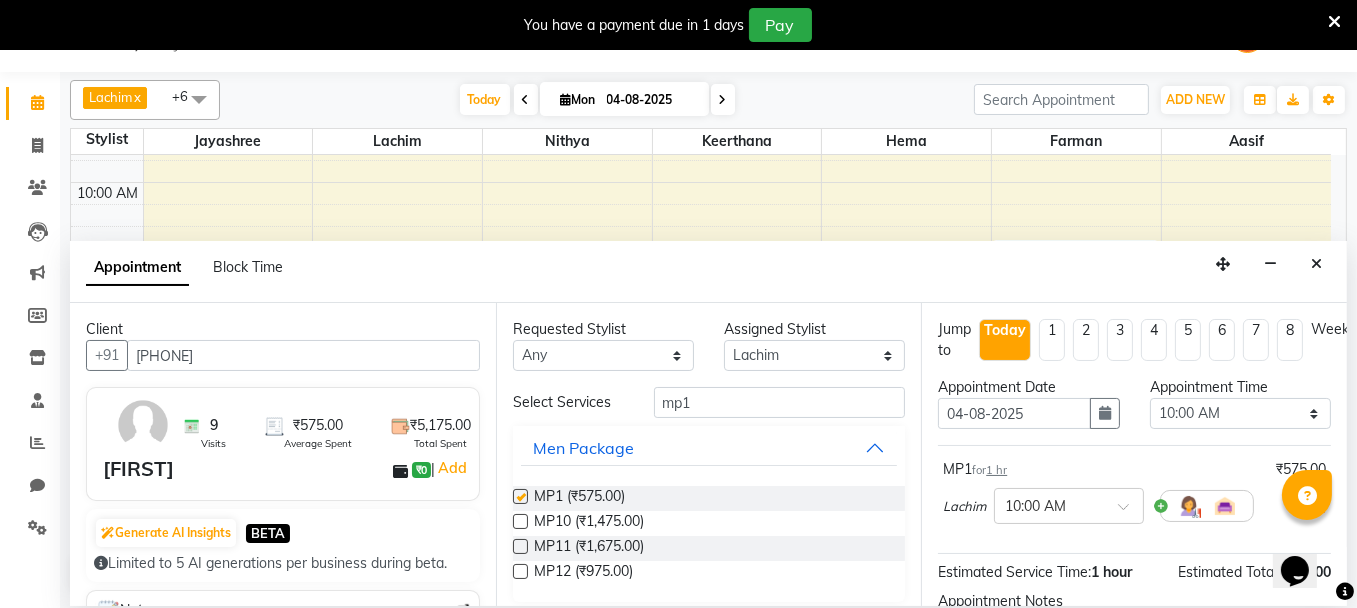 checkbox on "false" 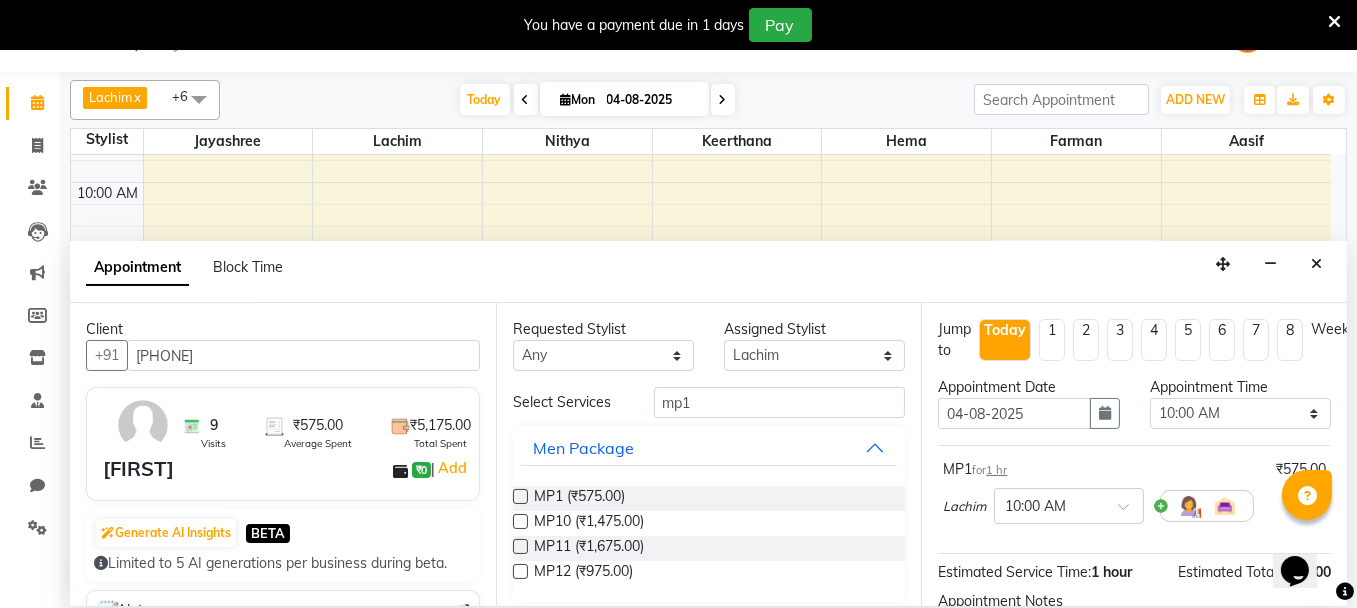 scroll, scrollTop: 236, scrollLeft: 0, axis: vertical 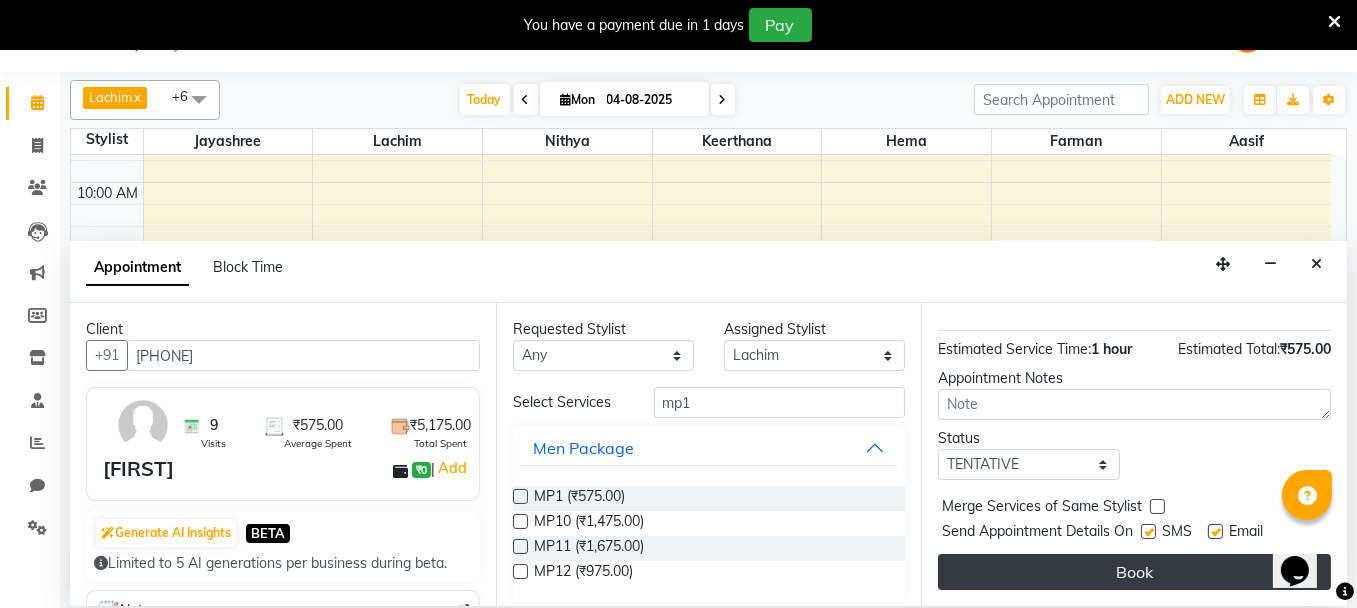 click on "Book" at bounding box center [1134, 572] 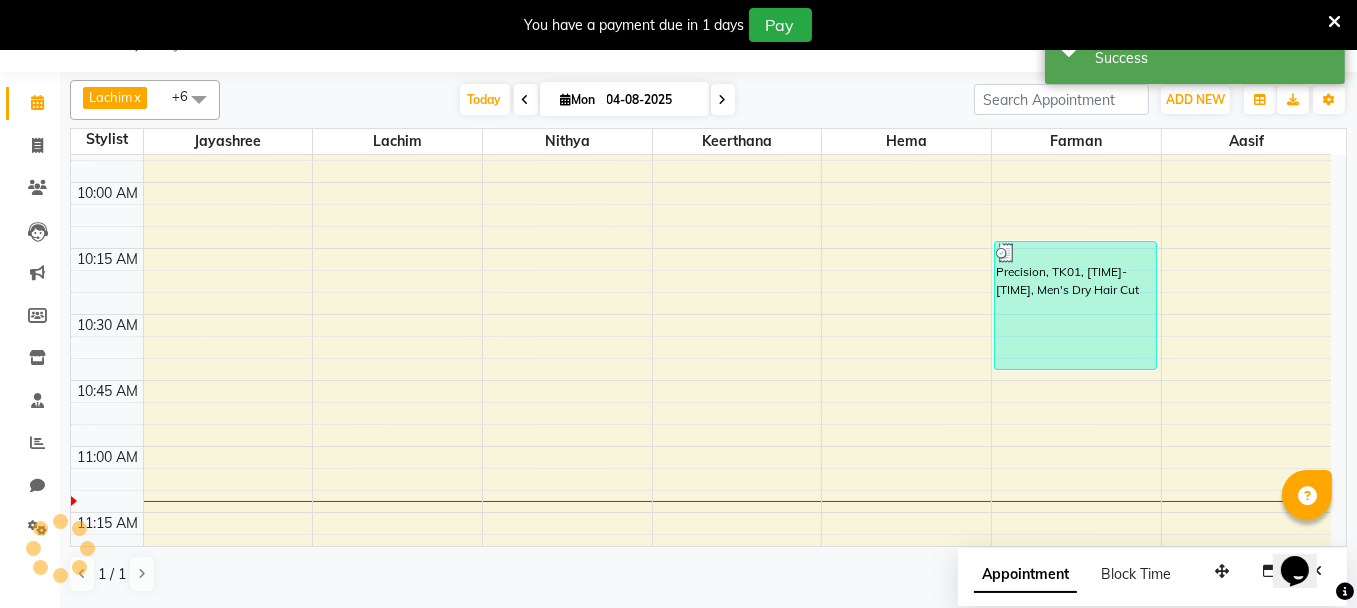 scroll, scrollTop: 0, scrollLeft: 0, axis: both 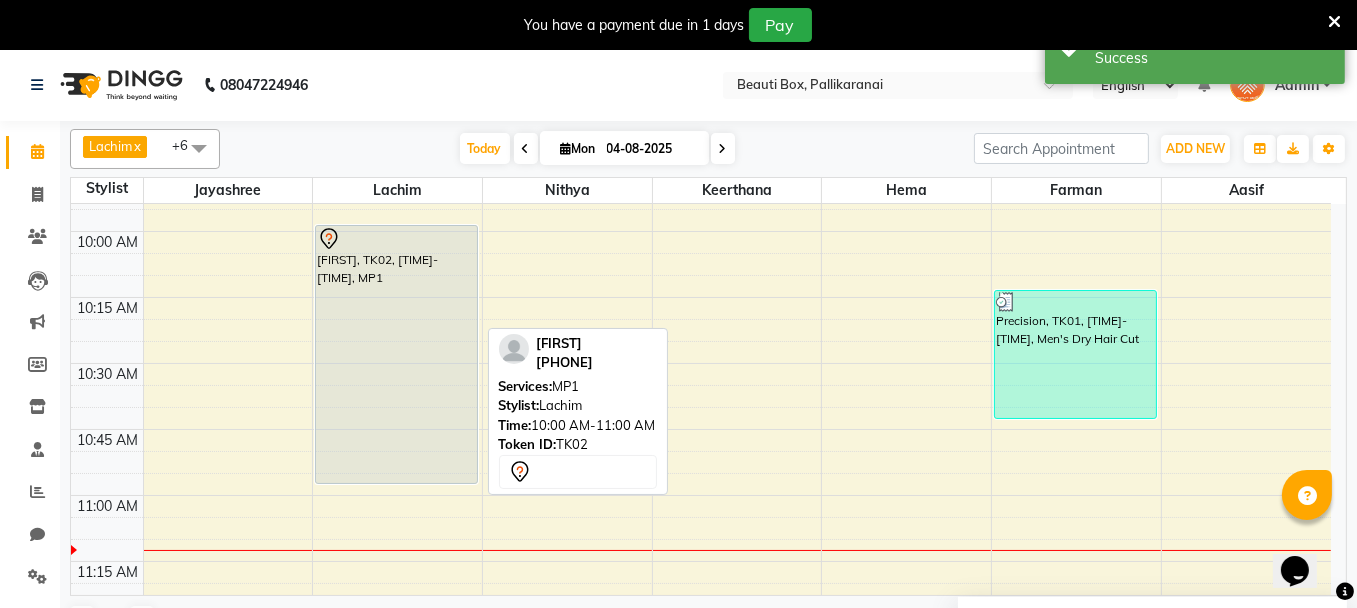 click on "[FIRST], TK02, [TIME]-[TIME], MP1" at bounding box center (396, 354) 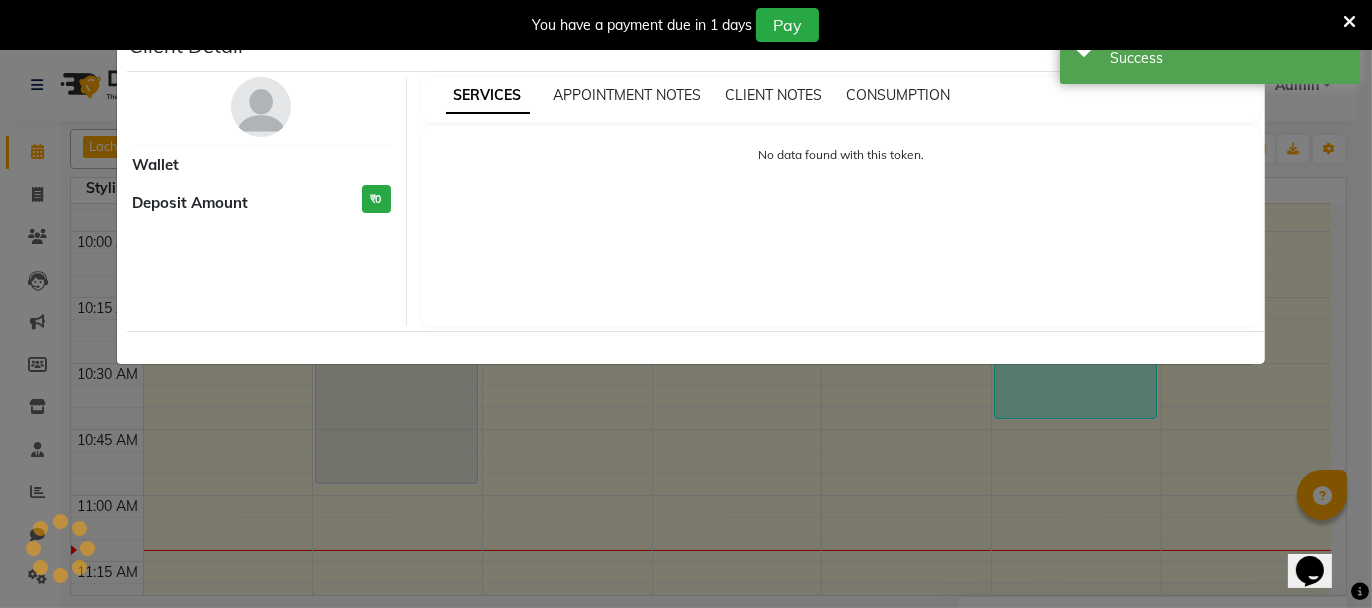 select on "7" 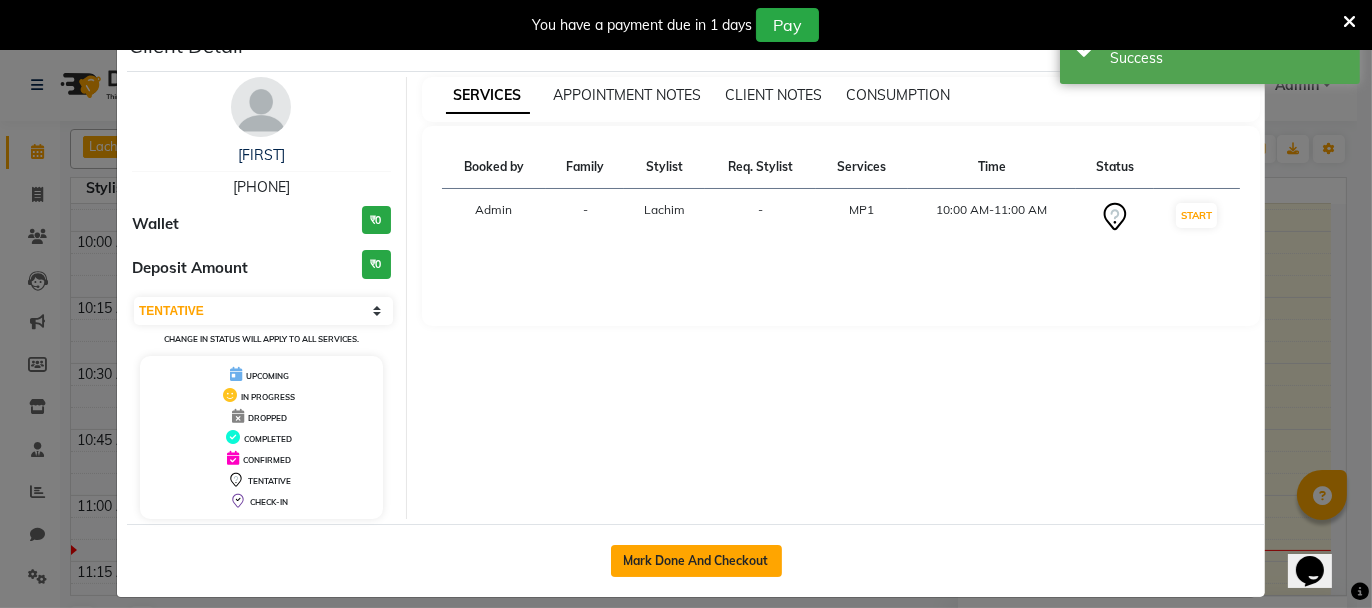 click on "Mark Done And Checkout" 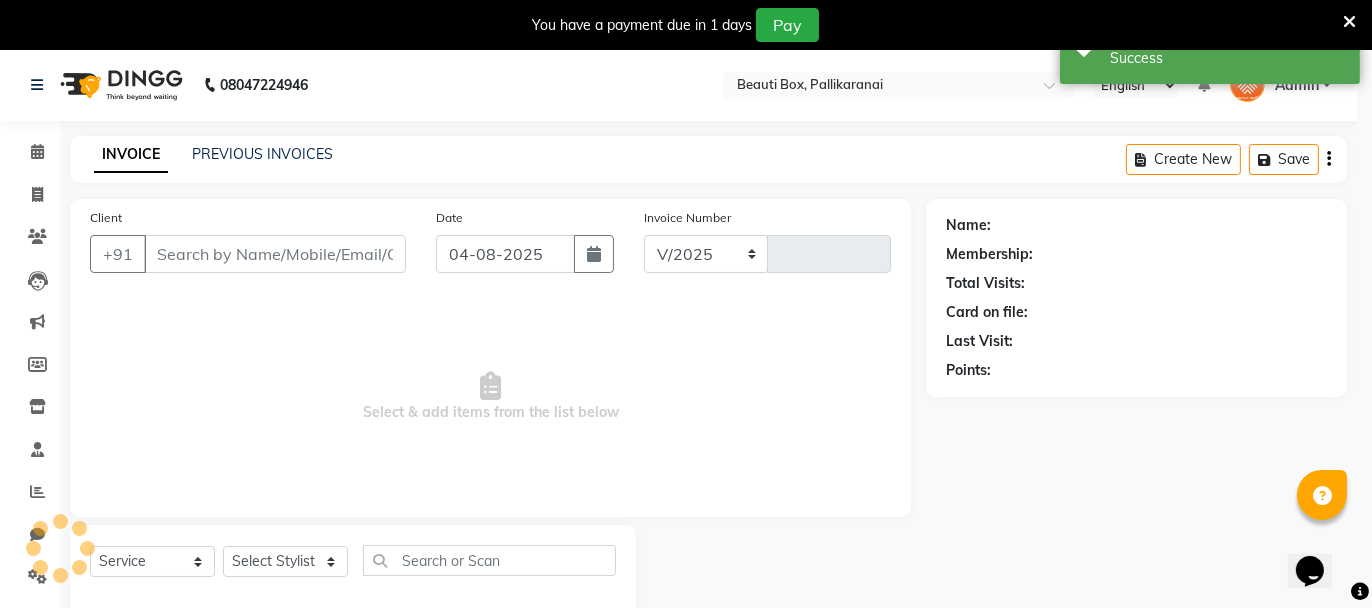 select on "11" 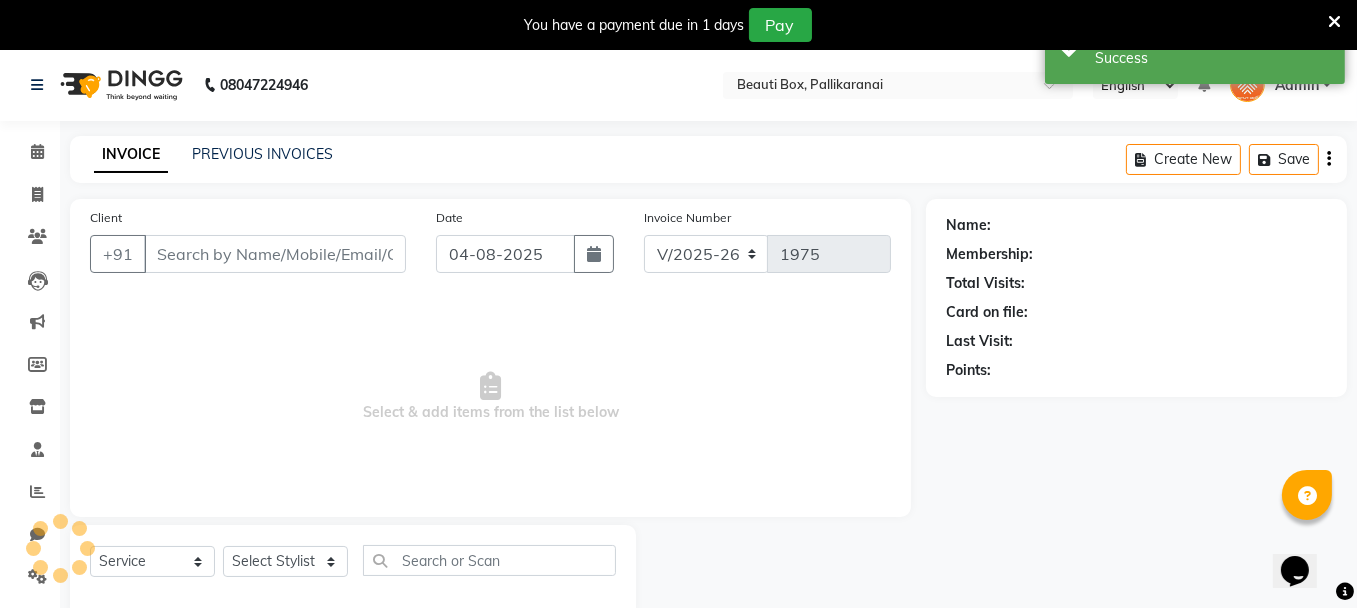 type on "[PHONE]" 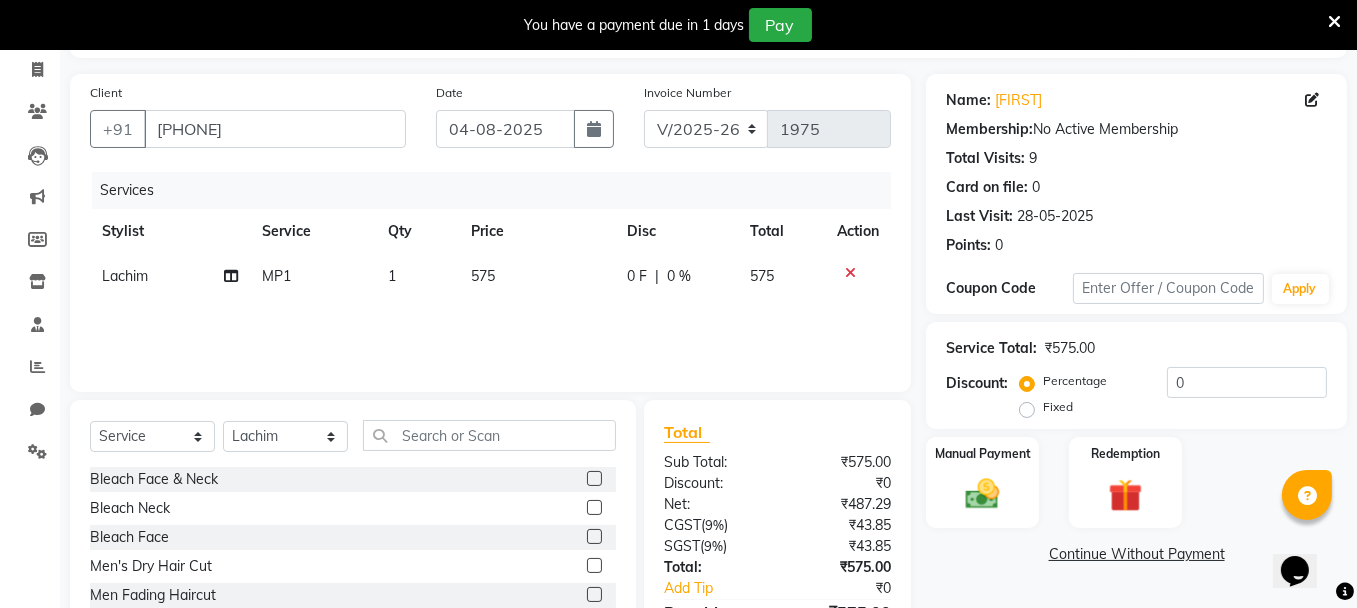scroll, scrollTop: 240, scrollLeft: 0, axis: vertical 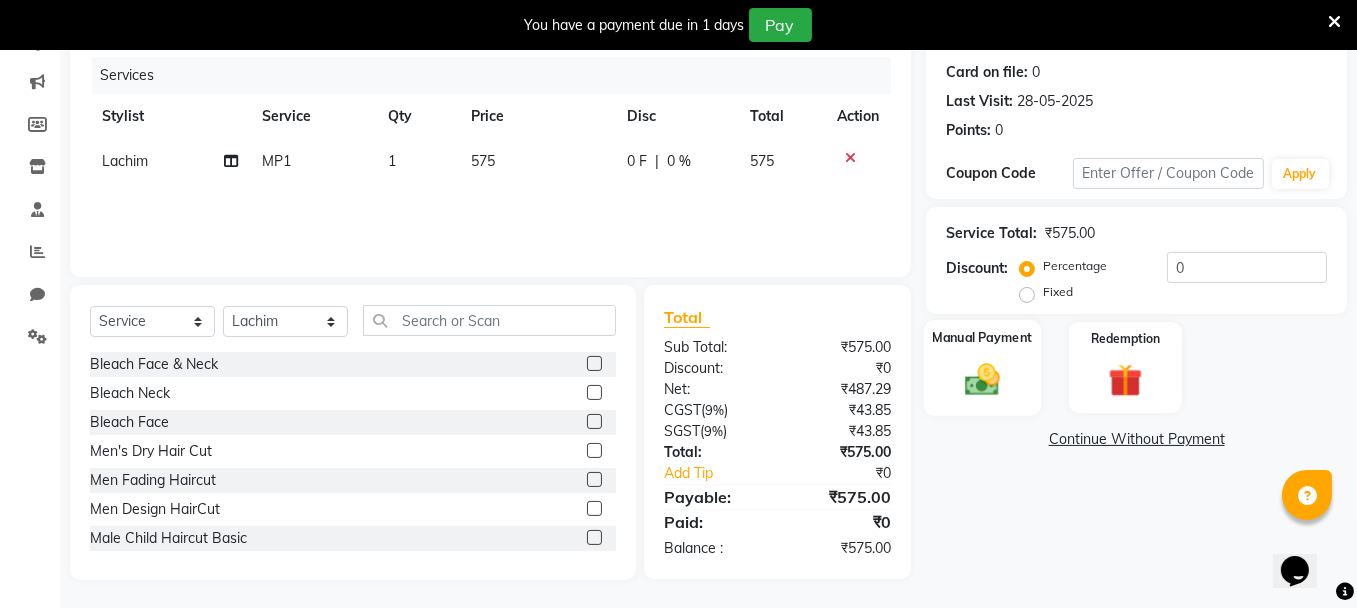 click 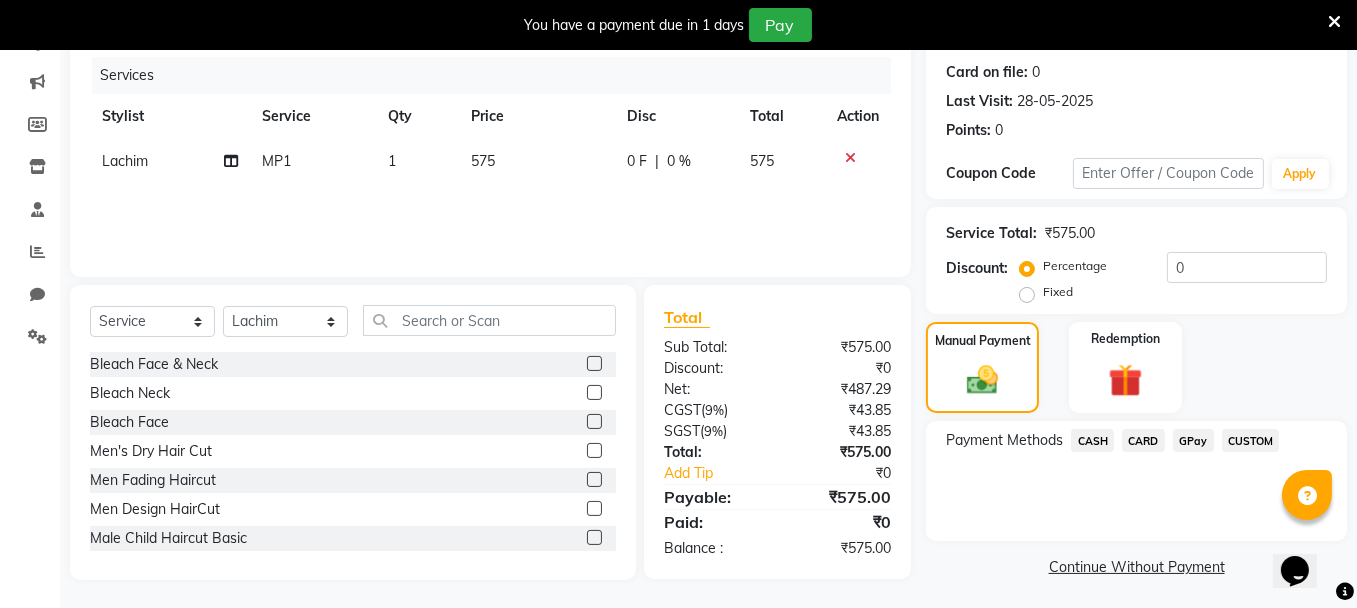 click on "GPay" 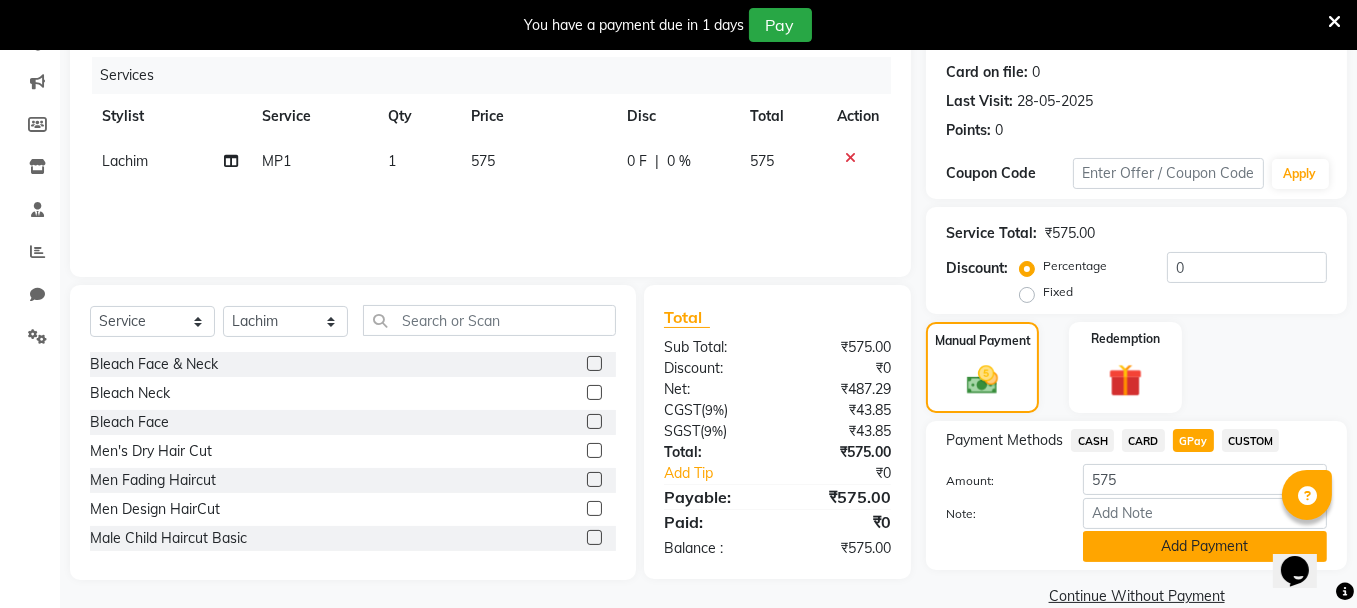 click on "Add Payment" 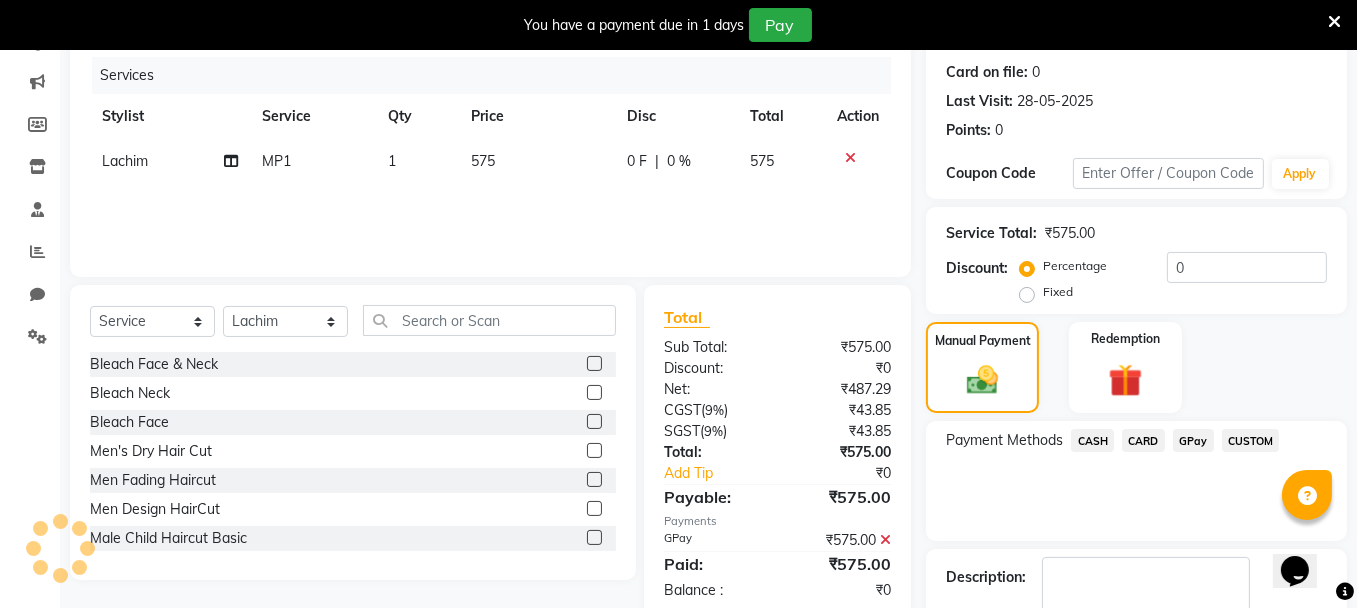 scroll, scrollTop: 355, scrollLeft: 0, axis: vertical 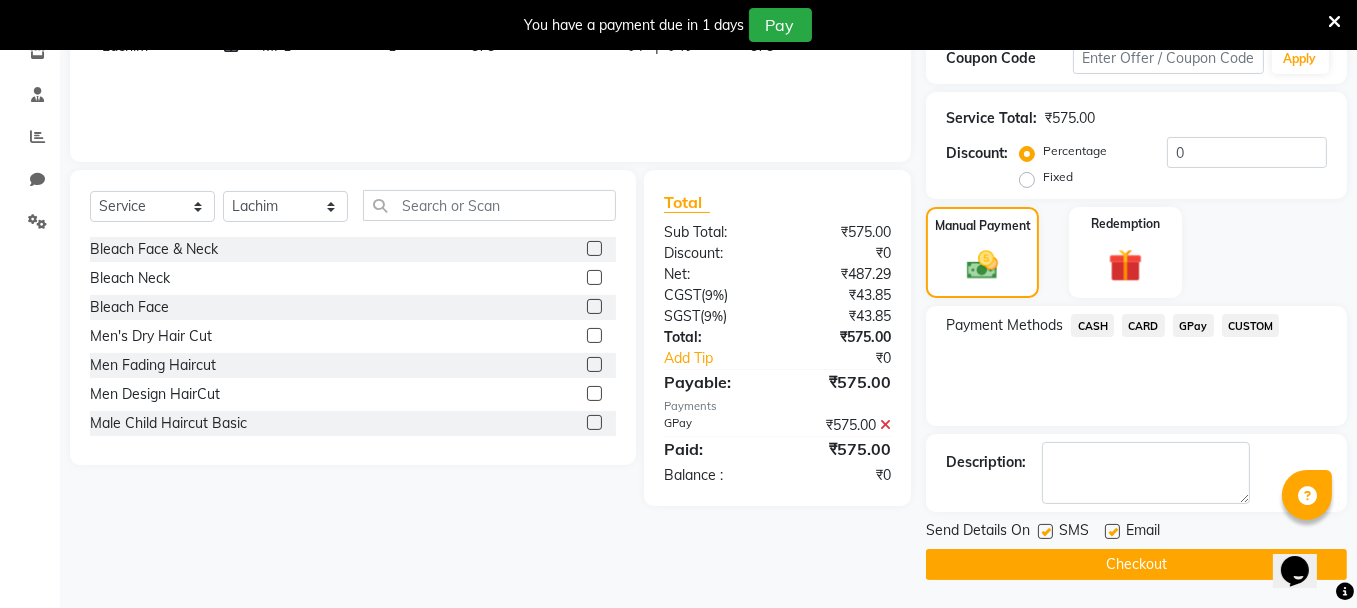 click on "Checkout" 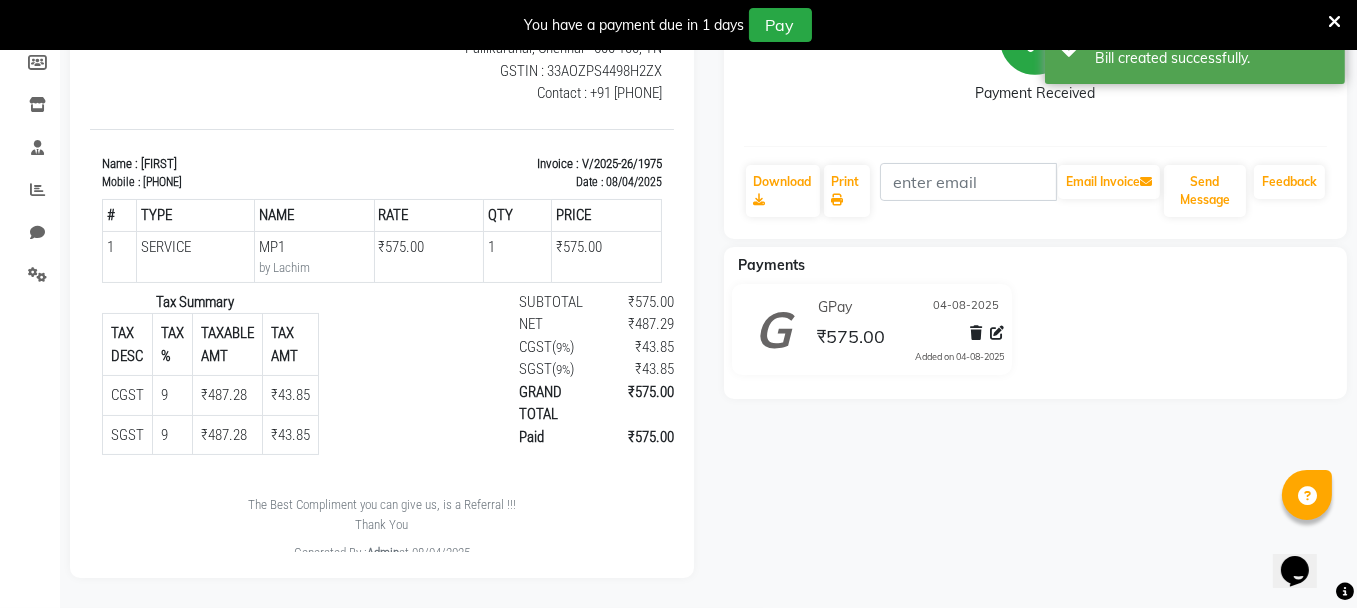 scroll, scrollTop: 0, scrollLeft: 0, axis: both 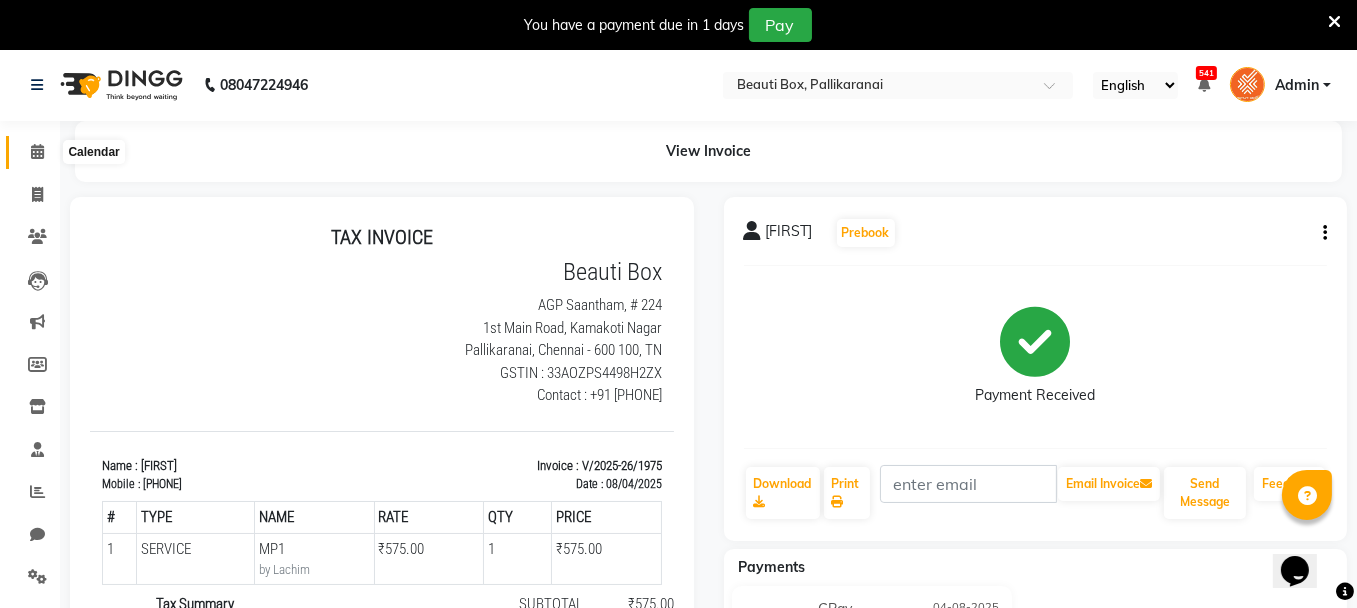 click 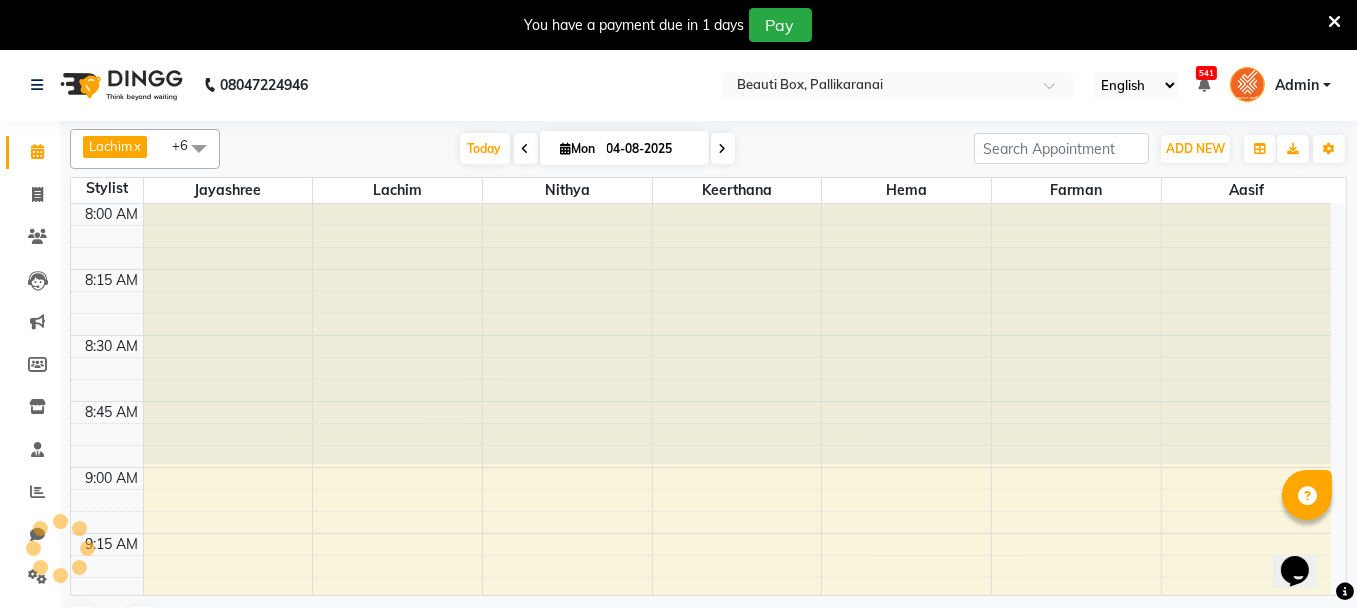 scroll, scrollTop: 782, scrollLeft: 0, axis: vertical 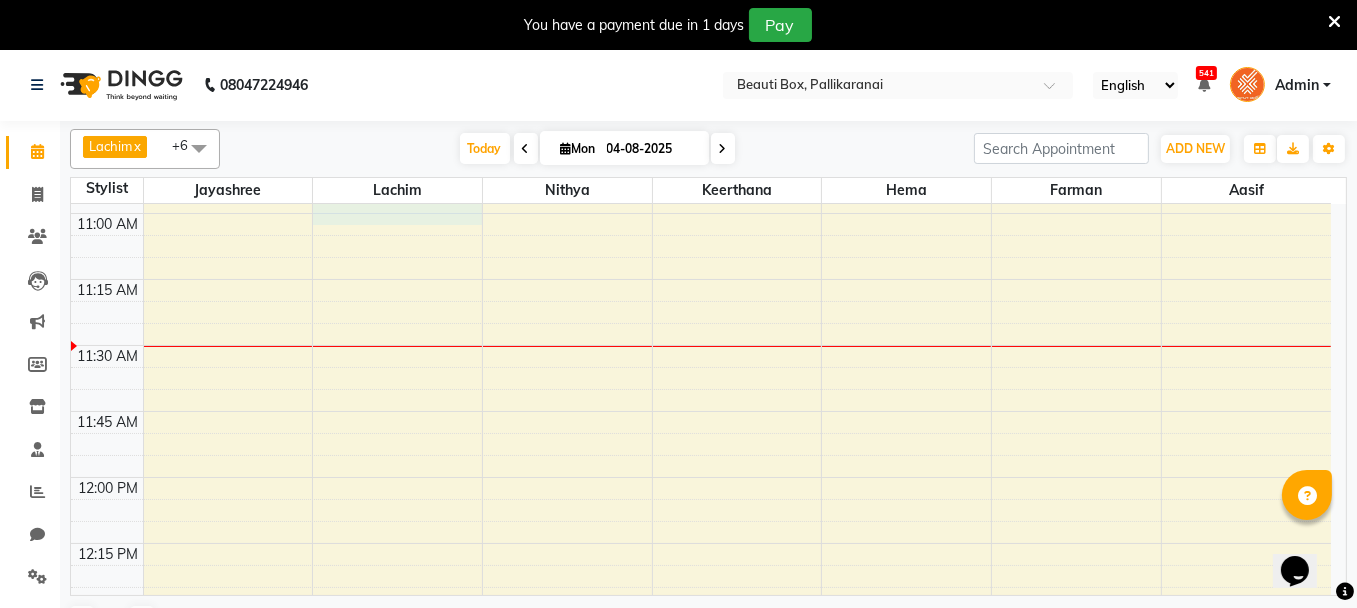 click on "[FIRST], TK02, [TIME]-[TIME], MP1     Precision, TK01, [TIME]-[TIME], Men's Dry Hair Cut" at bounding box center [701, 1269] 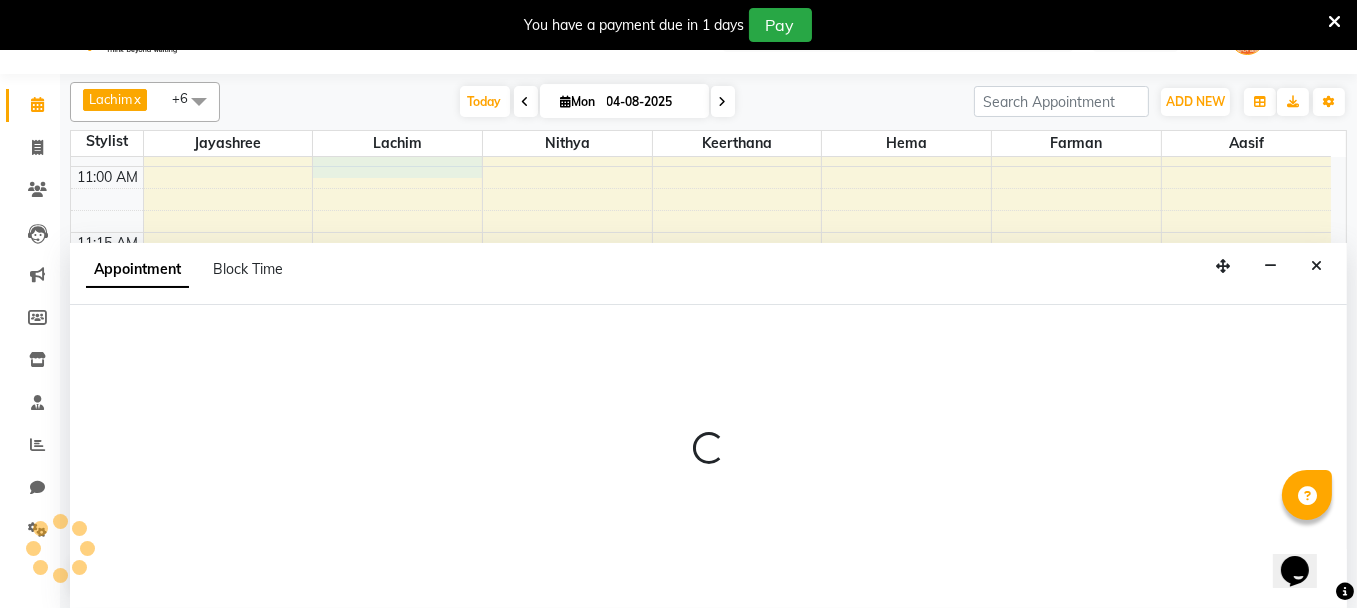 scroll, scrollTop: 49, scrollLeft: 0, axis: vertical 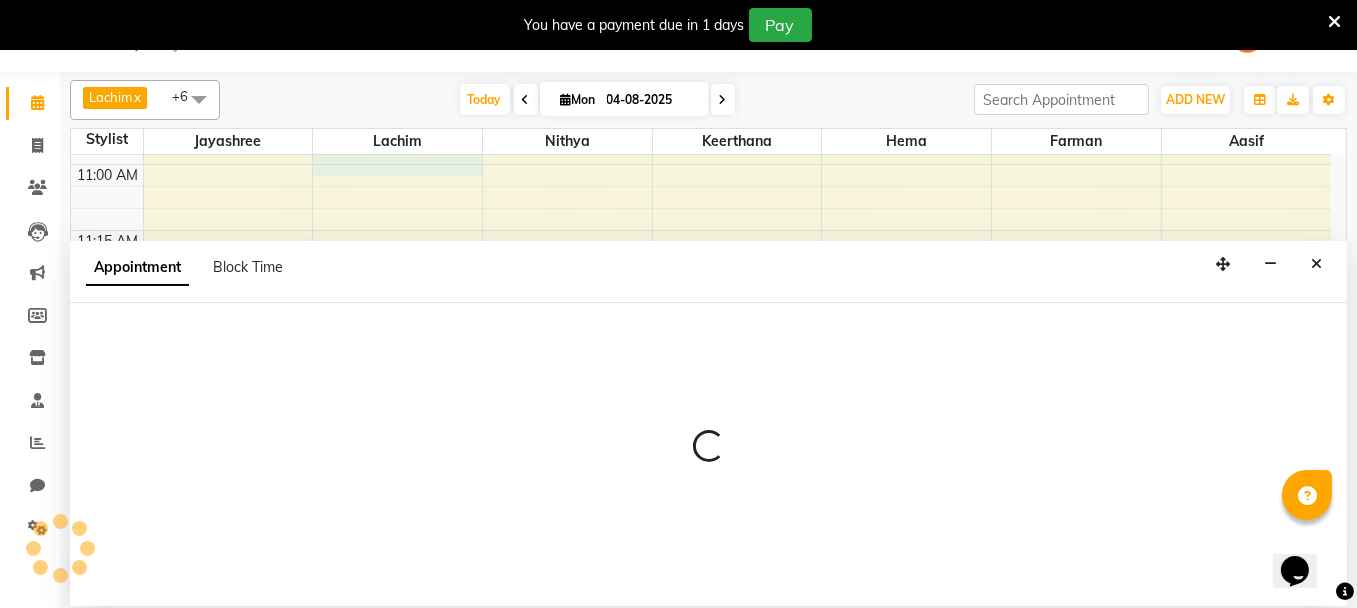 select on "9763" 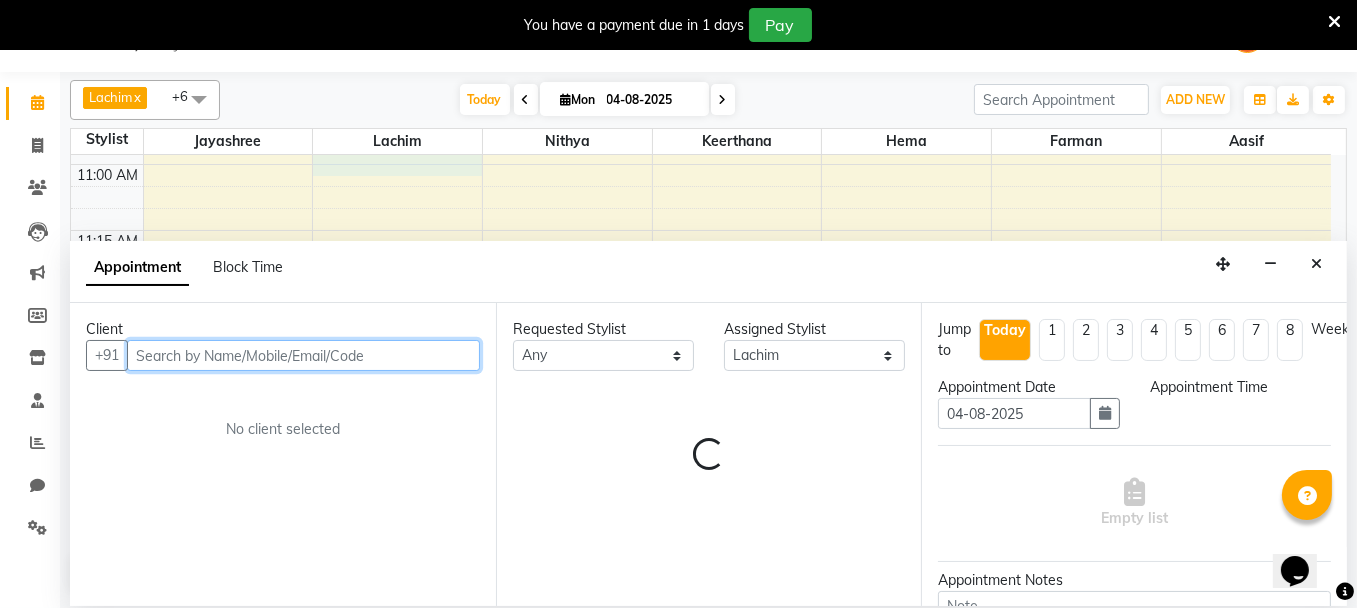 select on "660" 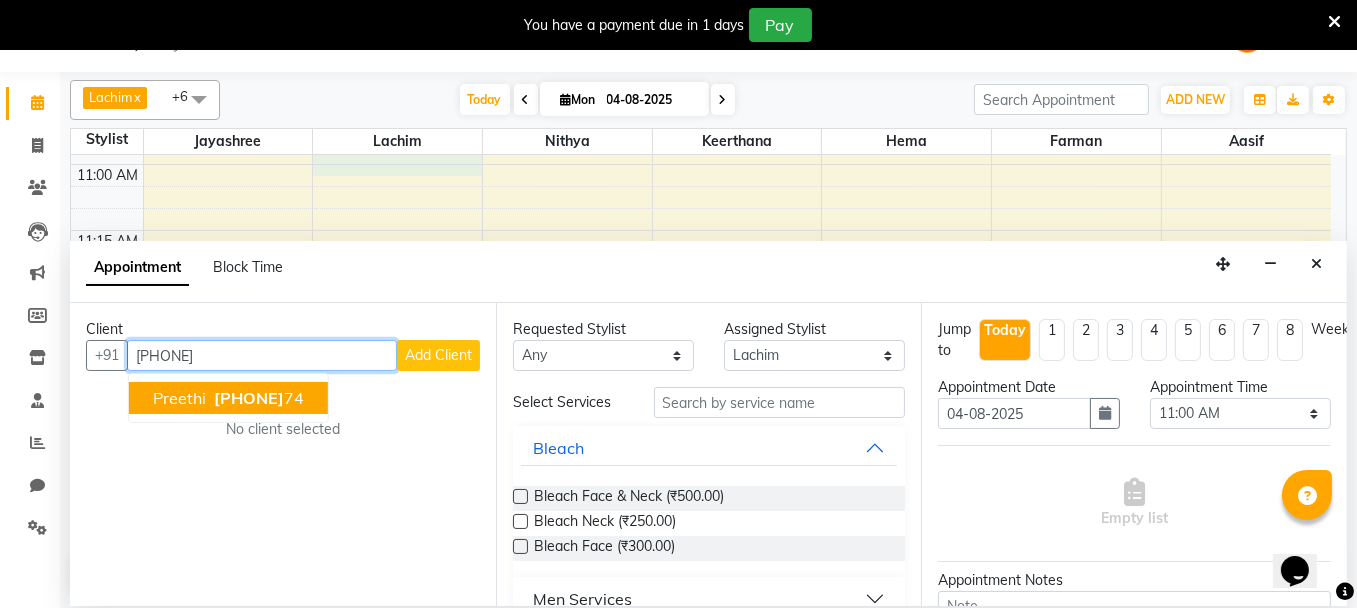 click on "[PHONE]" at bounding box center (249, 398) 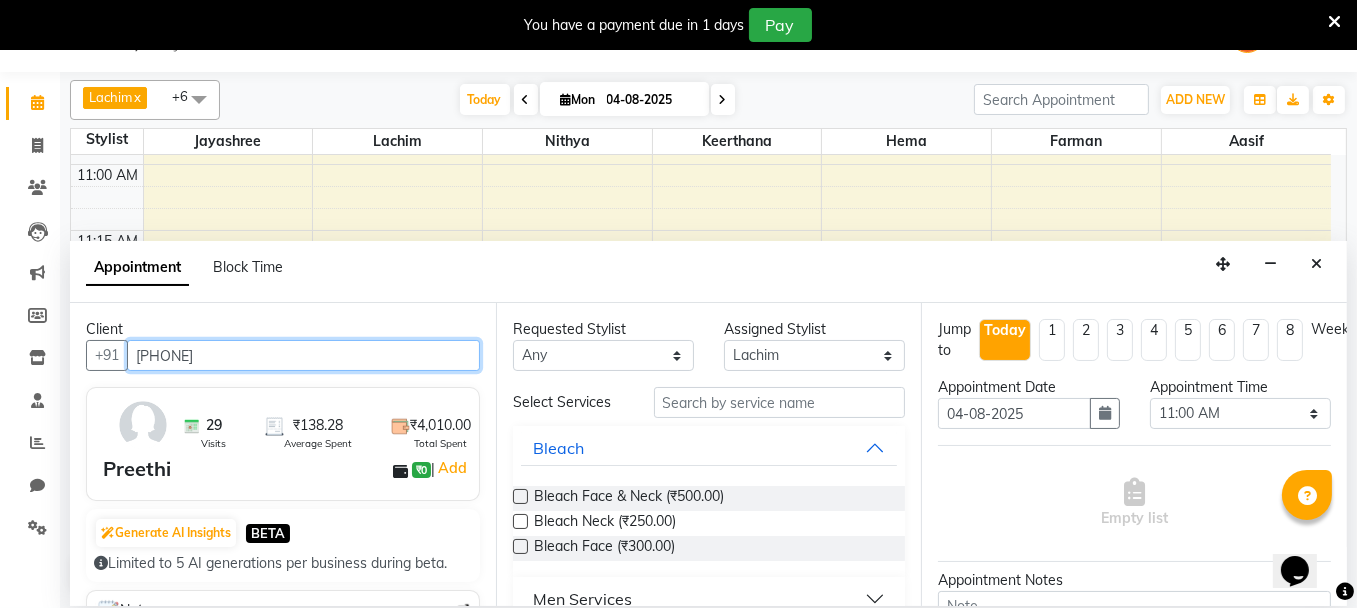 type on "[PHONE]" 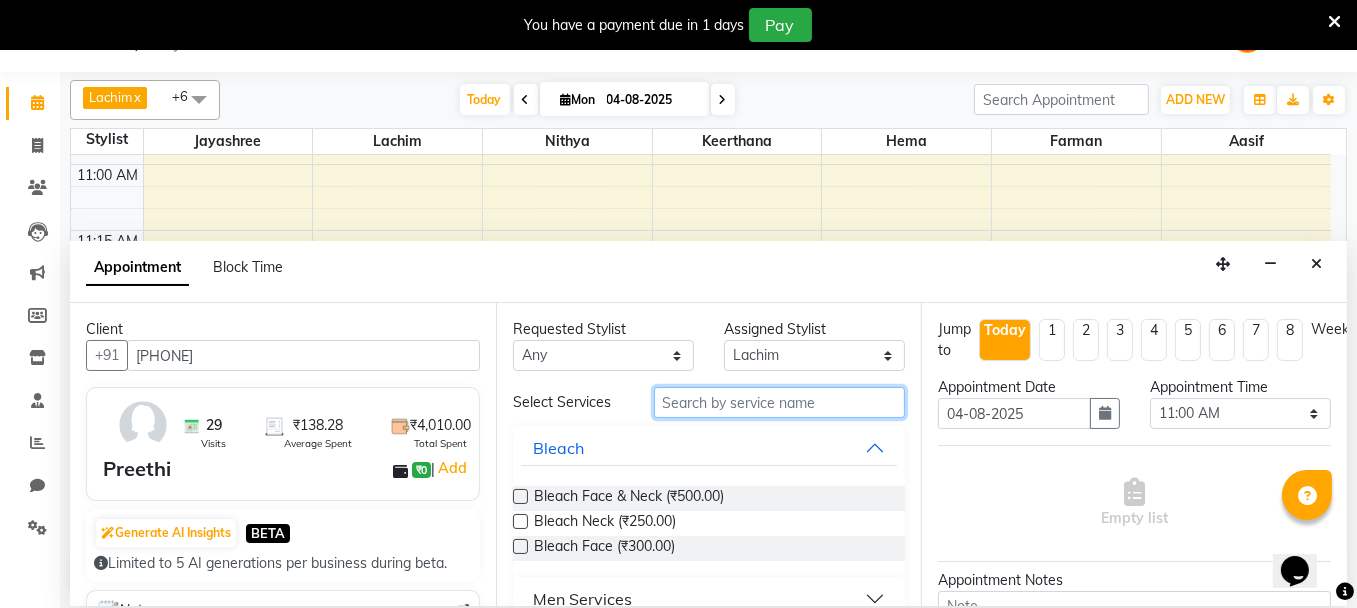click at bounding box center (780, 402) 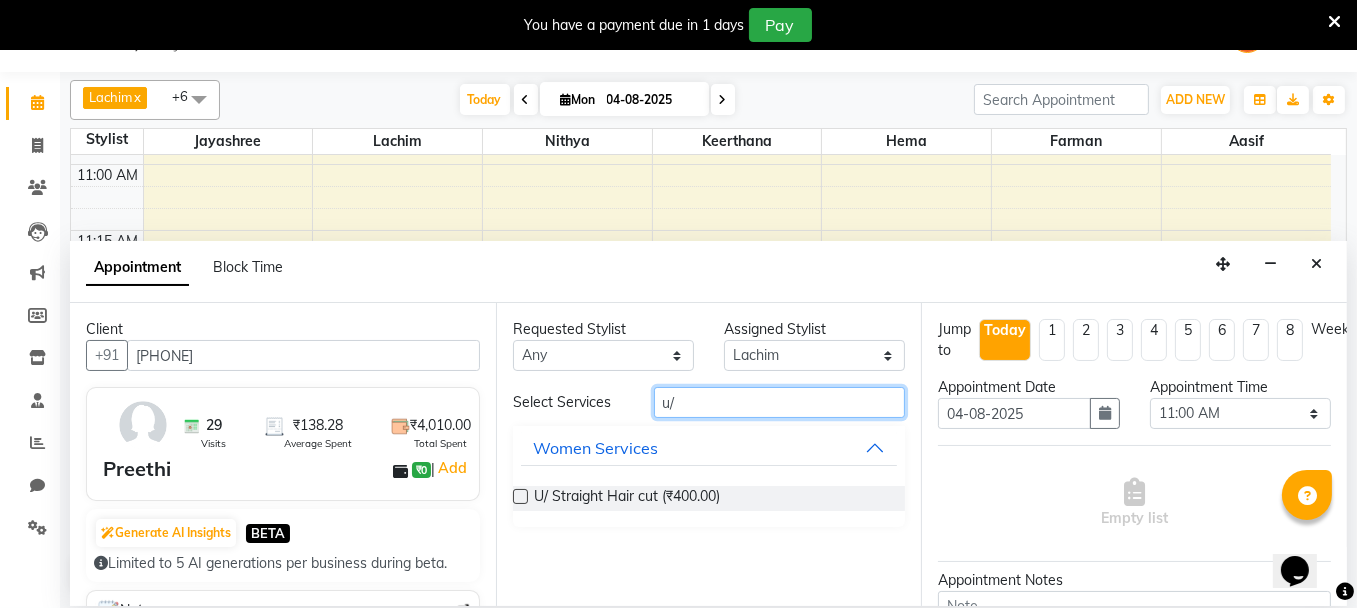 type on "u/" 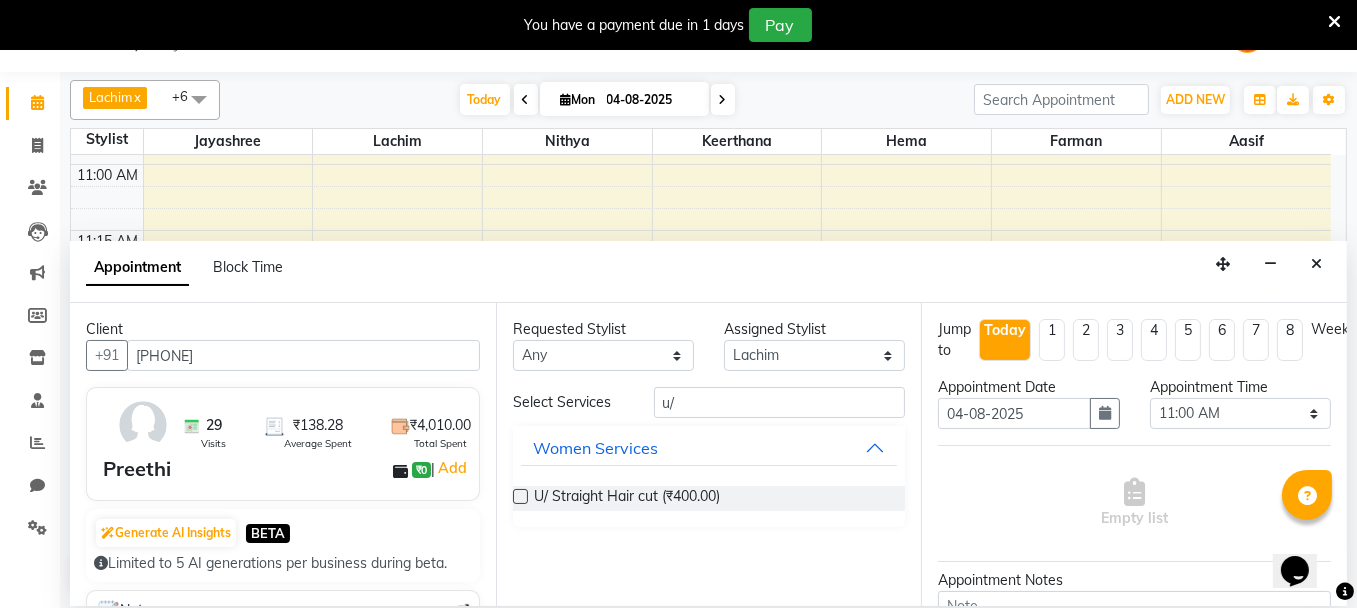 click at bounding box center (520, 496) 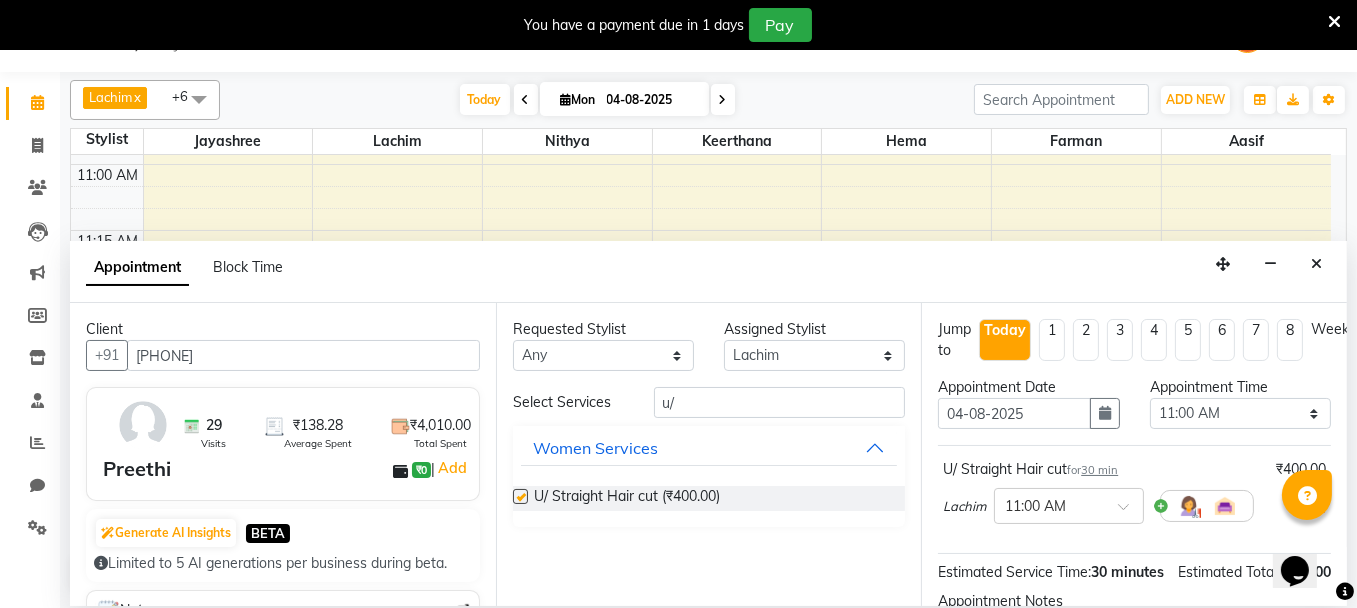 checkbox on "false" 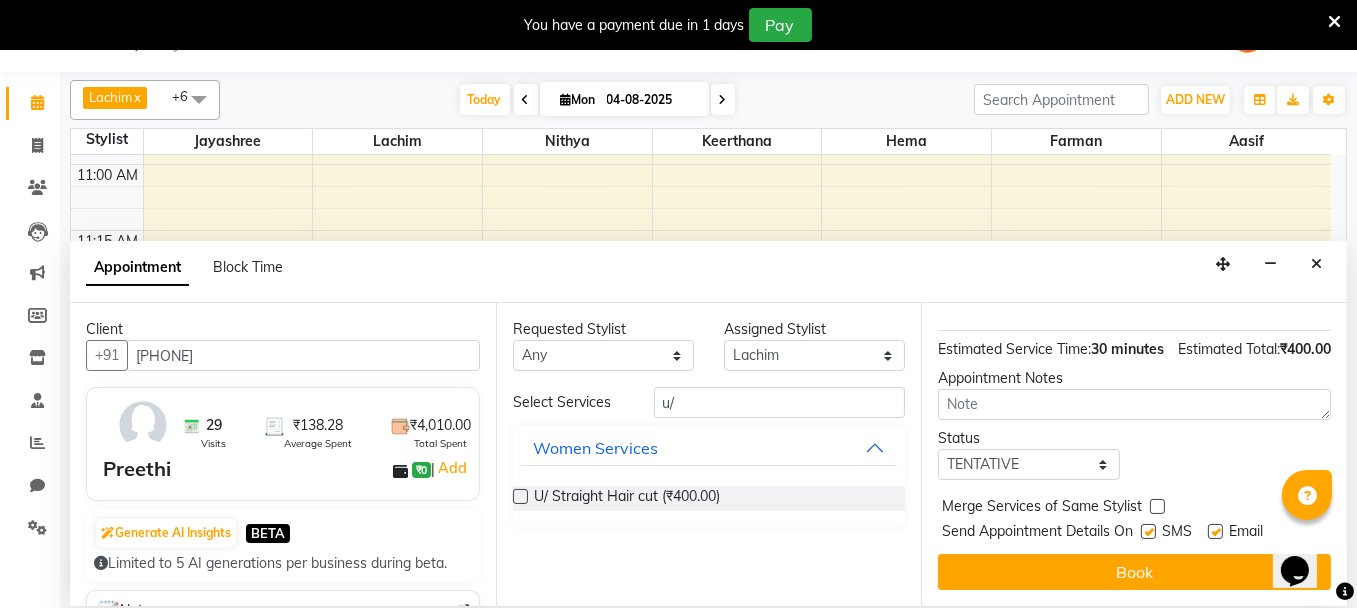 scroll, scrollTop: 252, scrollLeft: 0, axis: vertical 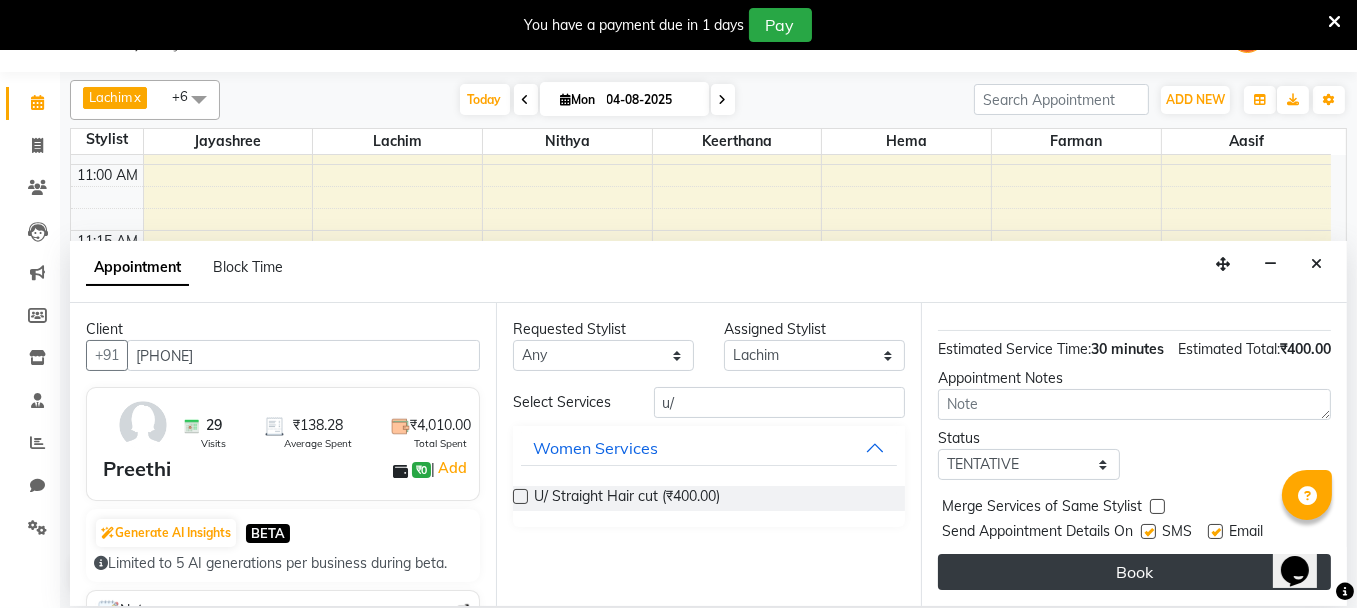 click on "Book" at bounding box center (1134, 572) 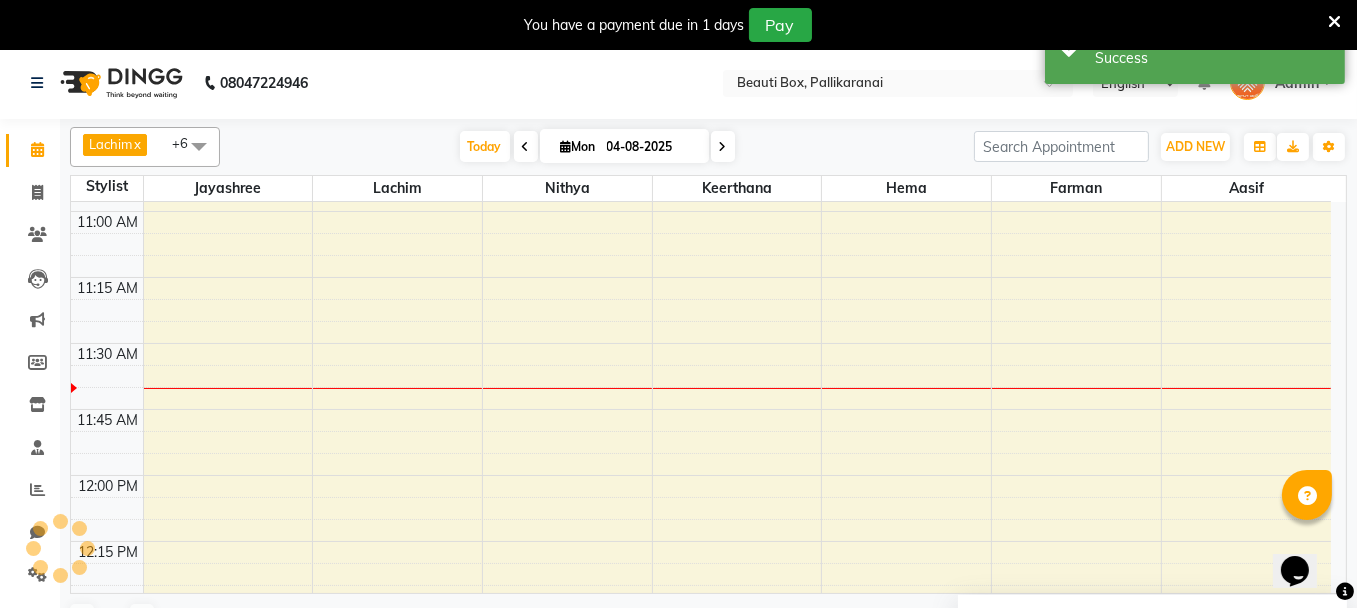 scroll, scrollTop: 0, scrollLeft: 0, axis: both 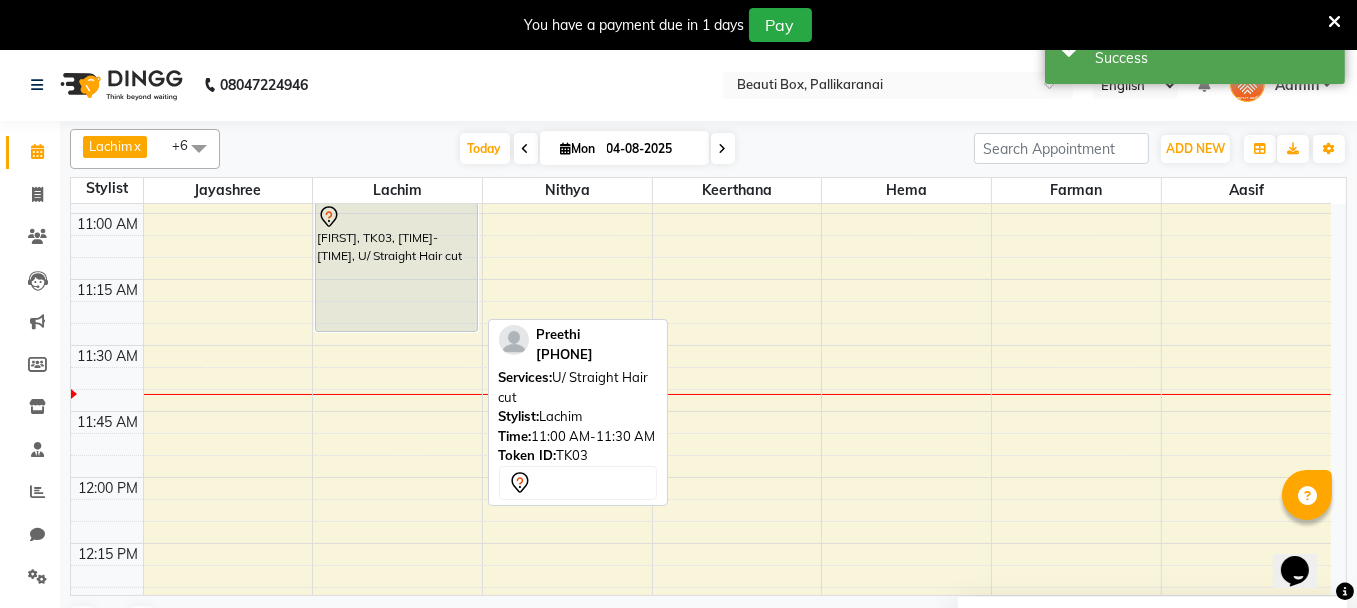 click on "[FIRST], TK03, [TIME]-[TIME], U/ Straight Hair cut" at bounding box center (396, 267) 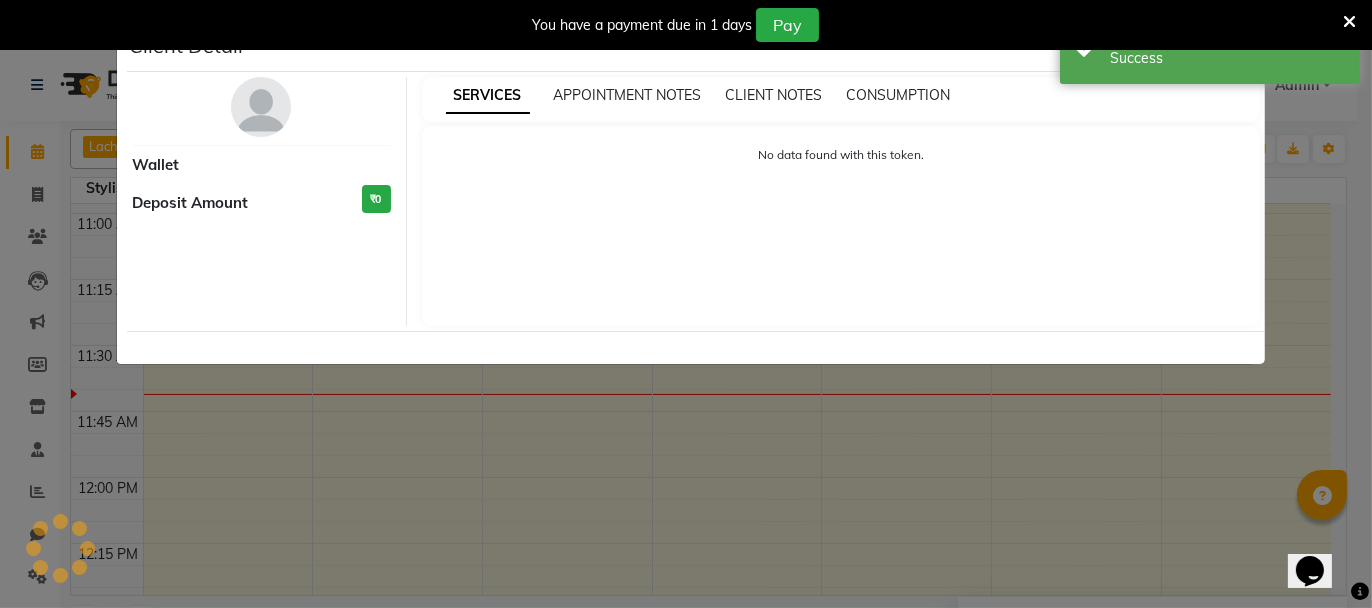 select on "7" 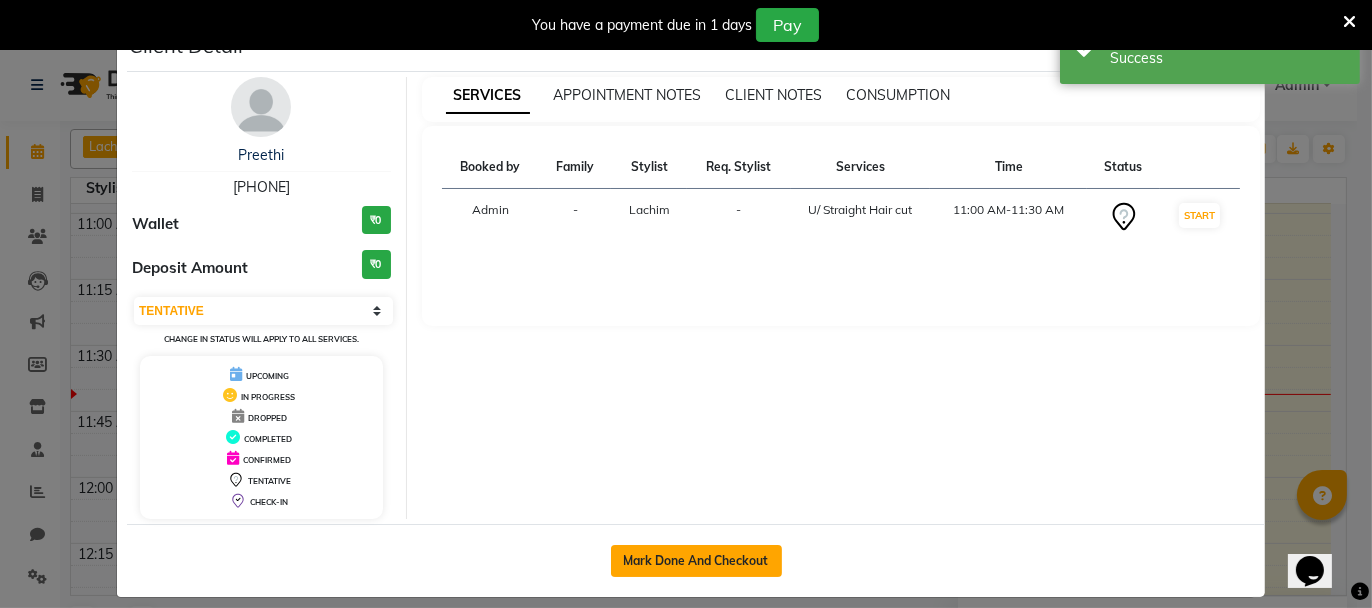click on "Mark Done And Checkout" 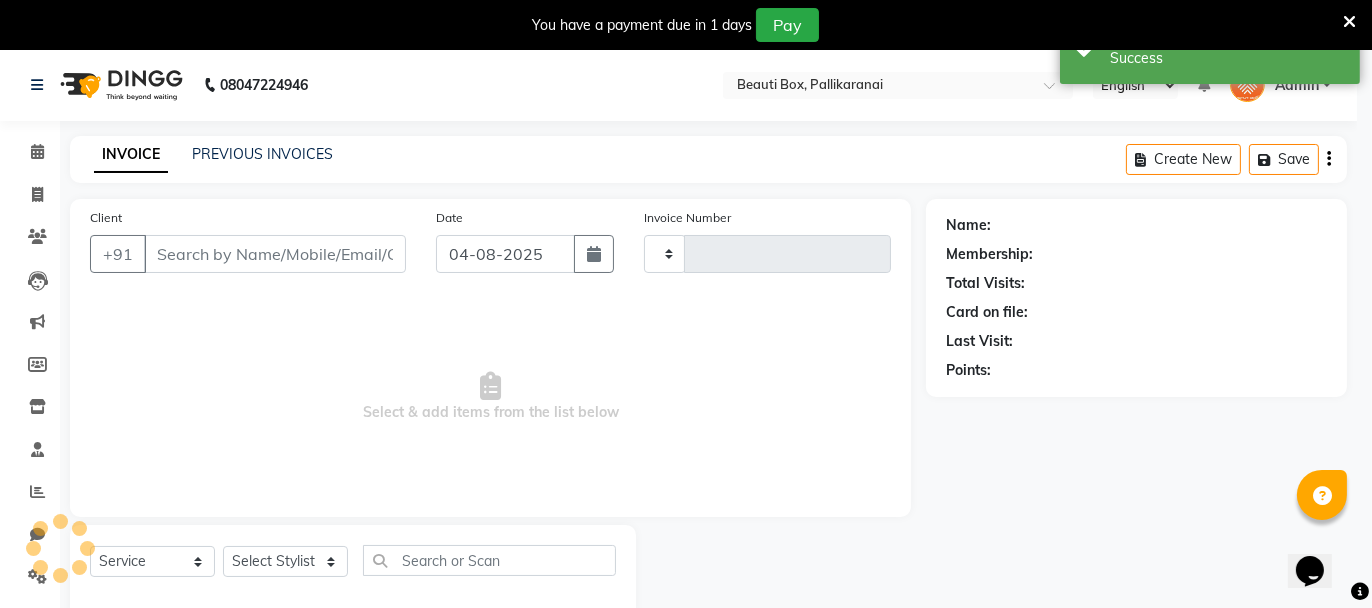 type on "1976" 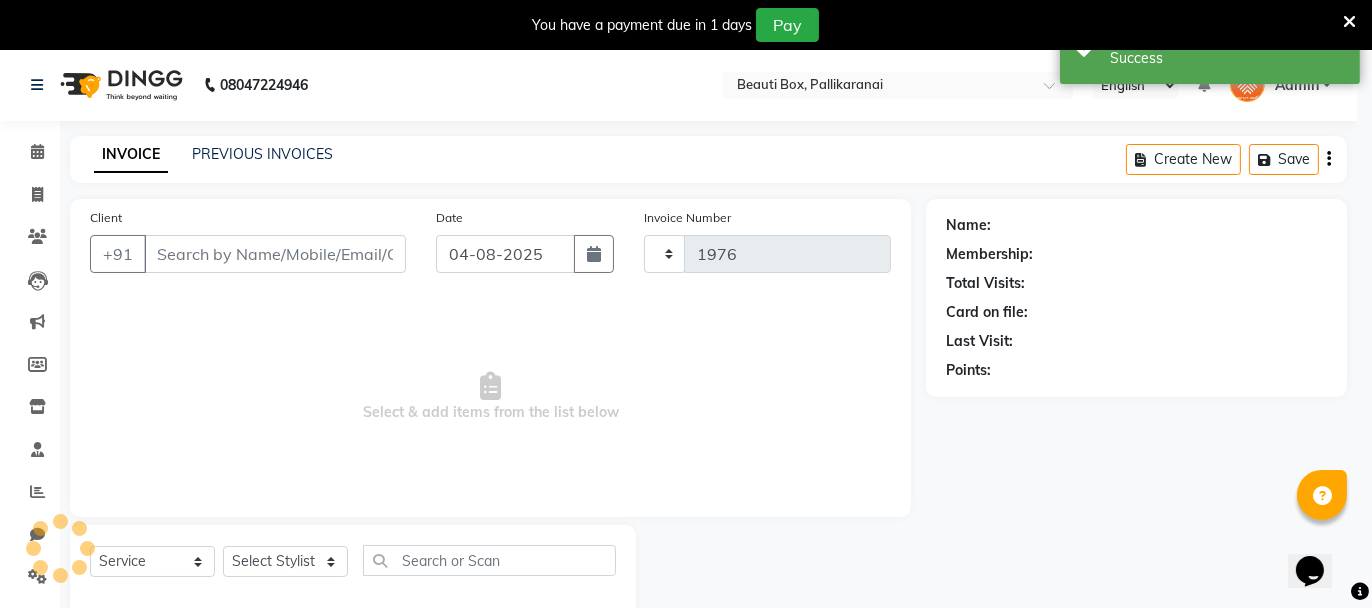 select on "11" 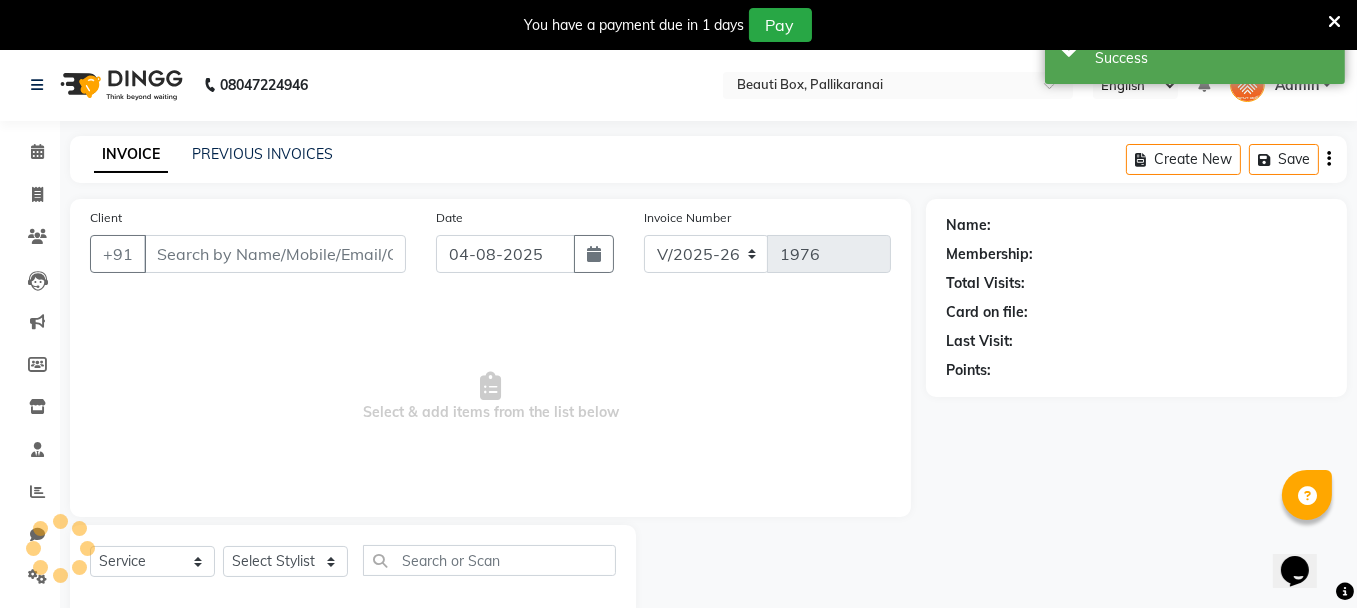 type on "[PHONE]" 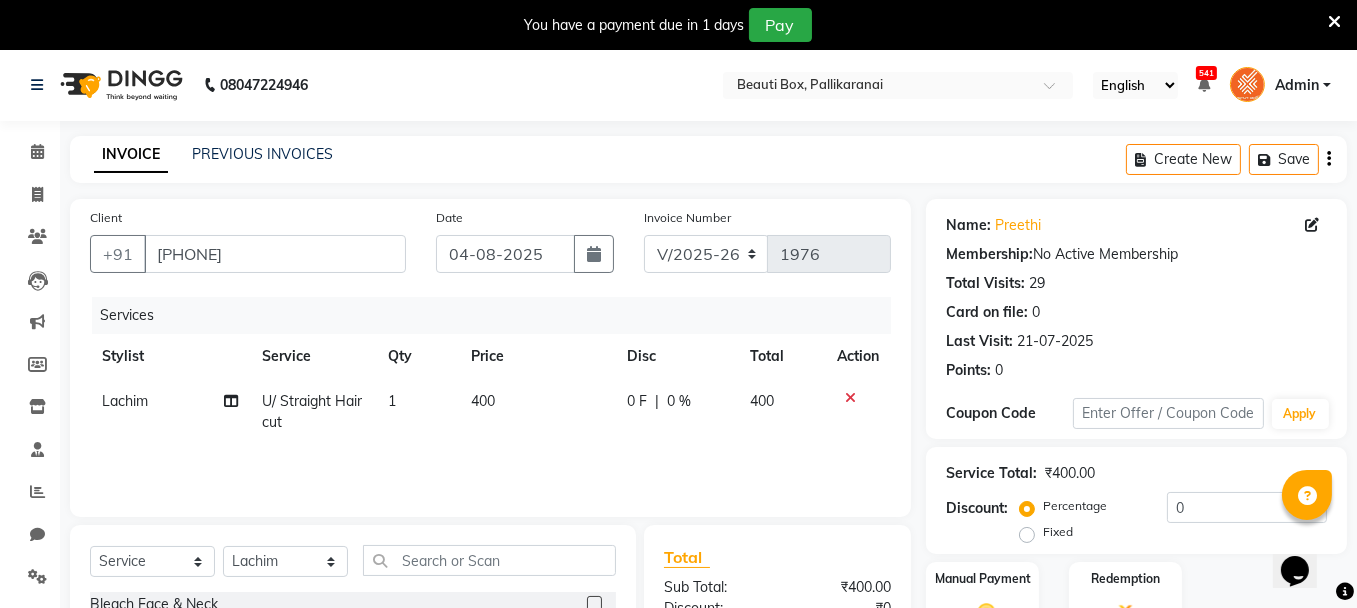 scroll, scrollTop: 240, scrollLeft: 0, axis: vertical 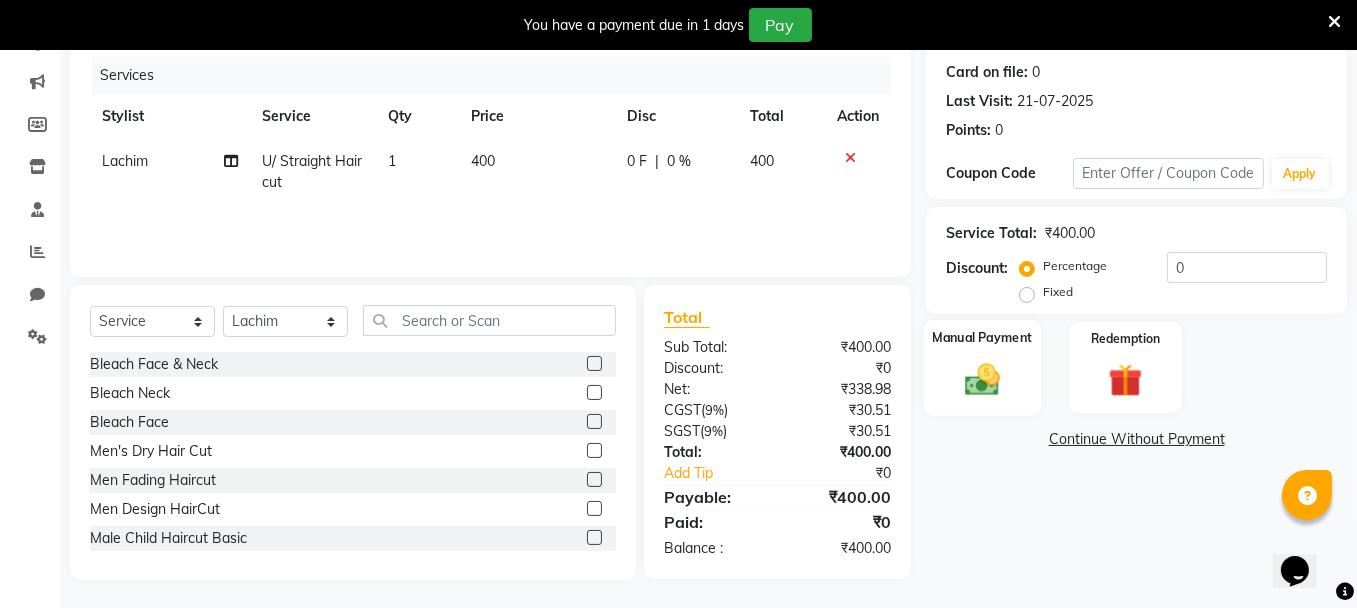 click 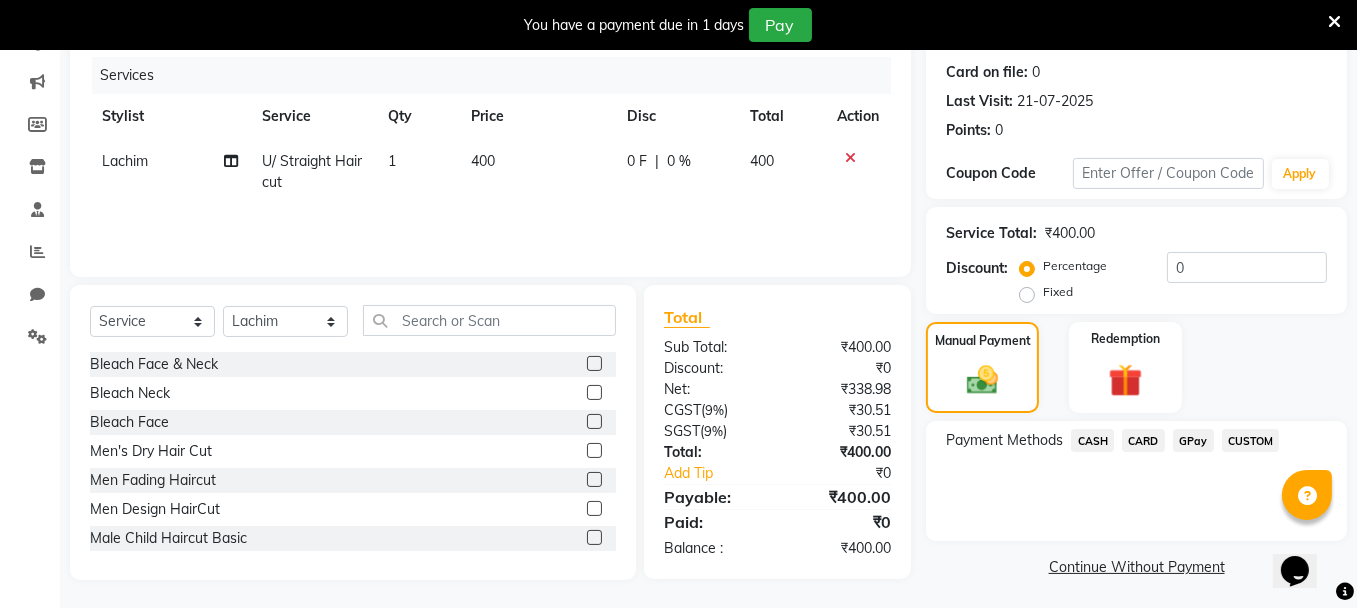 click on "GPay" 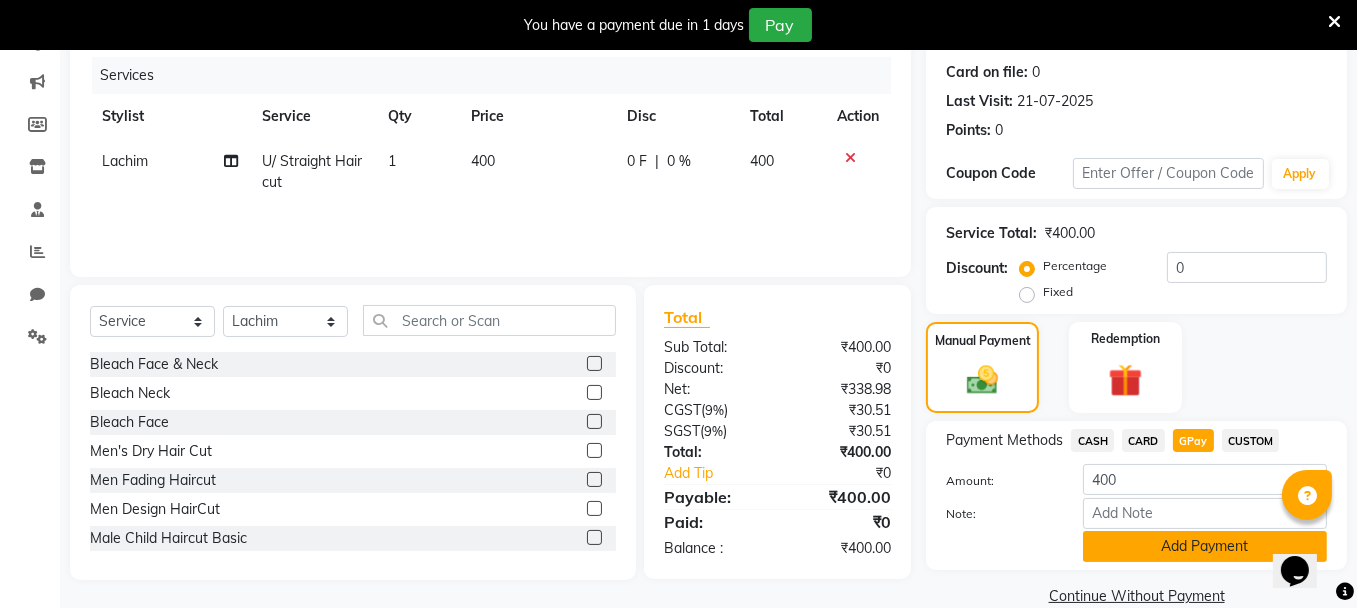 click on "Add Payment" 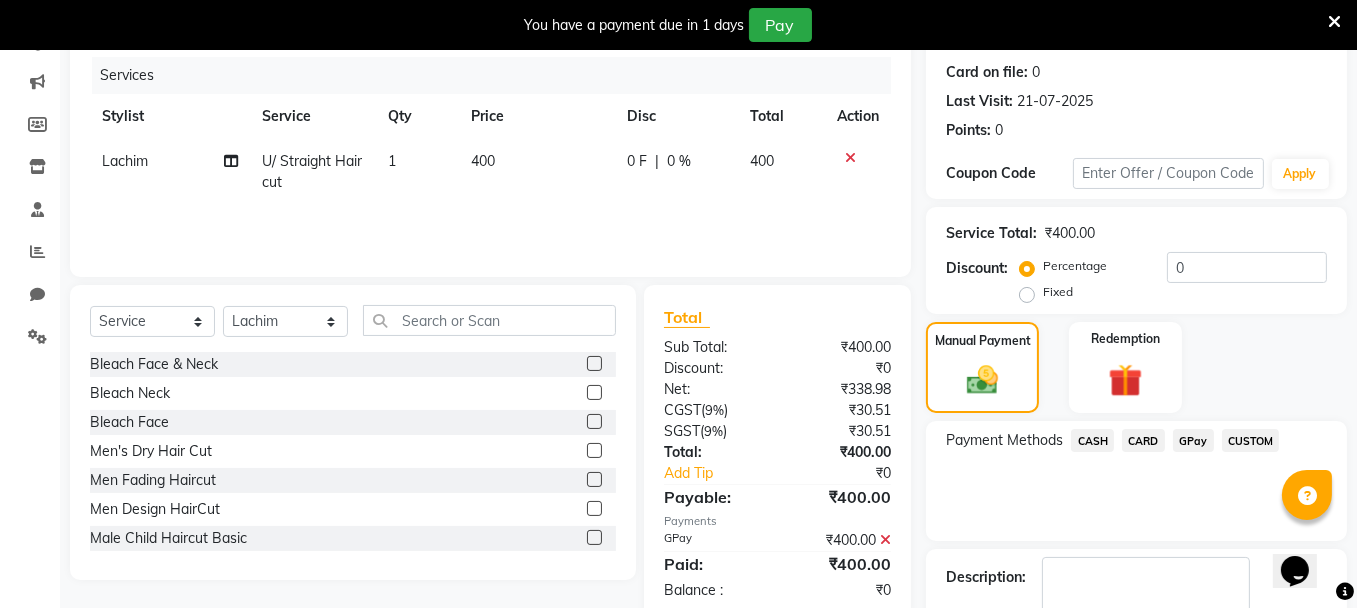 scroll, scrollTop: 355, scrollLeft: 0, axis: vertical 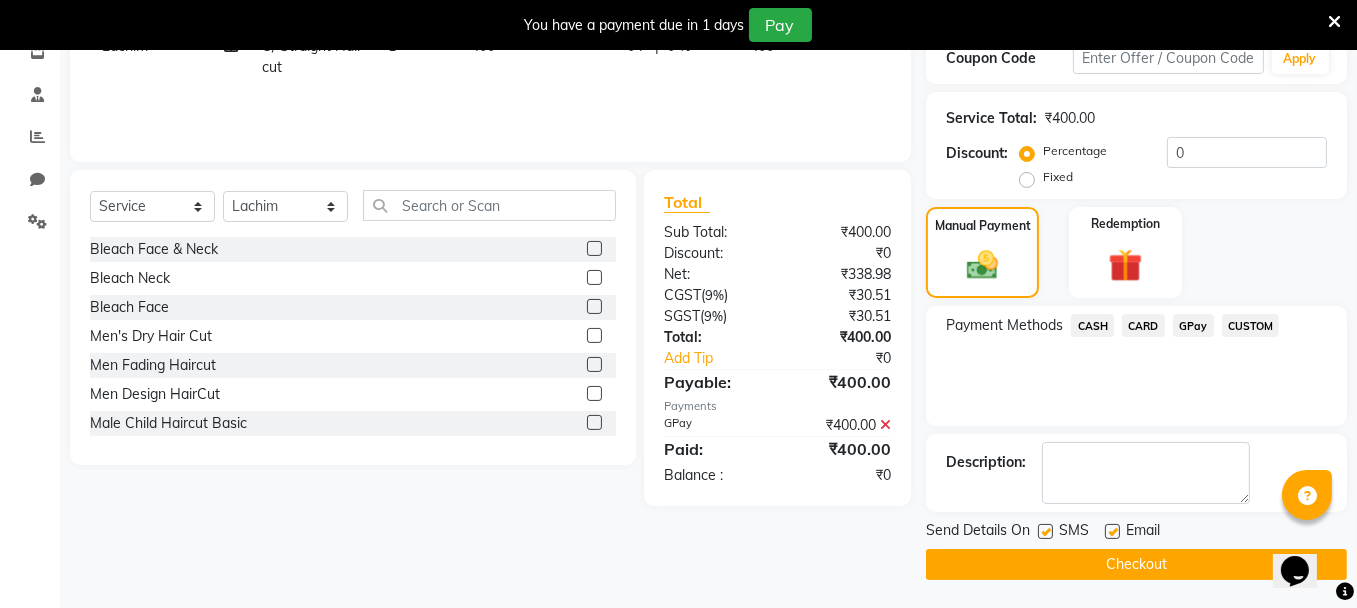 click on "Checkout" 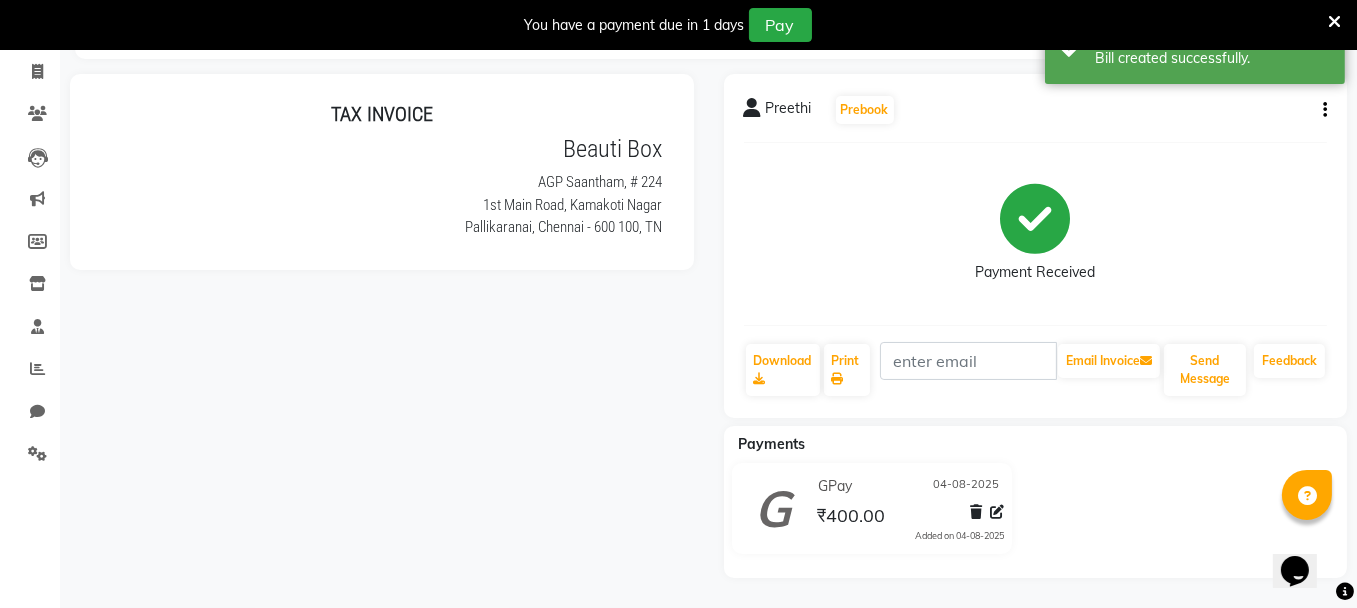 scroll, scrollTop: 0, scrollLeft: 0, axis: both 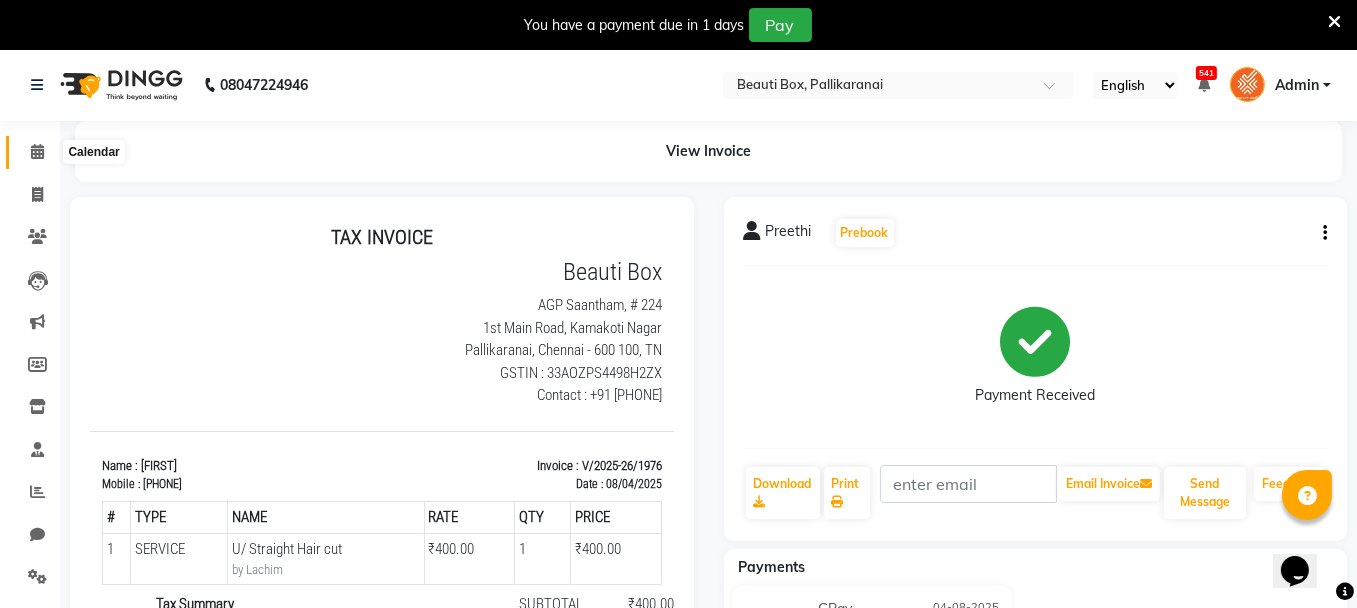 click 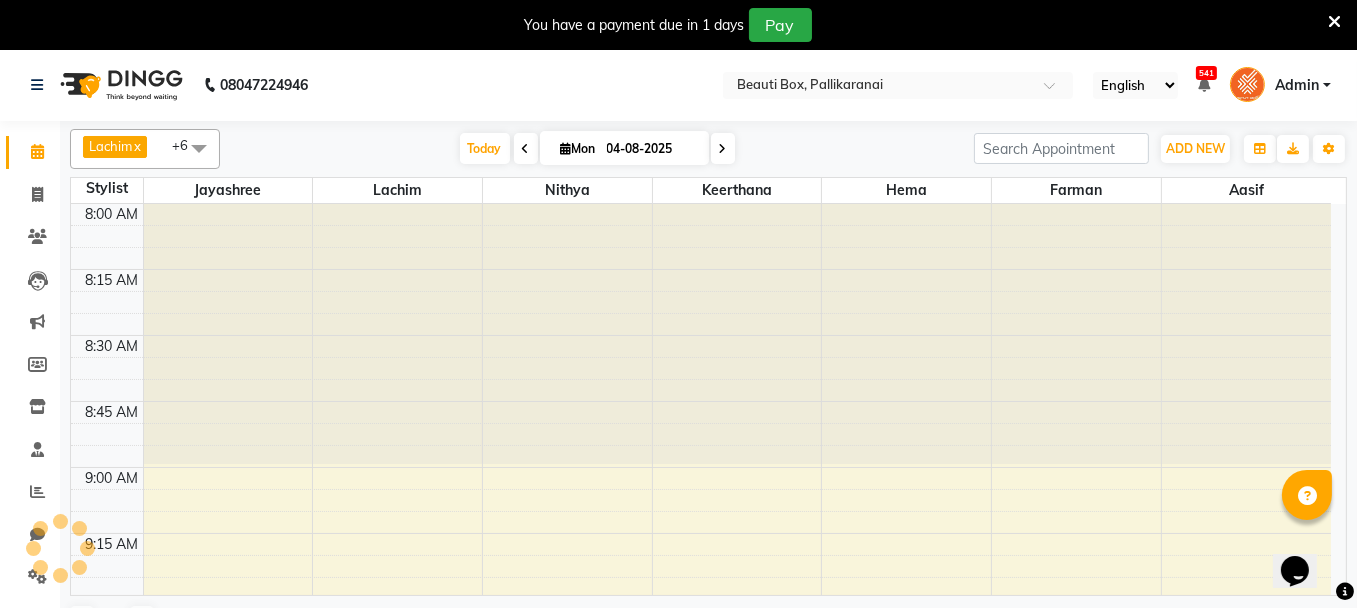 scroll, scrollTop: 0, scrollLeft: 0, axis: both 